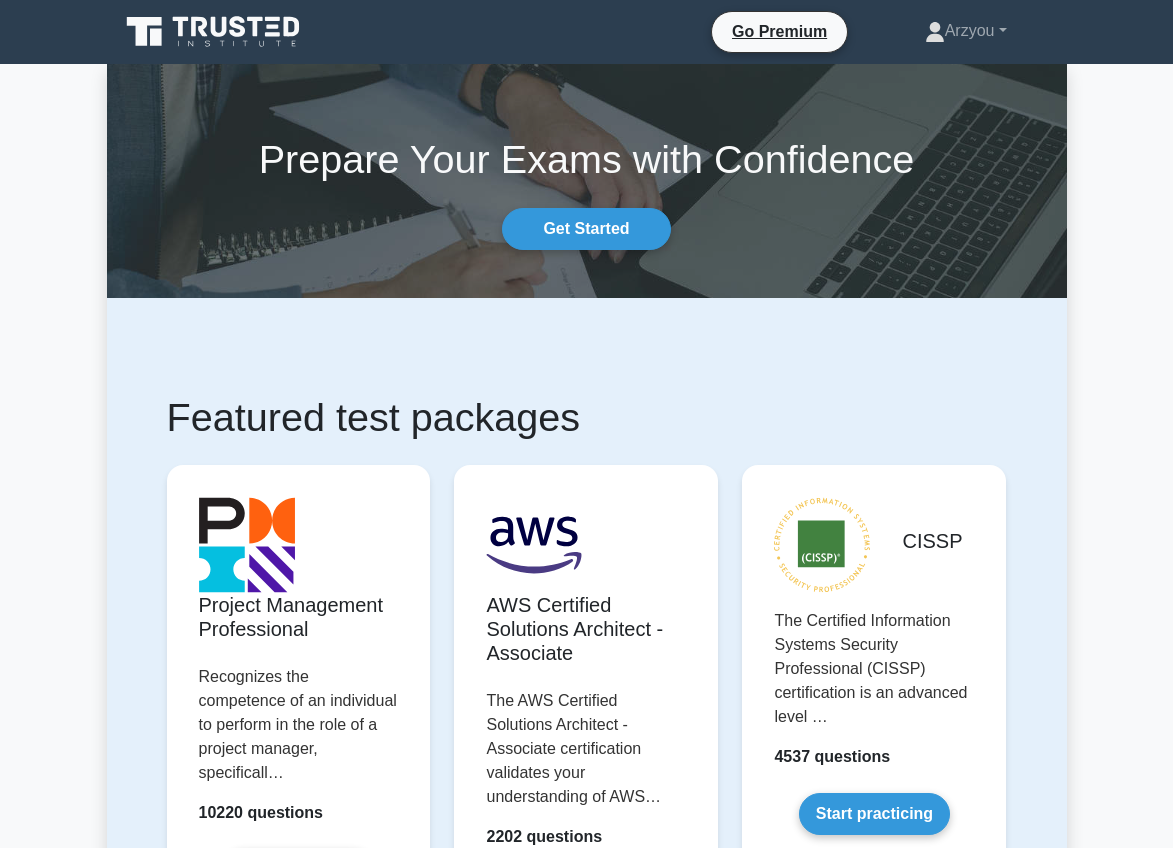 scroll, scrollTop: 0, scrollLeft: 0, axis: both 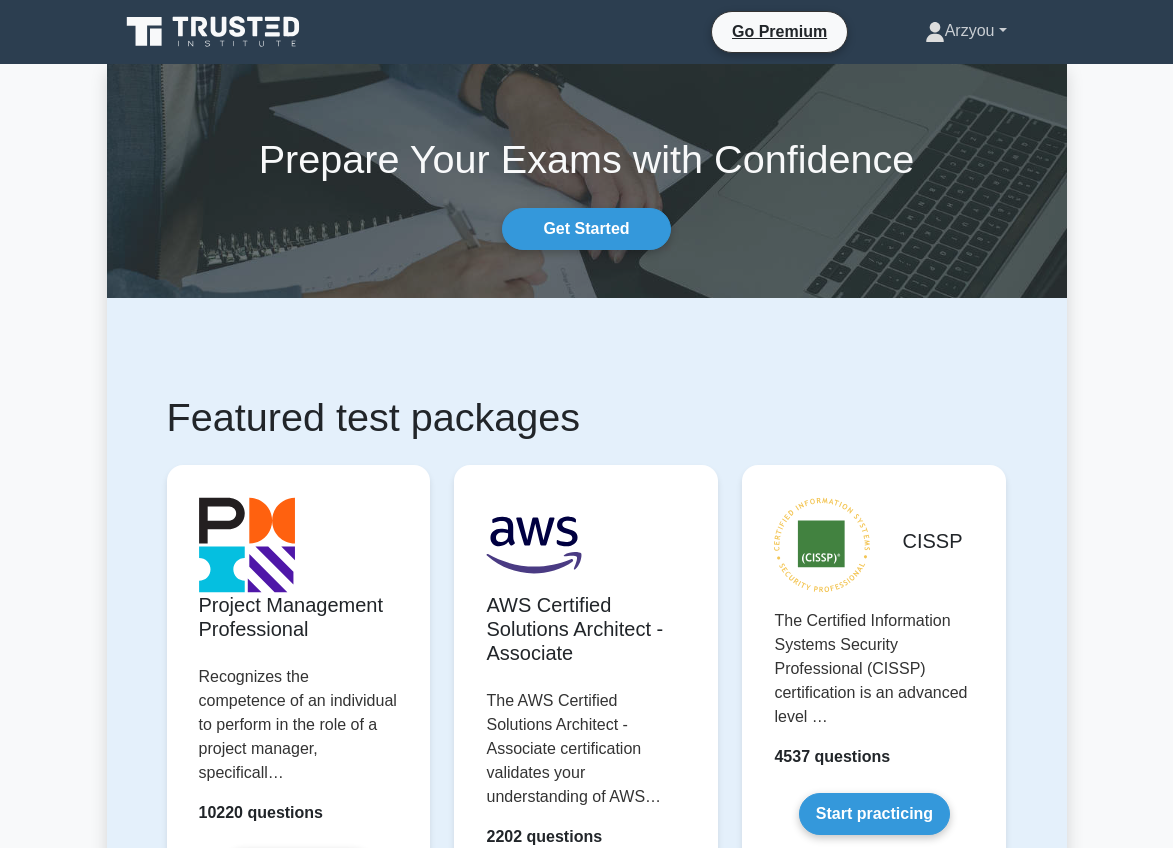 click 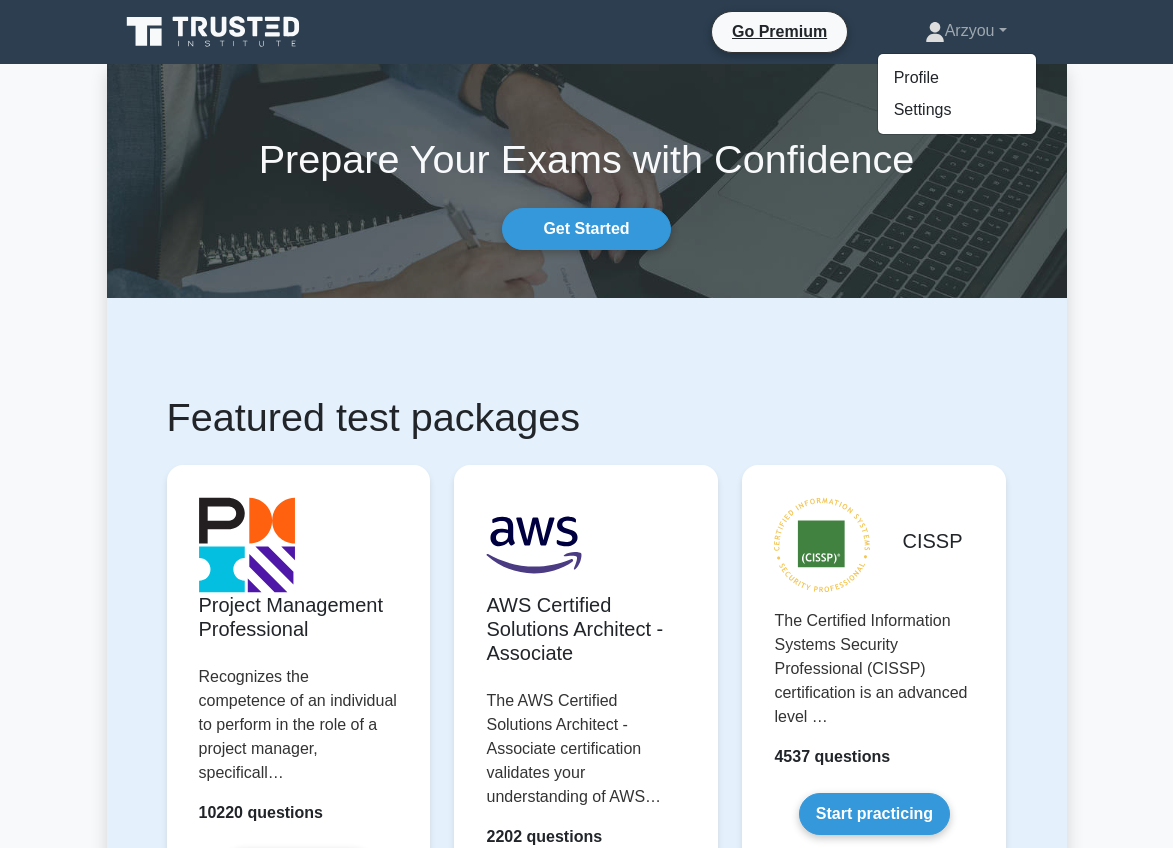 click on "Profile" at bounding box center [957, 78] 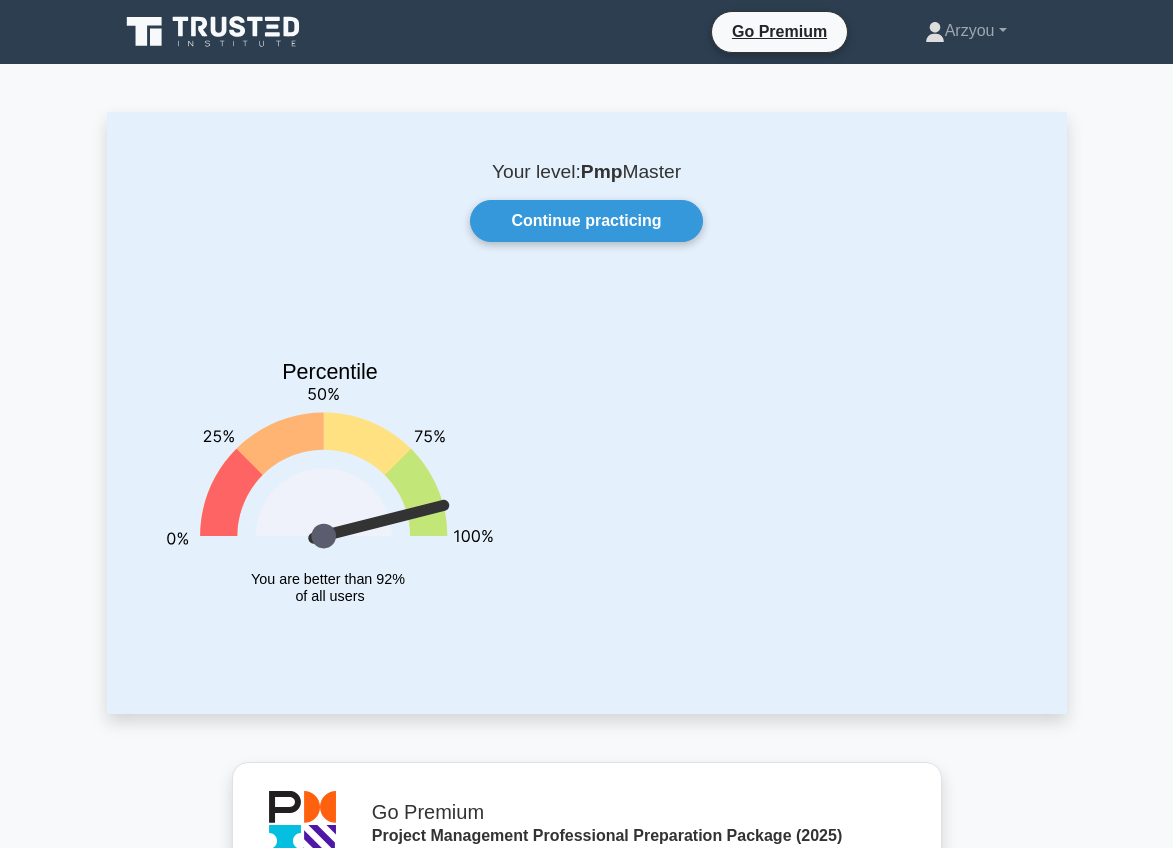 scroll, scrollTop: 0, scrollLeft: 0, axis: both 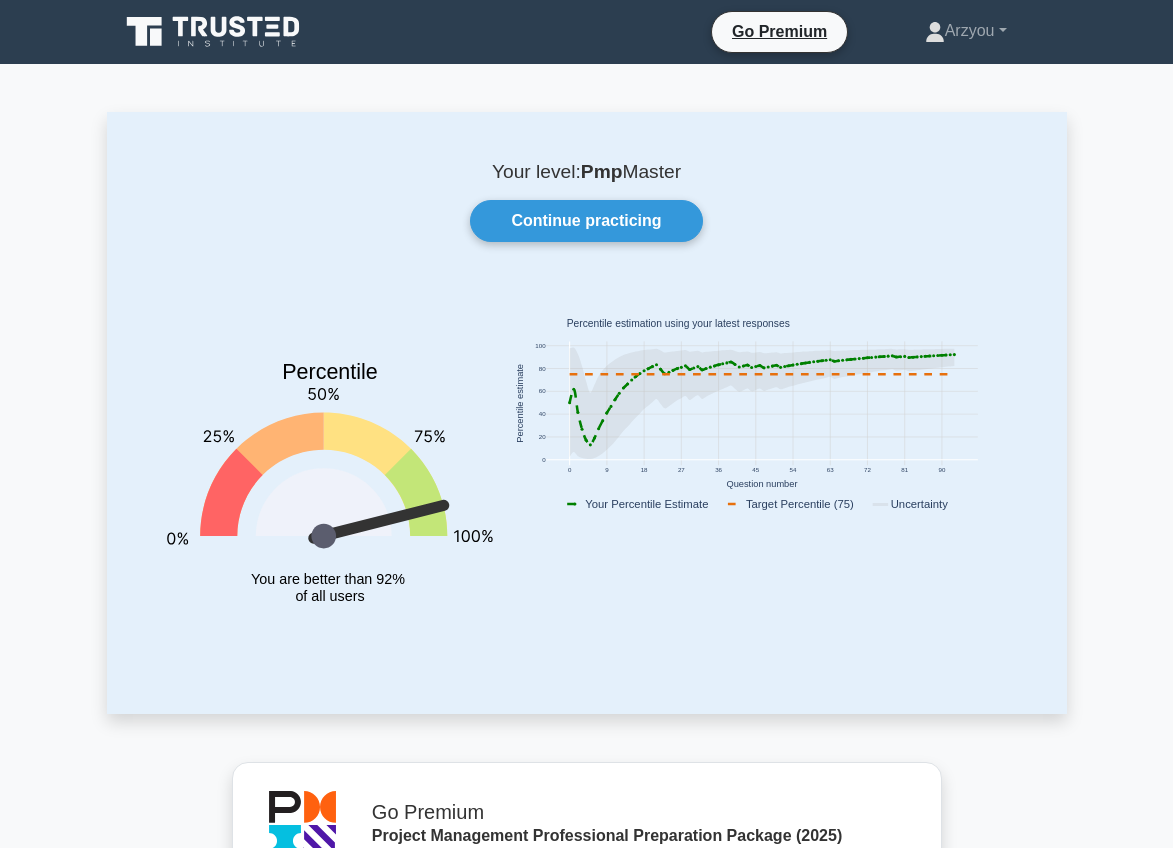 click on "Your level:
Pmp  Master
Continue practicing
Percentile
You are better than 92%
of all  users
0 9 18 27 36 45 54 63 72 81 90 0 20 40 60 80 100" at bounding box center (586, 1491) 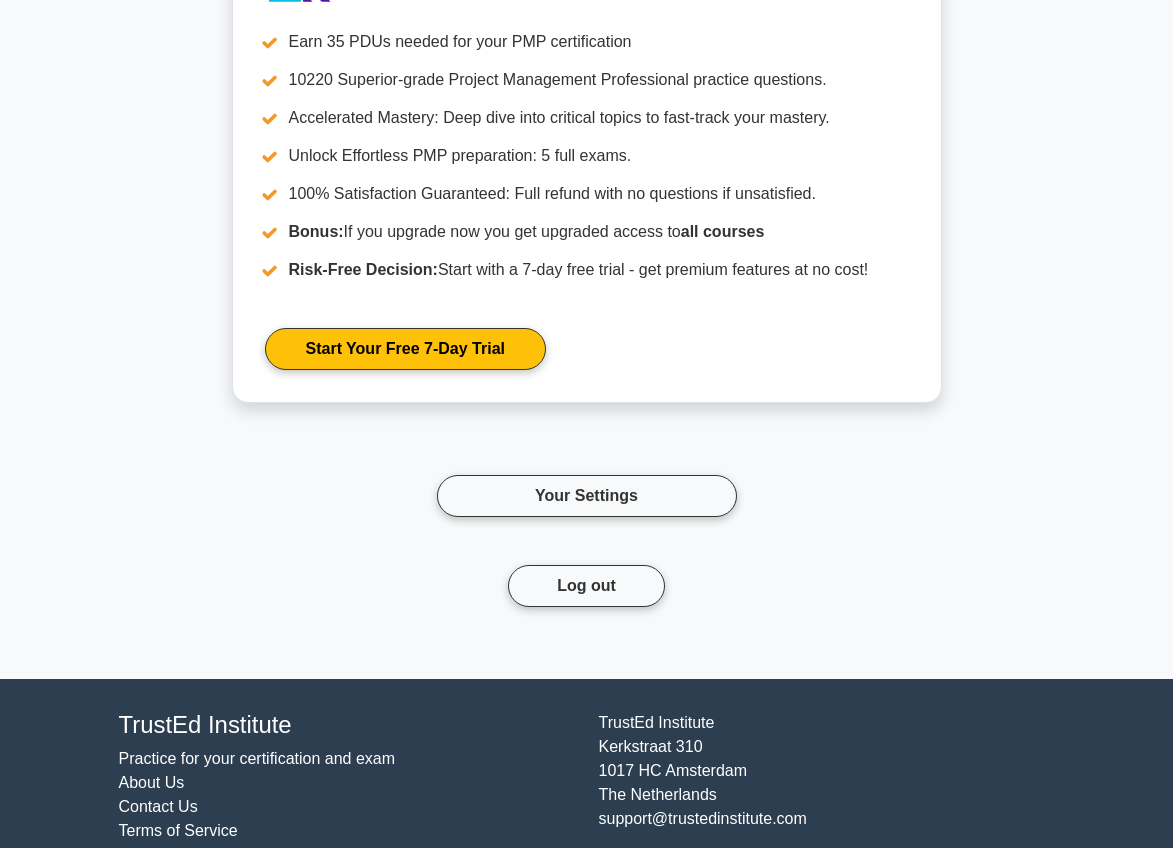 scroll, scrollTop: 2280, scrollLeft: 0, axis: vertical 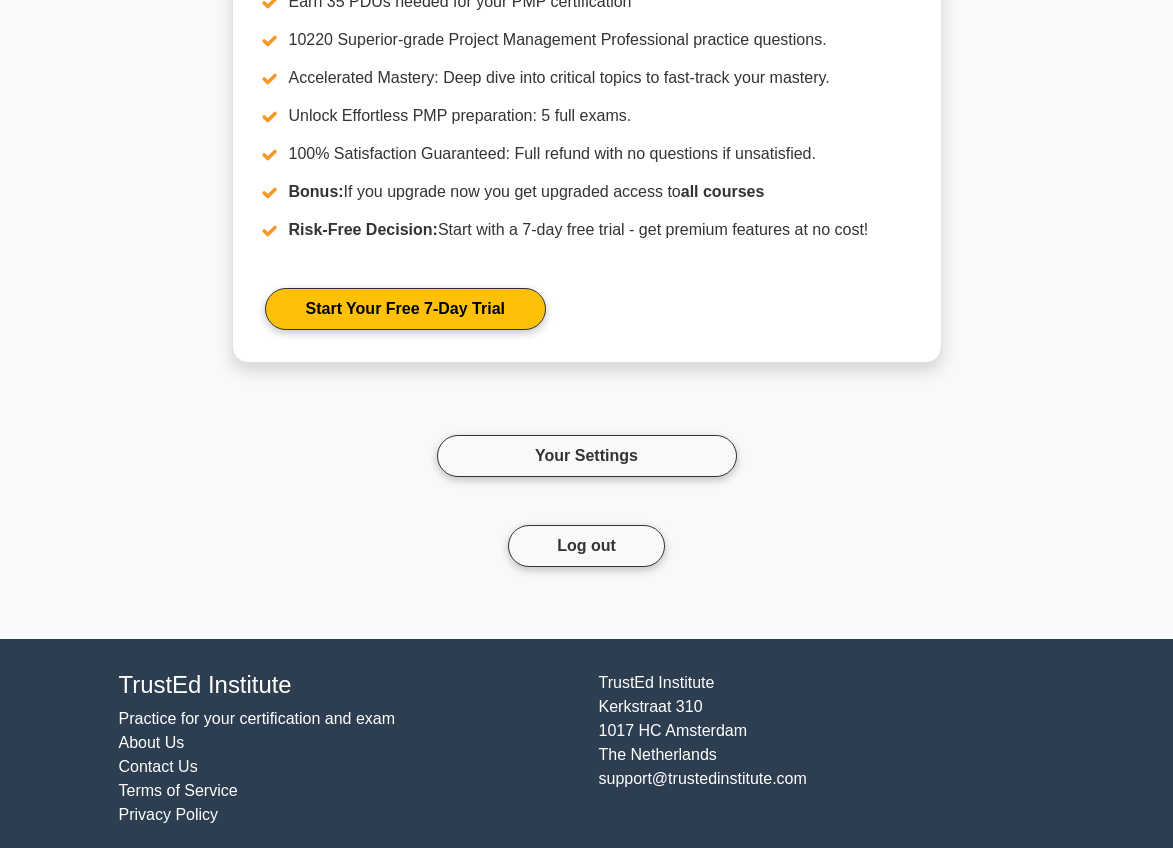 click on "Your Settings" at bounding box center [587, 456] 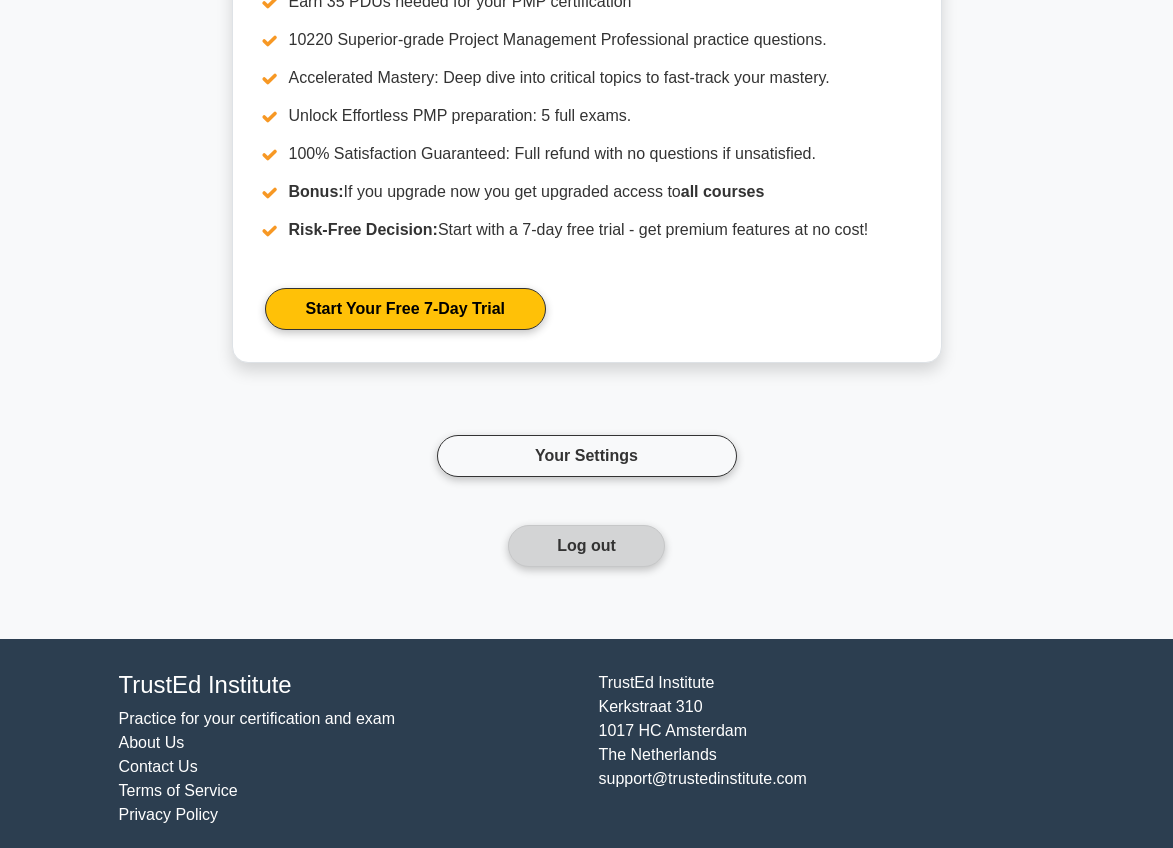 click on "Log out" at bounding box center [586, 546] 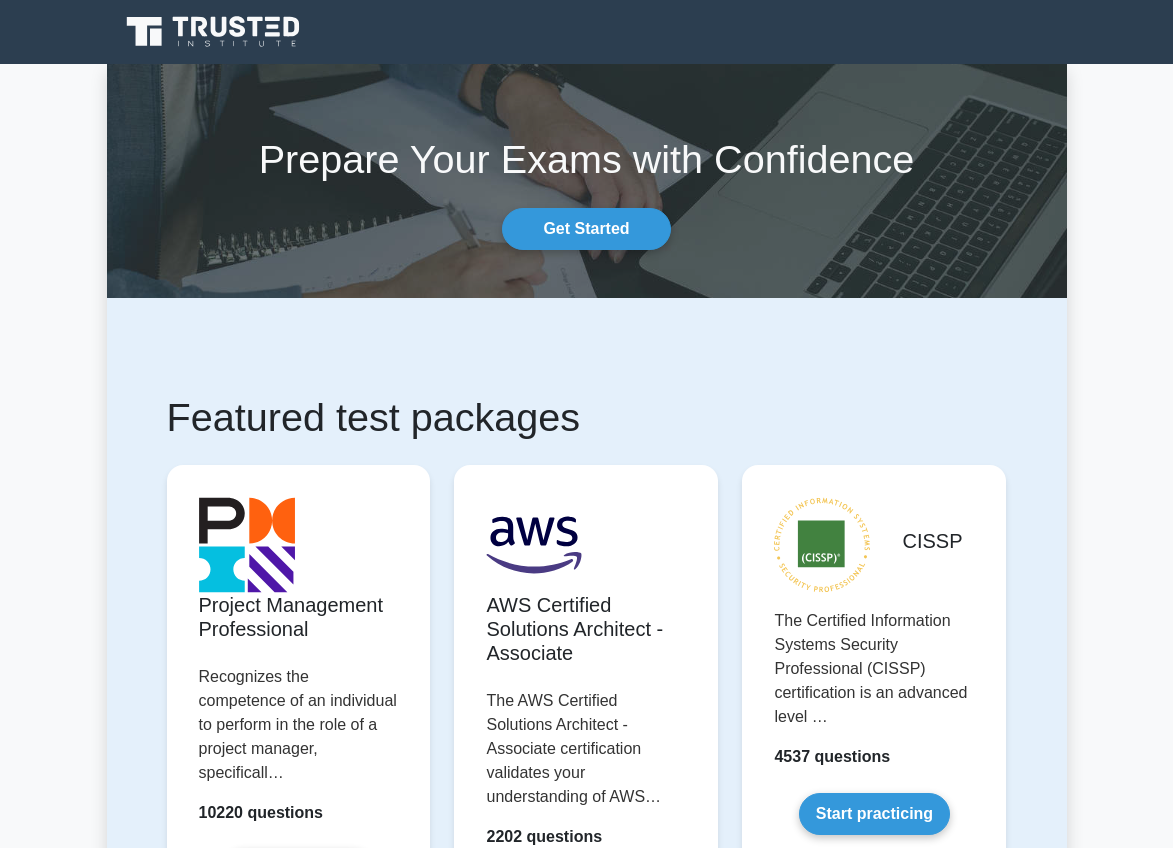 scroll, scrollTop: 0, scrollLeft: 0, axis: both 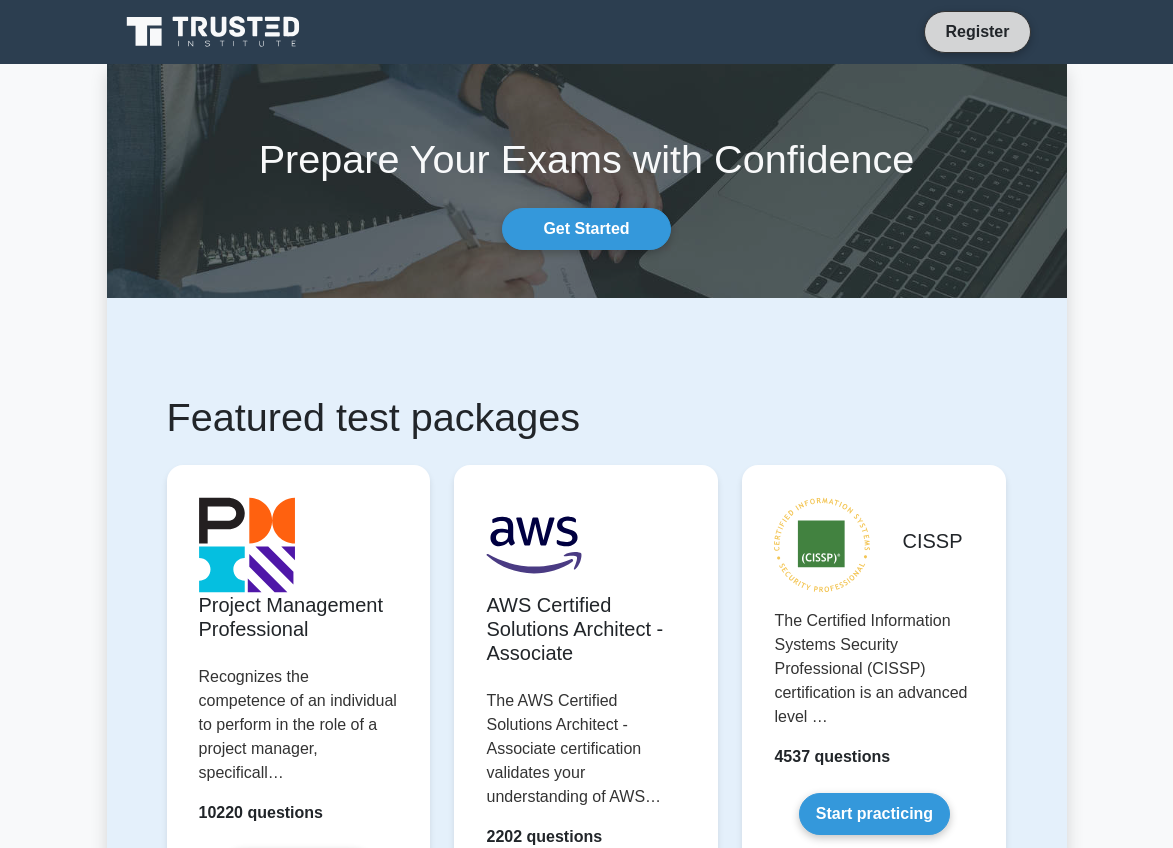 click on "Register" at bounding box center (977, 31) 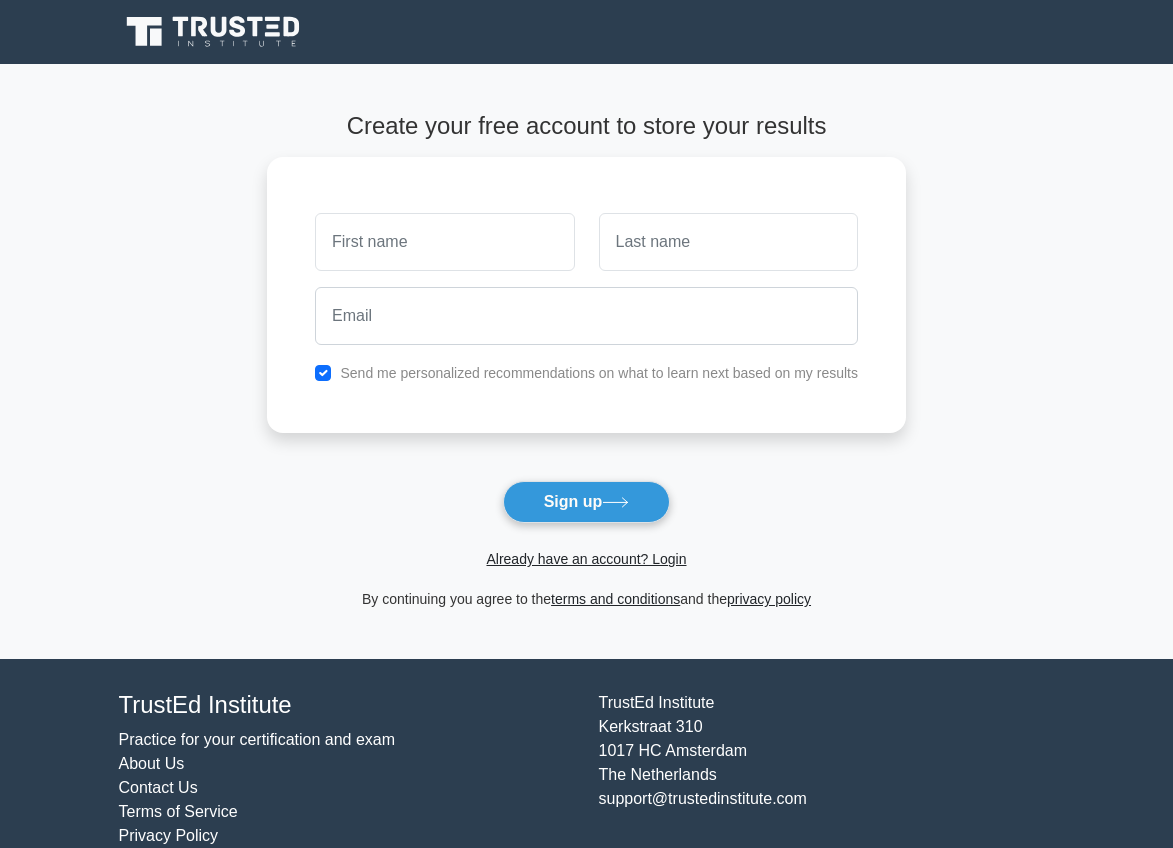 scroll, scrollTop: 0, scrollLeft: 0, axis: both 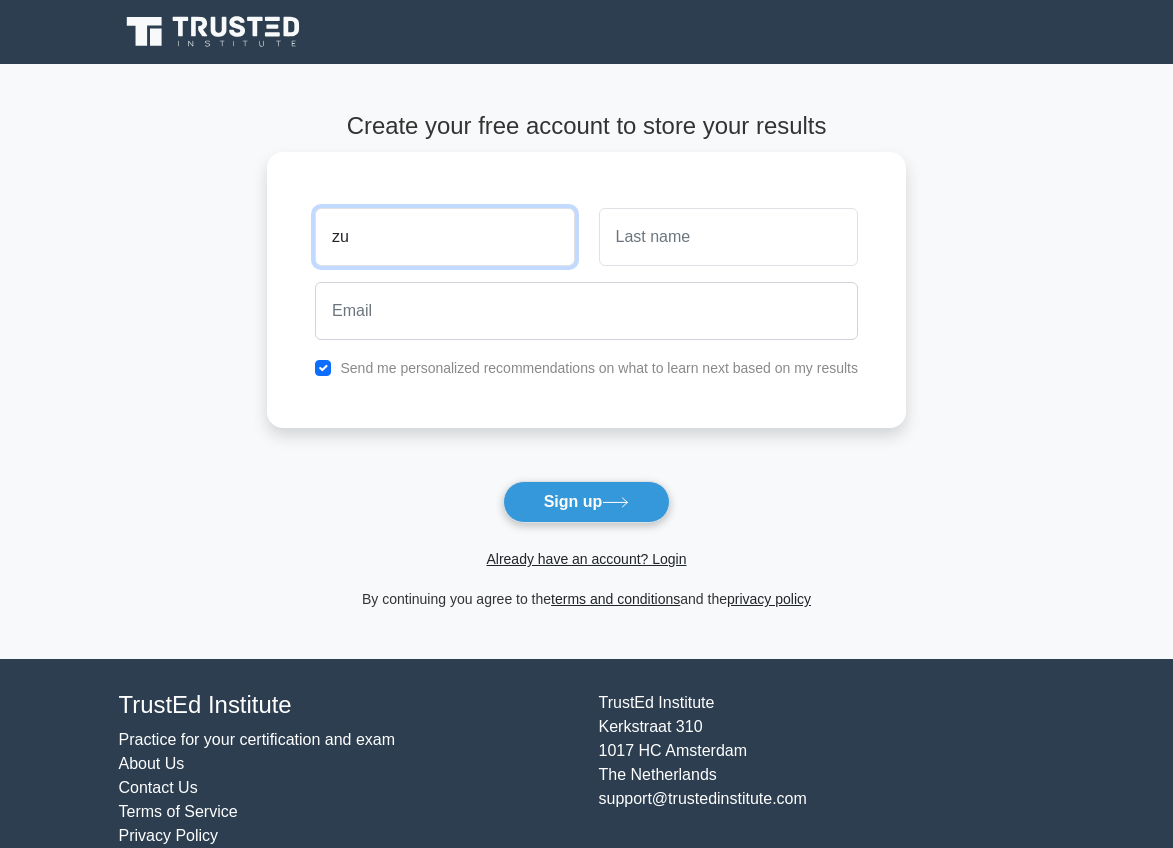 type on "zu" 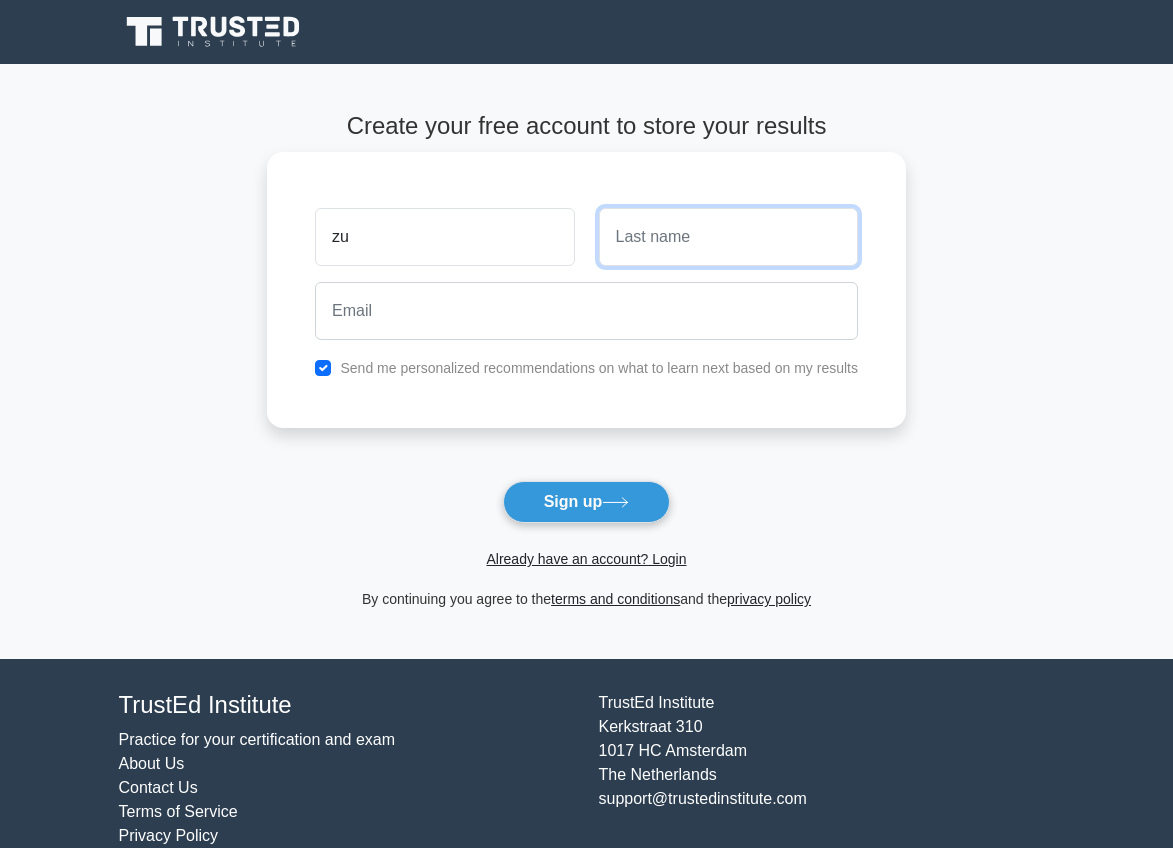 click at bounding box center (728, 237) 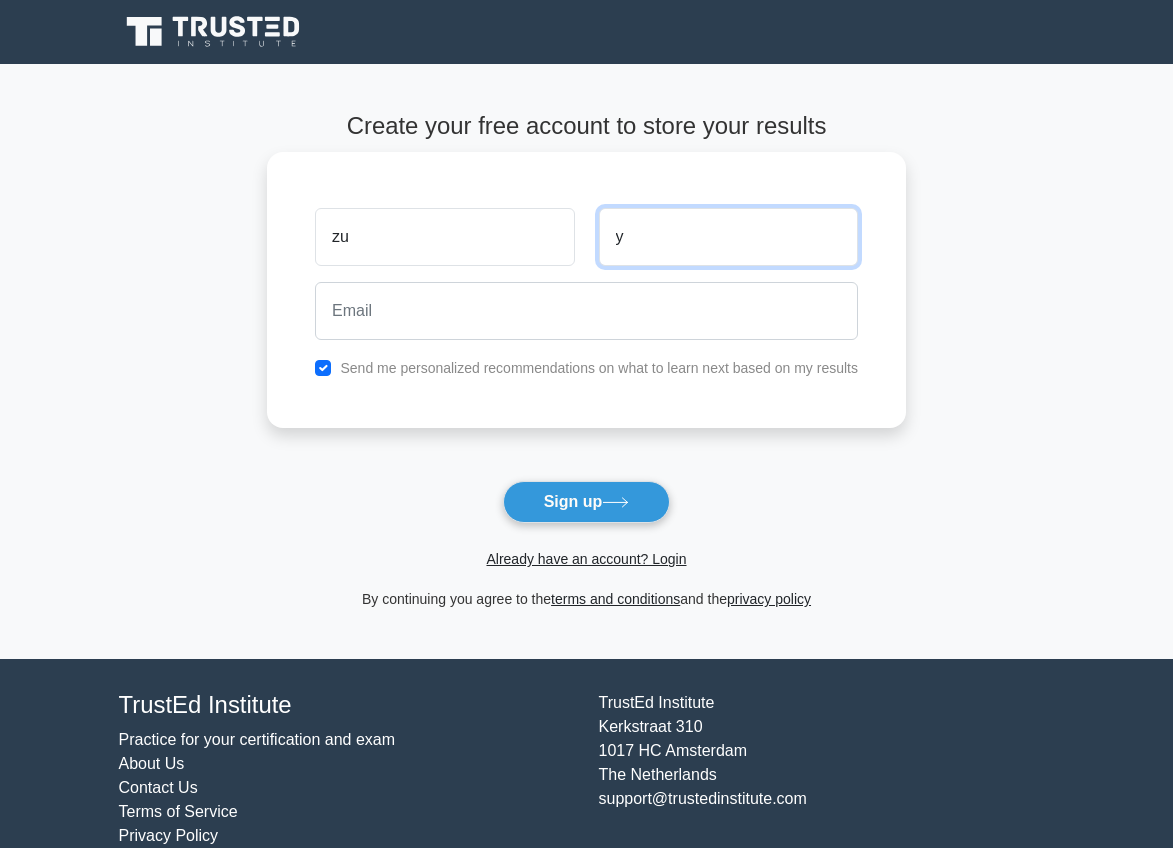 type 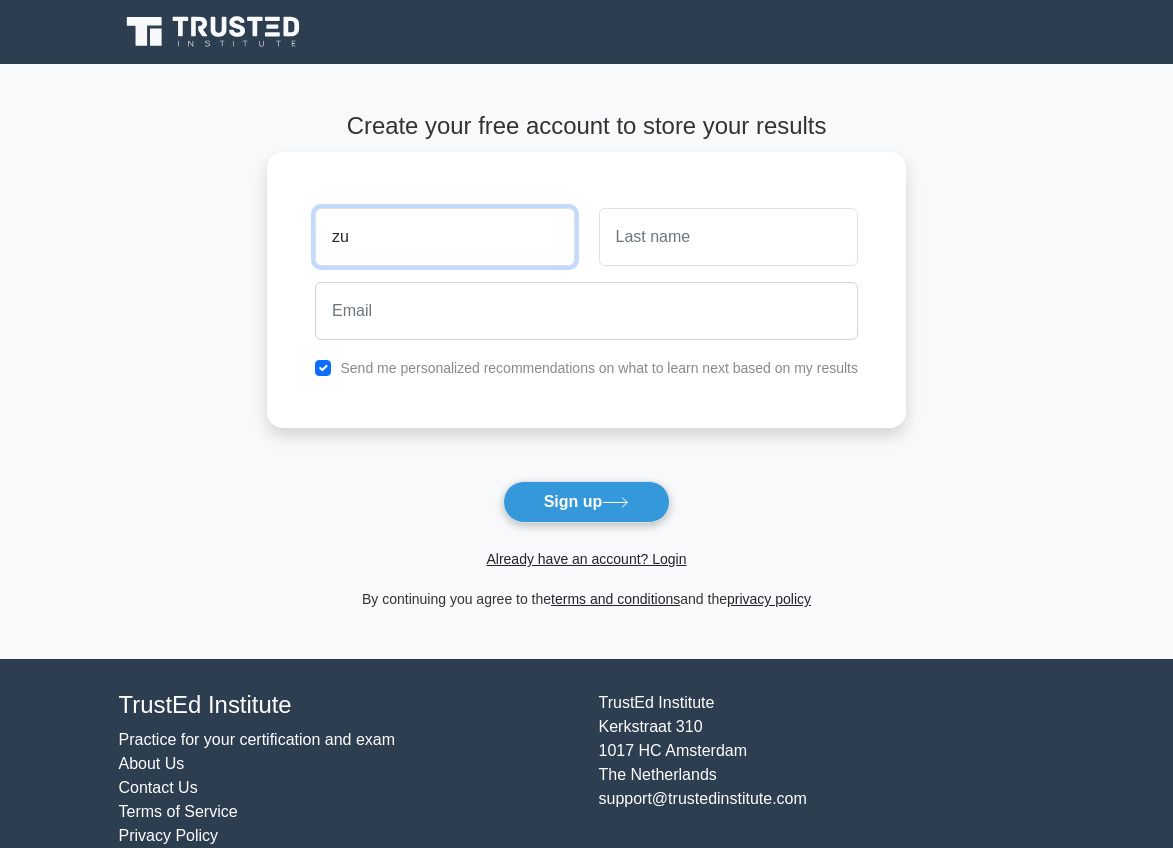 click on "zu" at bounding box center (444, 237) 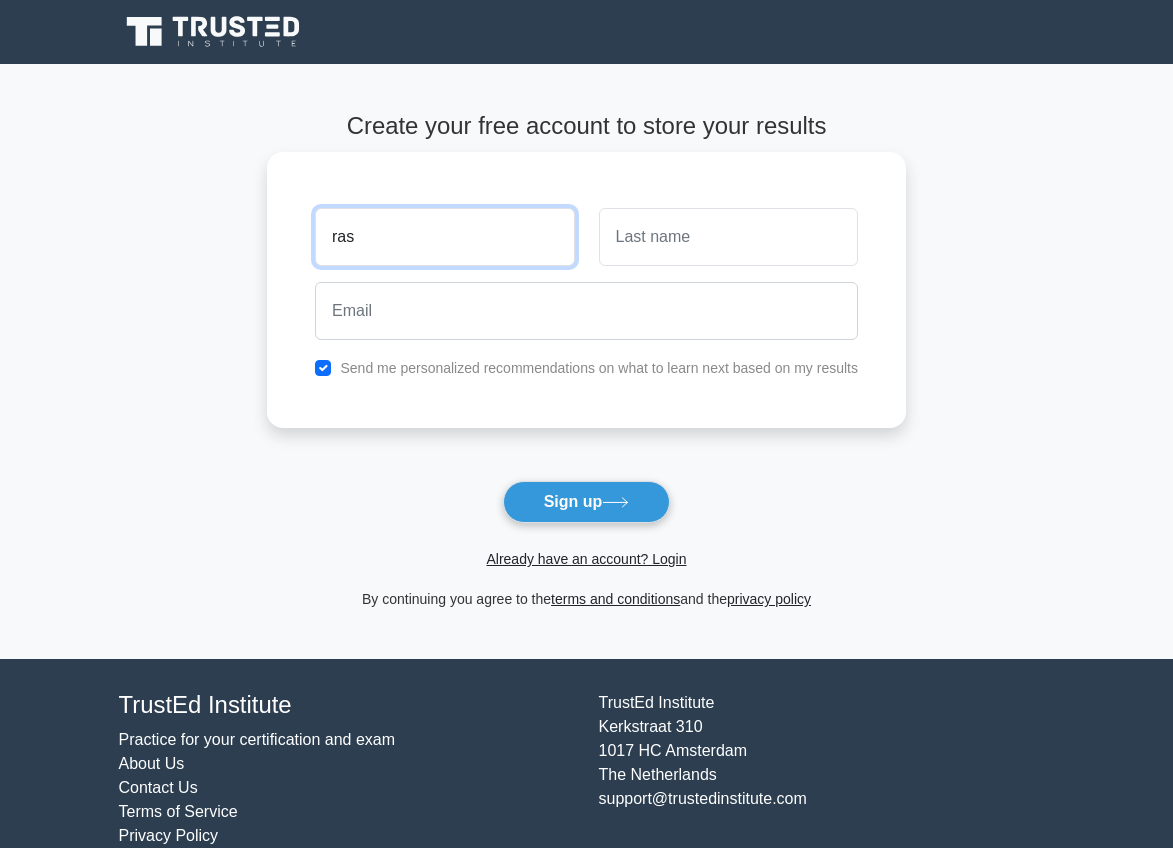 type on "ras" 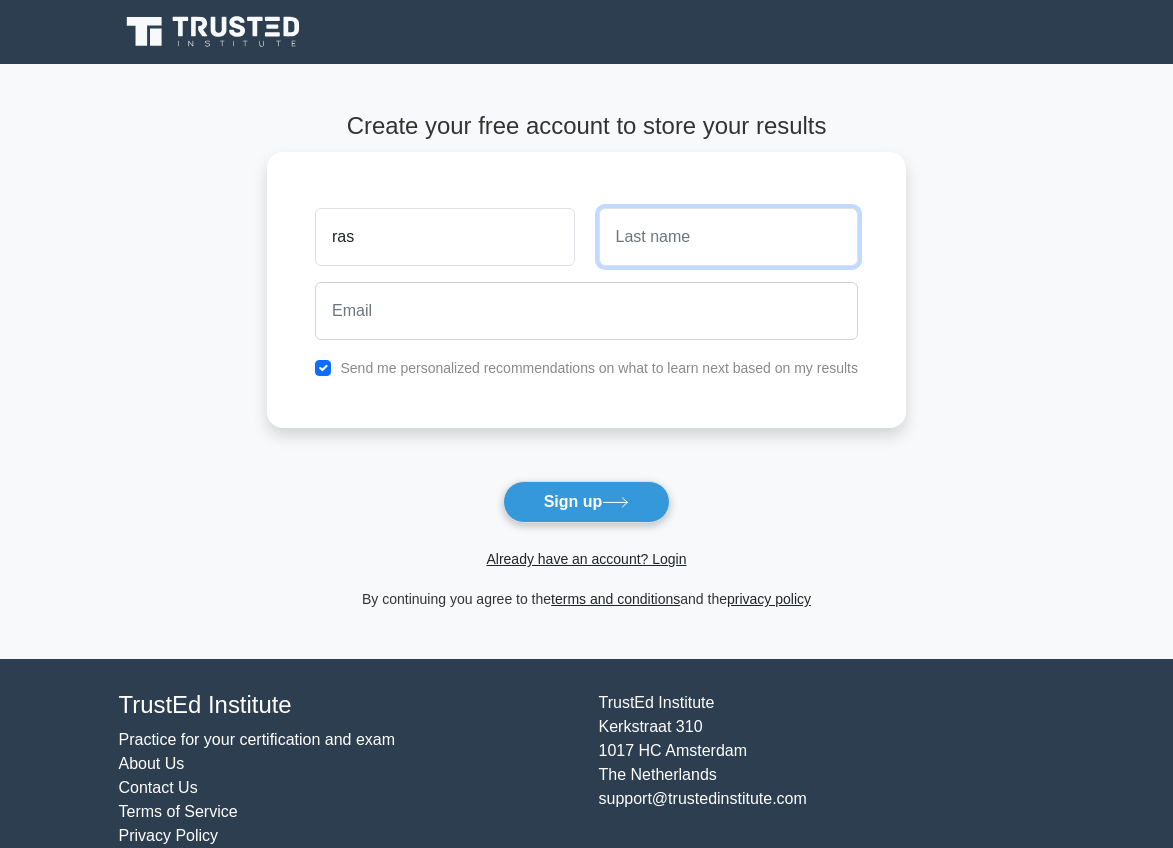 click at bounding box center (728, 237) 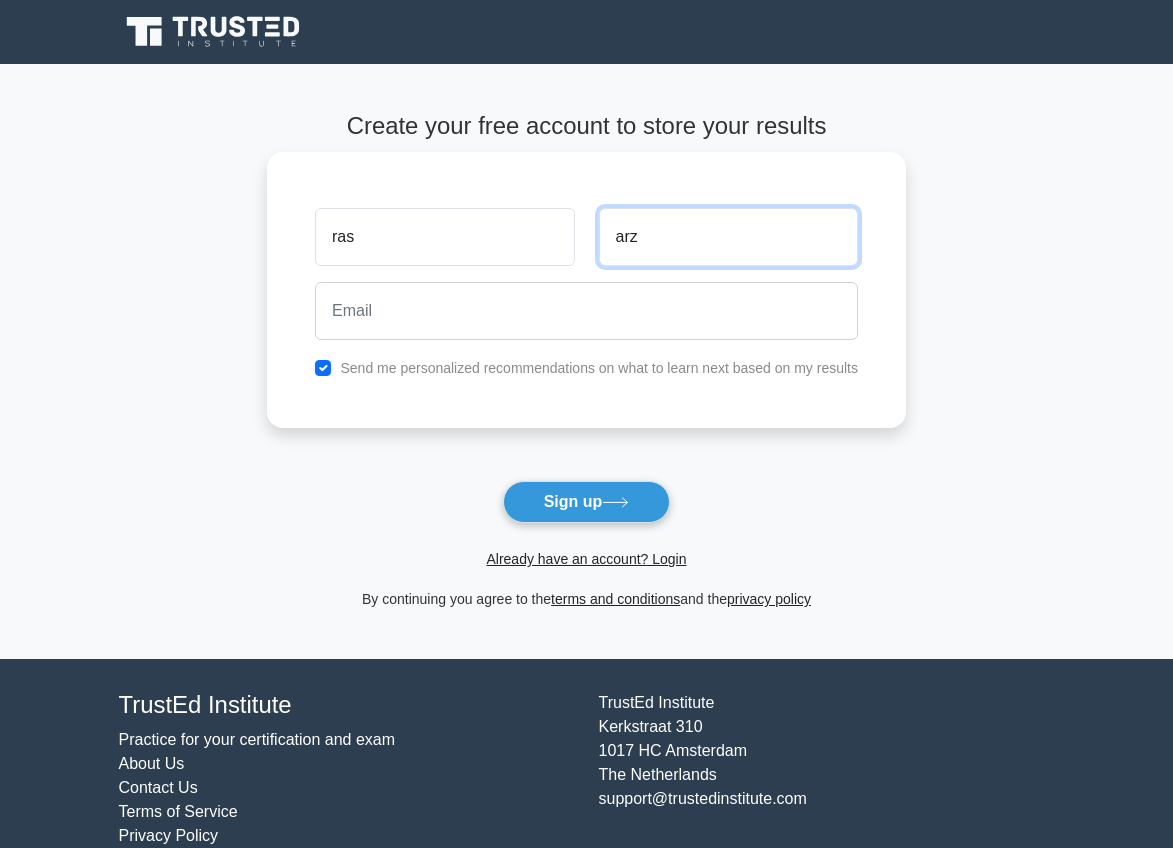 type on "arz" 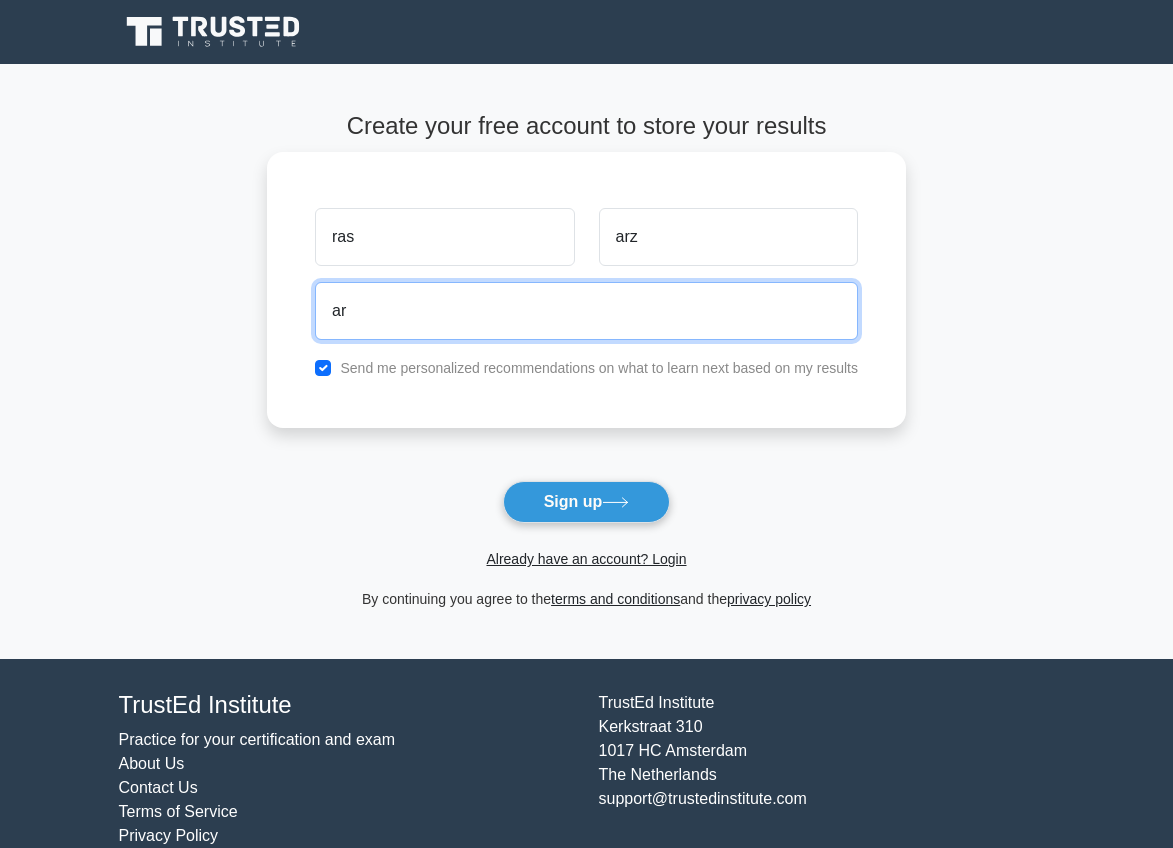 type on "a" 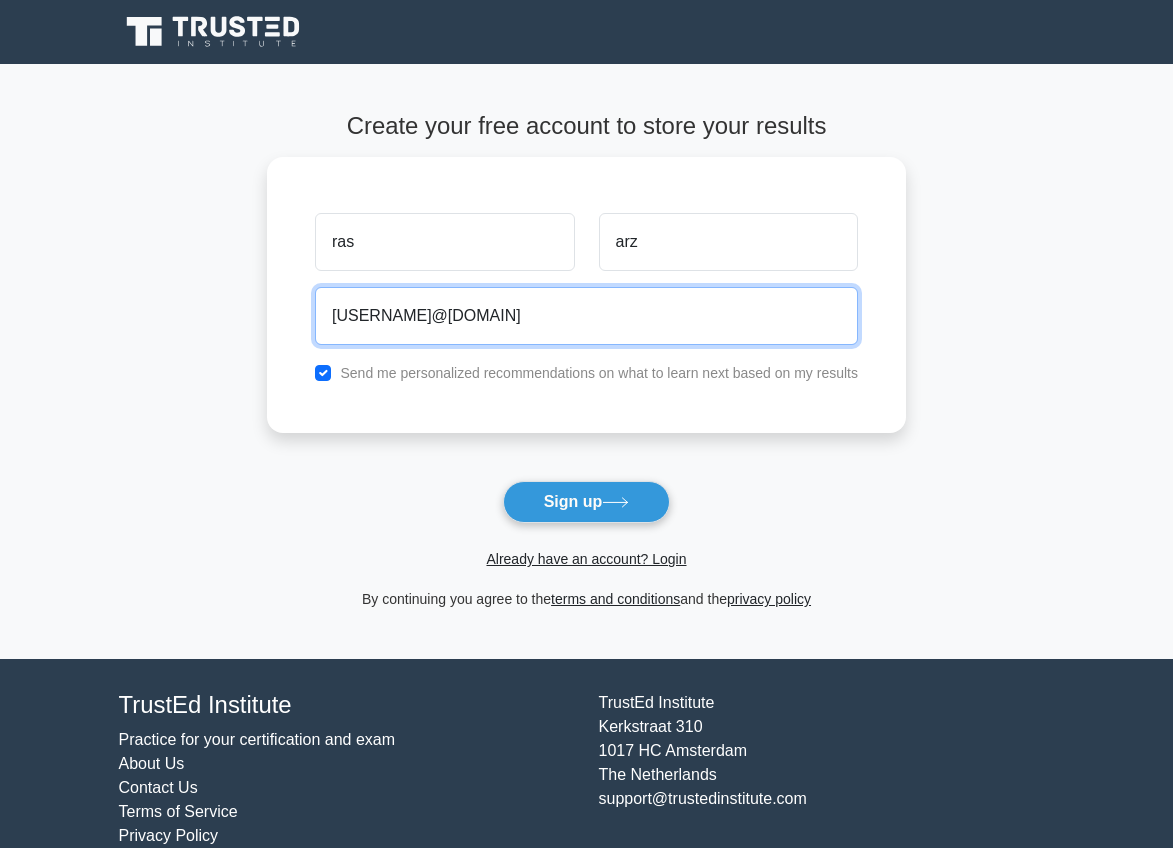 type on "rasarz@gmail.com" 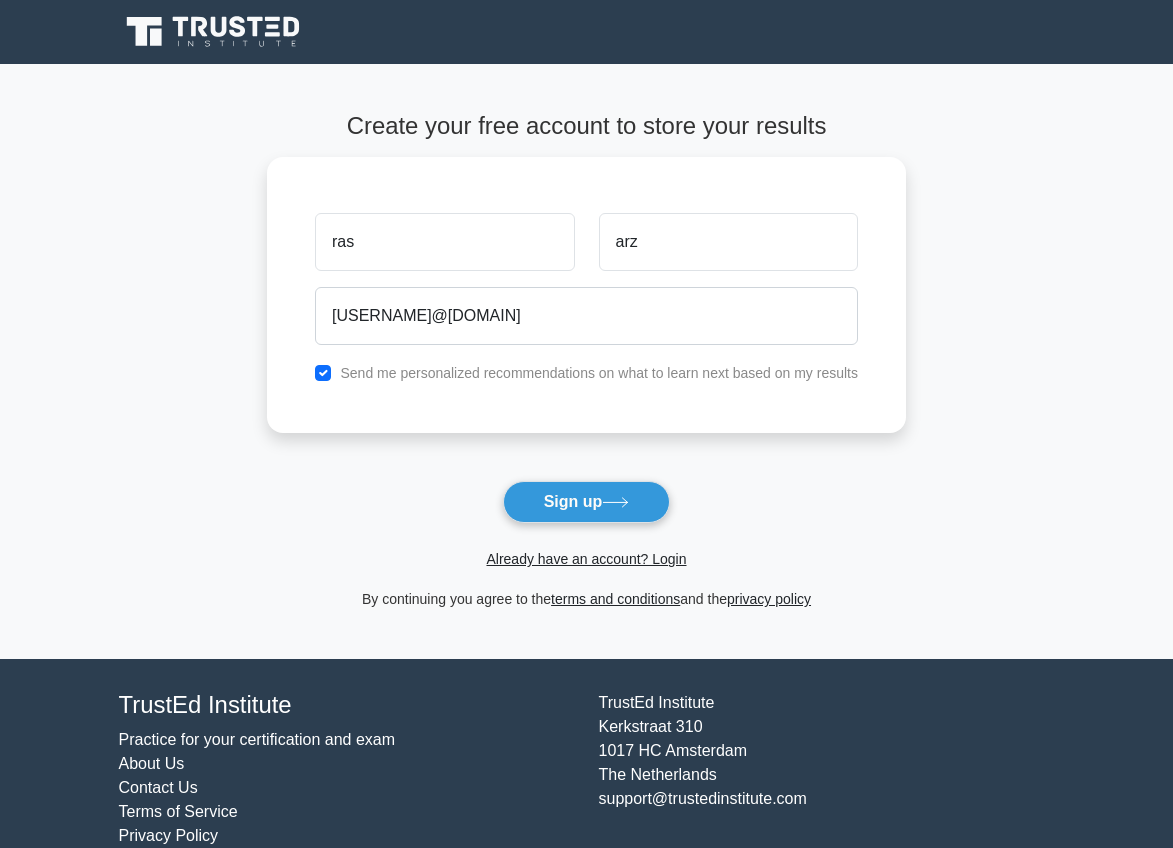 click on "Already have an account? Login" at bounding box center [586, 547] 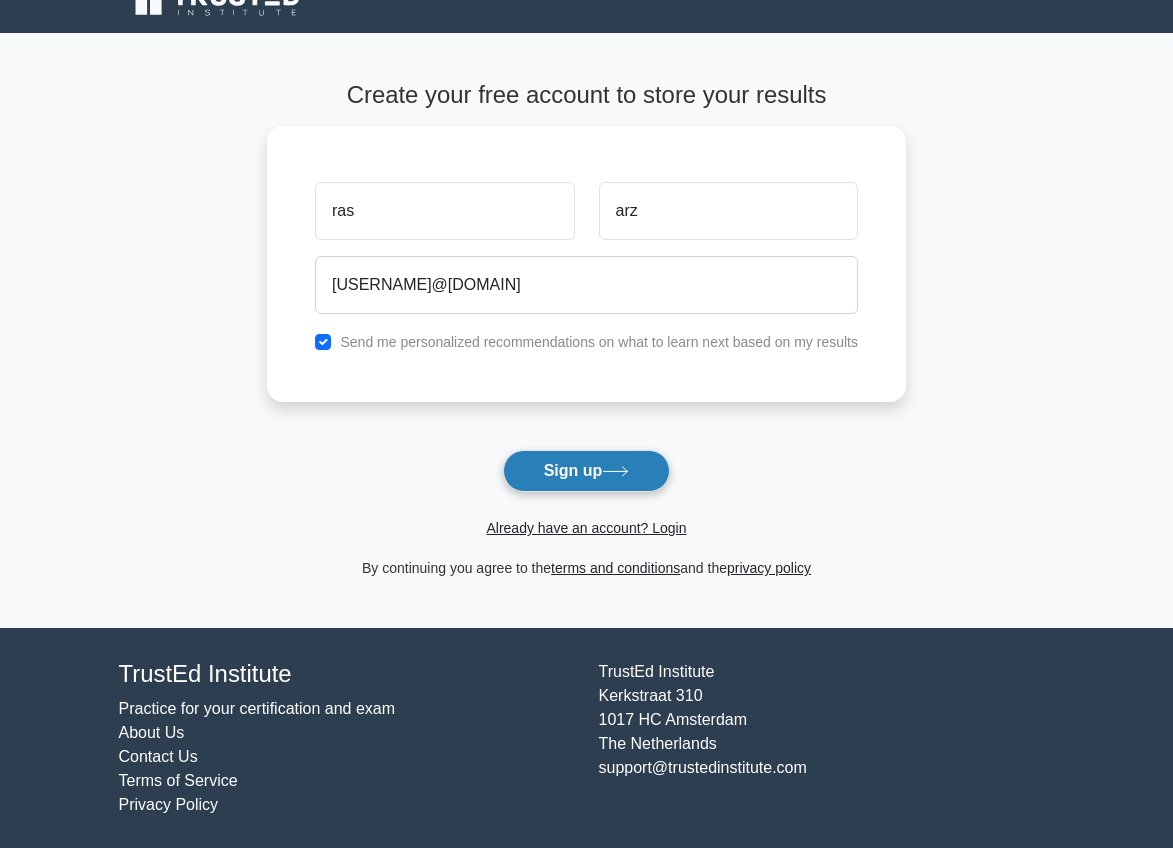 click on "Sign up" at bounding box center [587, 471] 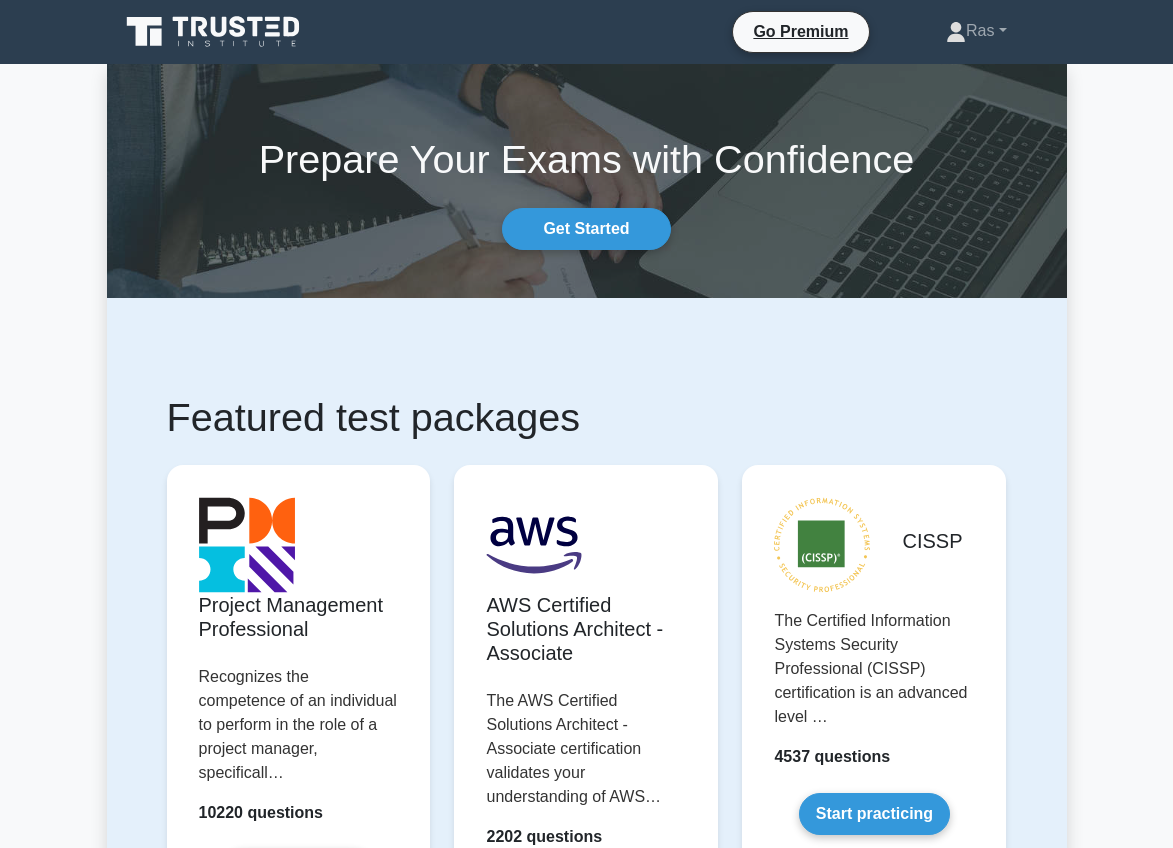 scroll, scrollTop: 0, scrollLeft: 0, axis: both 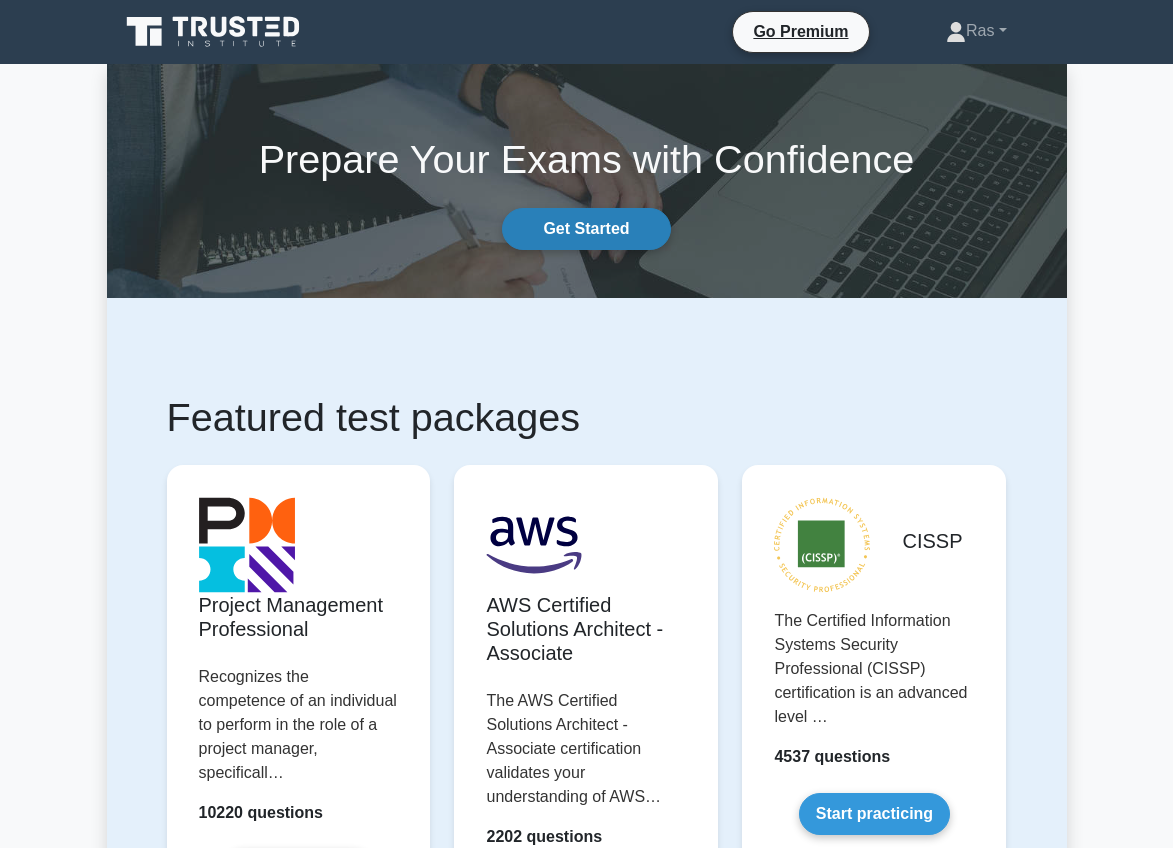 click on "Get Started" at bounding box center (586, 229) 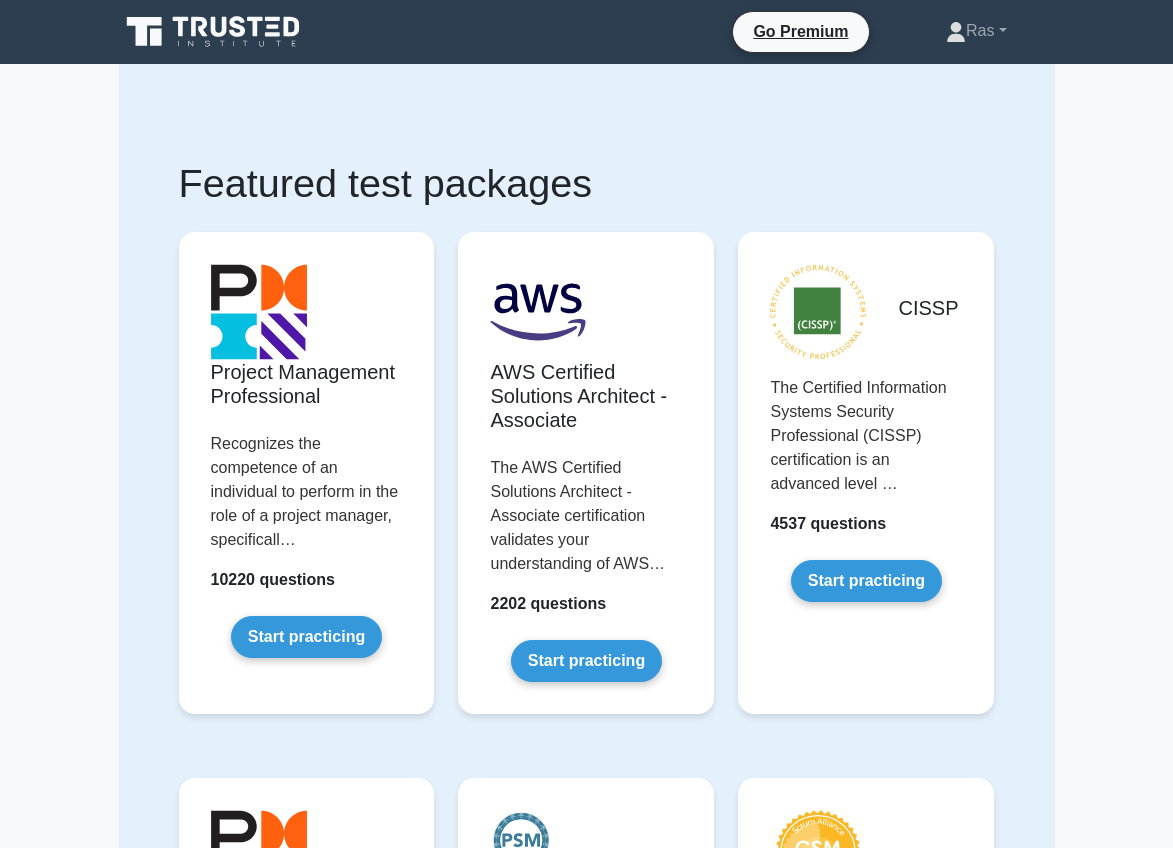 scroll, scrollTop: 0, scrollLeft: 0, axis: both 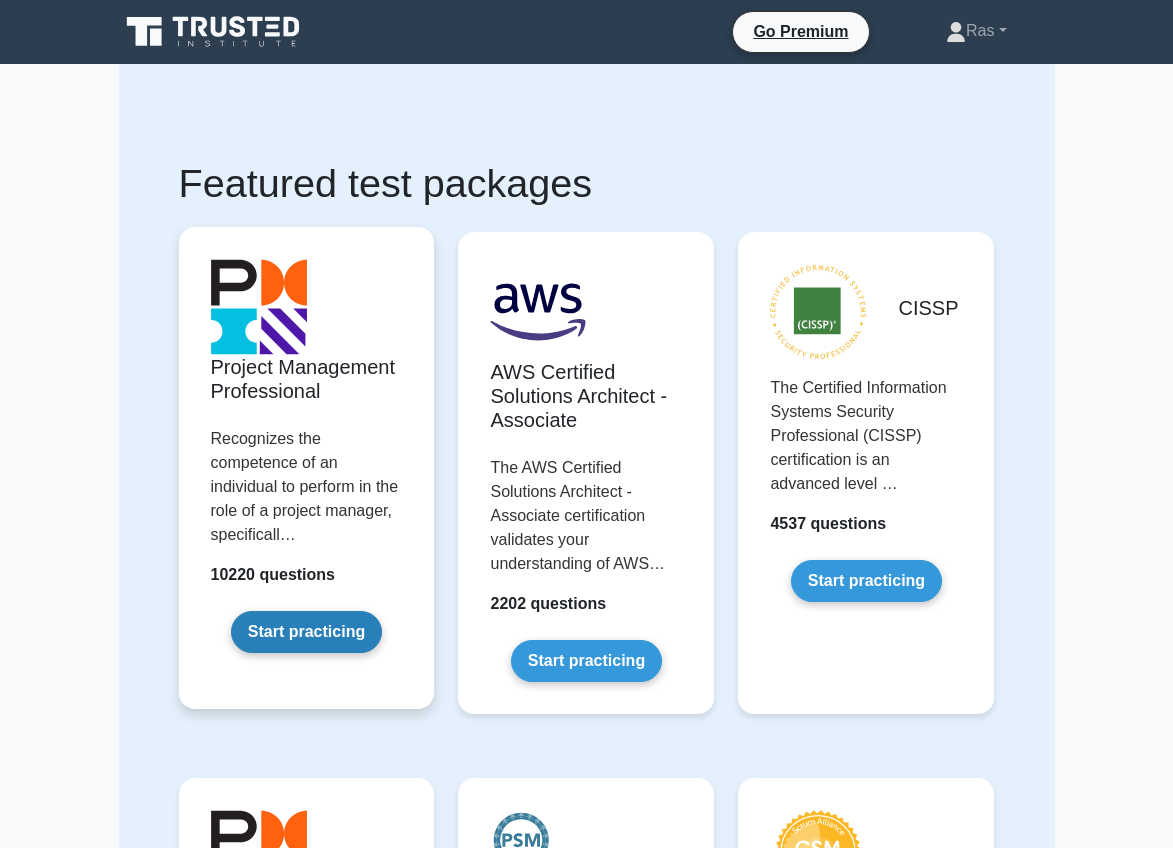 click on "Start practicing" at bounding box center (306, 632) 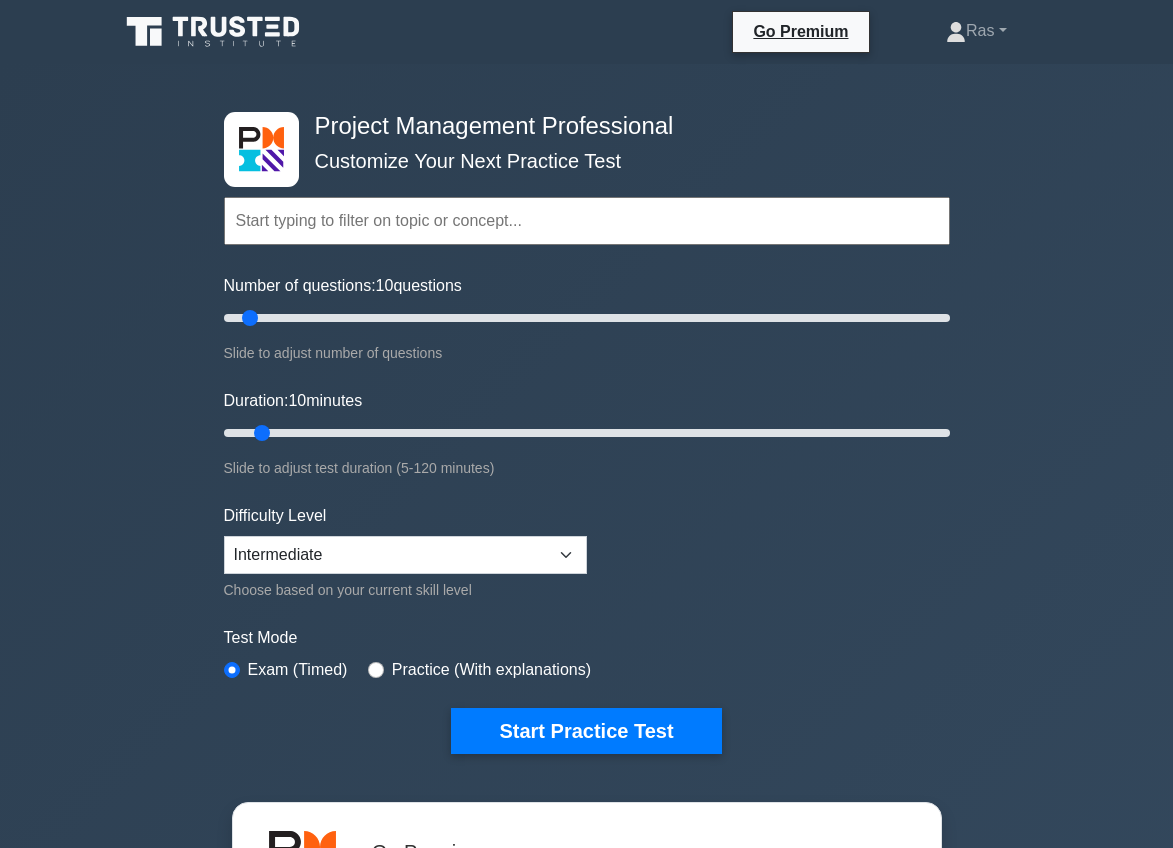 scroll, scrollTop: 0, scrollLeft: 0, axis: both 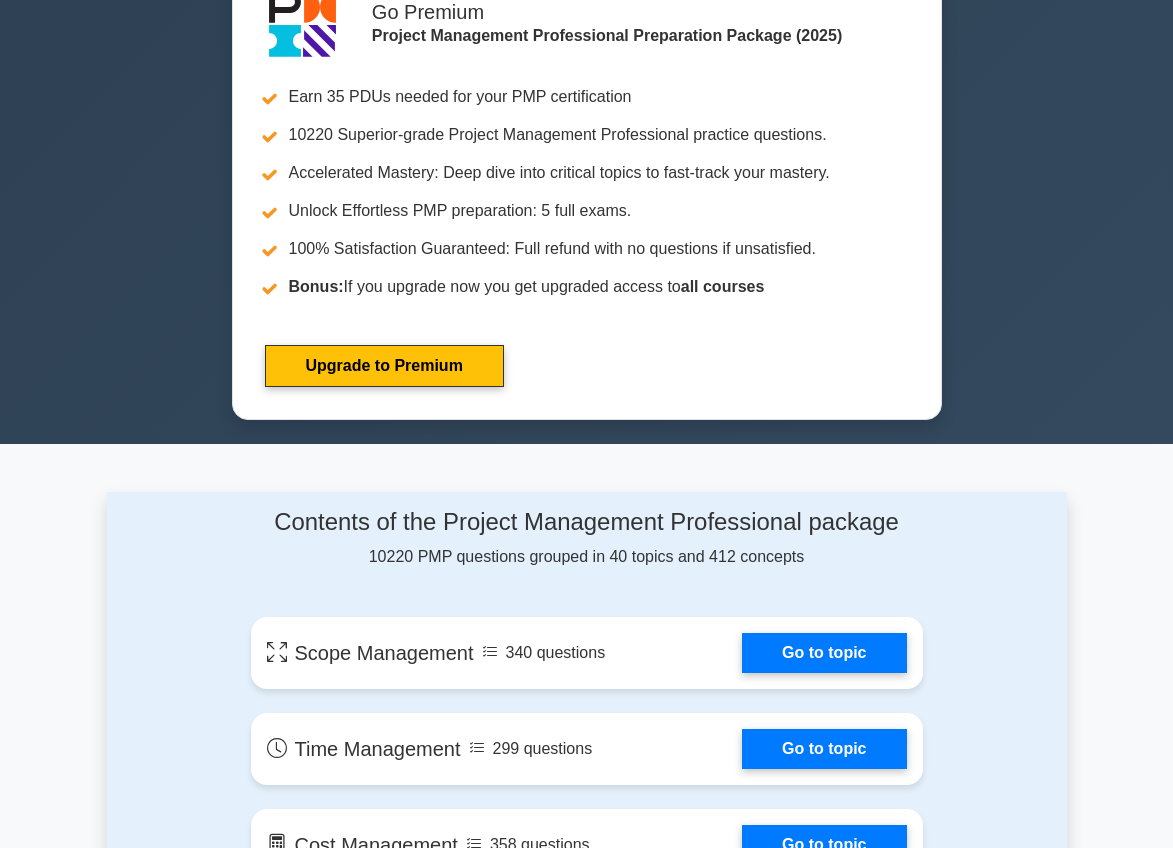 click on "Project Management Professional
Customize Your Next Practice Test
Topics
Scope Management
Time Management
Cost Management
Quality Management
Risk Management
Integration Management
Human Resource Management" at bounding box center (586, 3168) 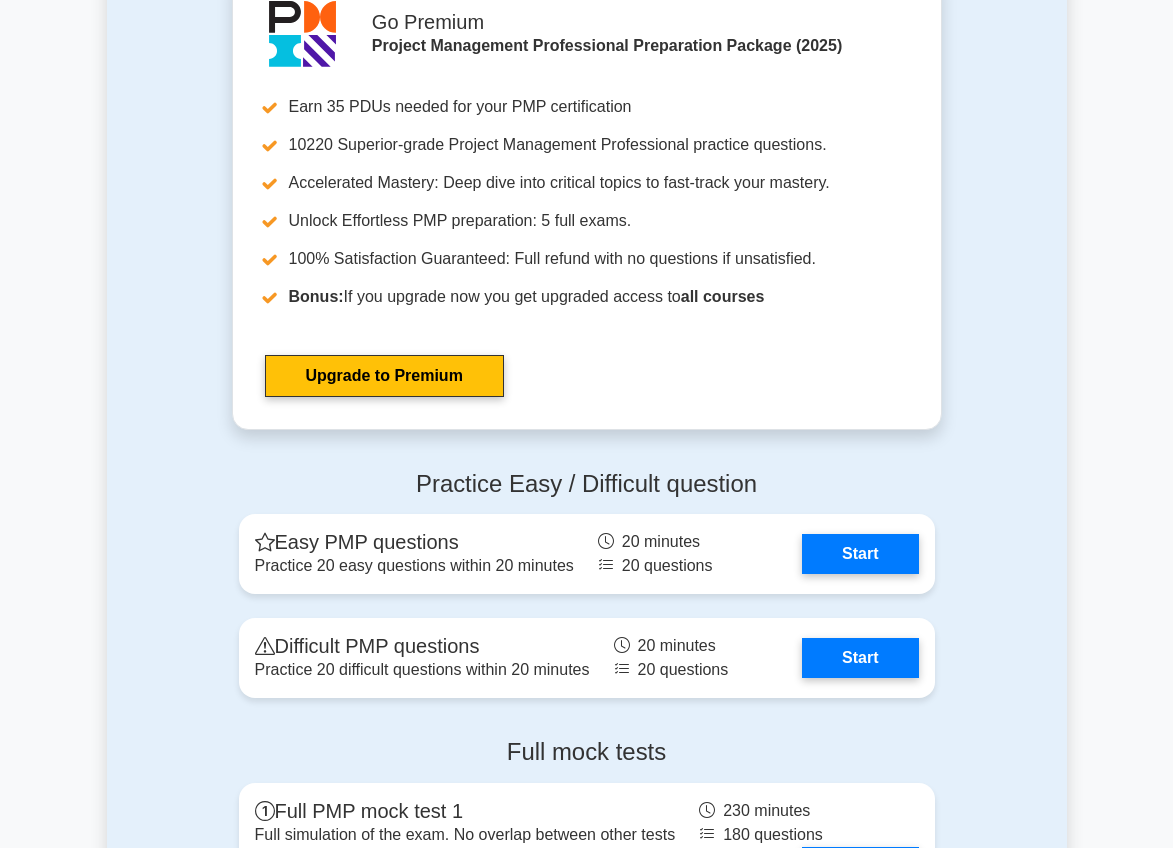 scroll, scrollTop: 5668, scrollLeft: 0, axis: vertical 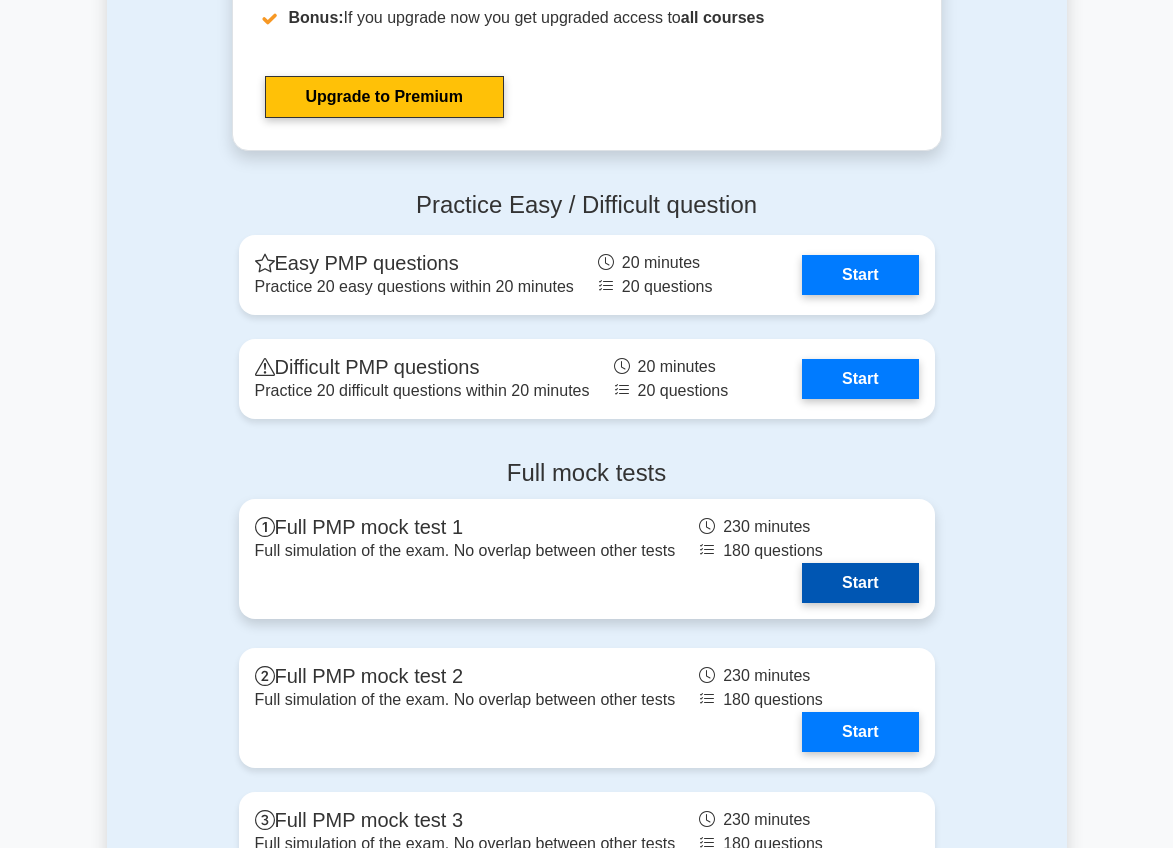 click on "Start" at bounding box center [860, 583] 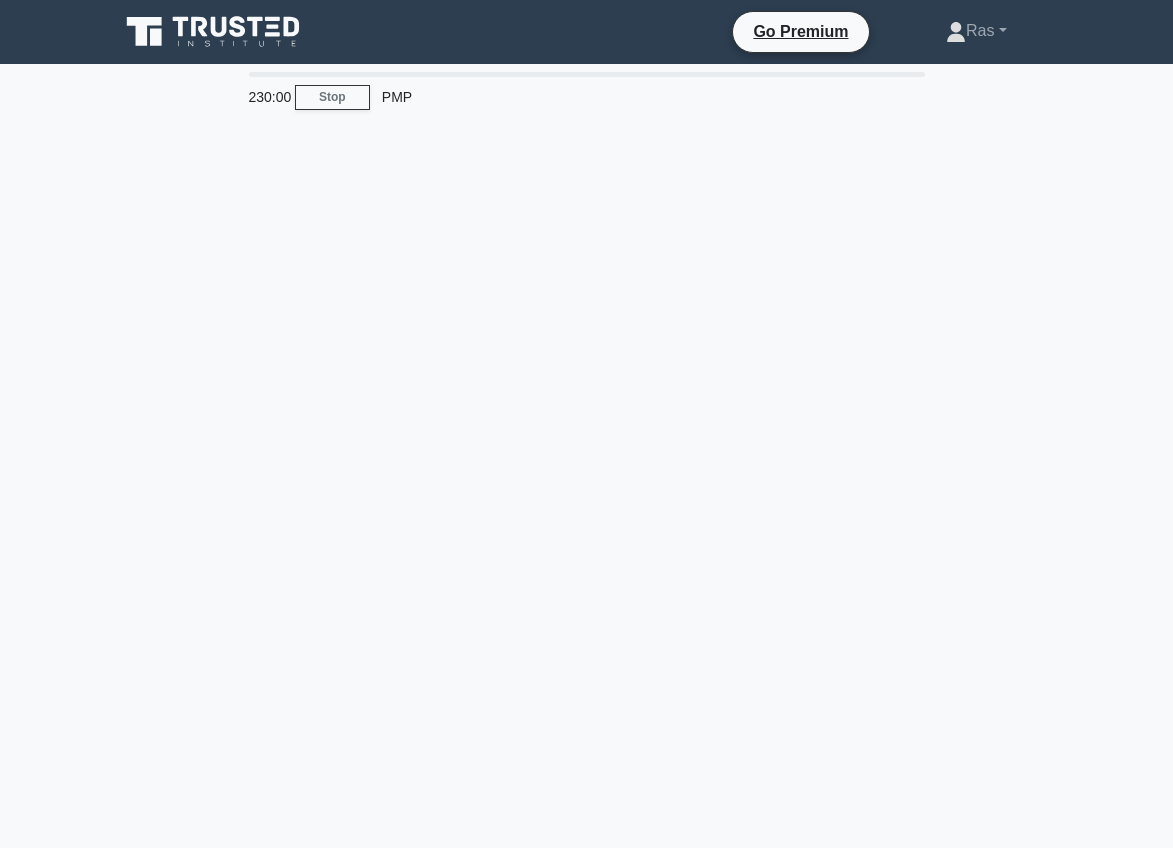 scroll, scrollTop: 0, scrollLeft: 0, axis: both 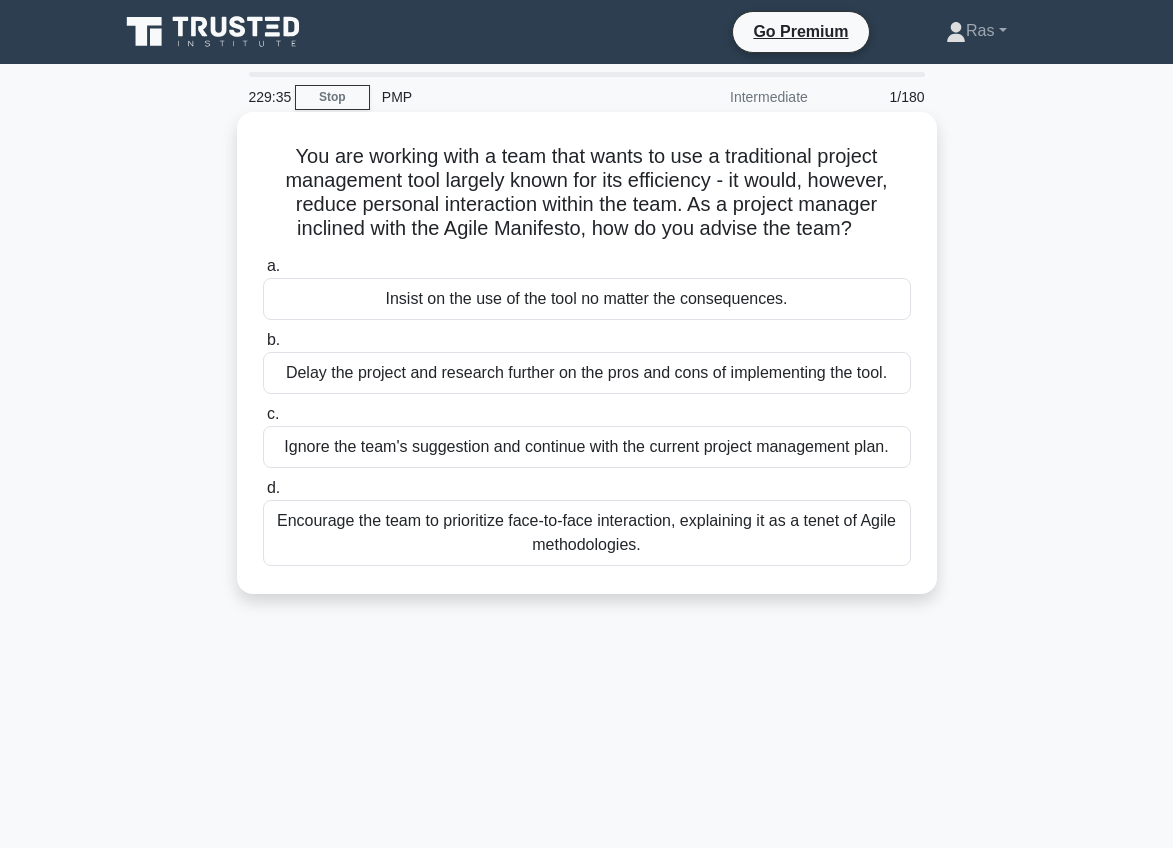 click on "Encourage the team to prioritize face-to-face interaction, explaining it as a tenet of Agile methodologies." at bounding box center (587, 533) 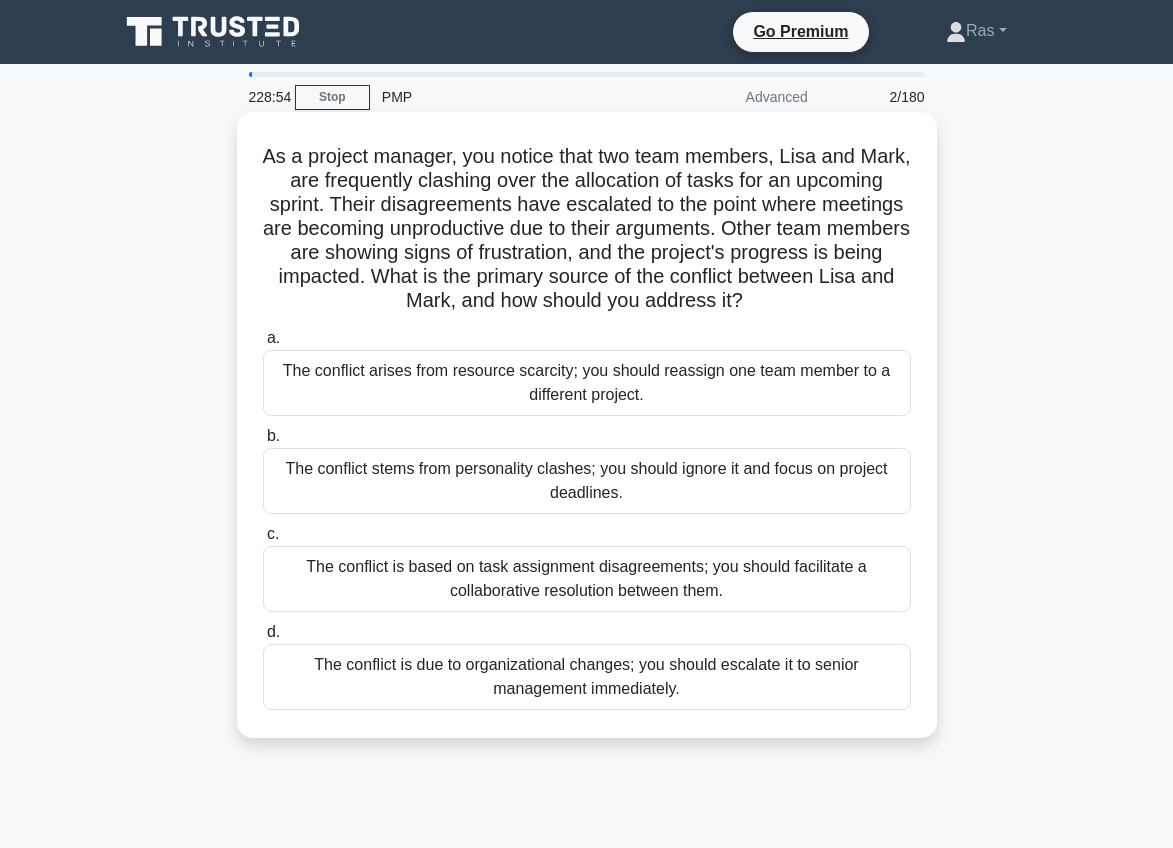 click on "The conflict is based on task assignment disagreements; you should facilitate a collaborative resolution between them." at bounding box center [587, 579] 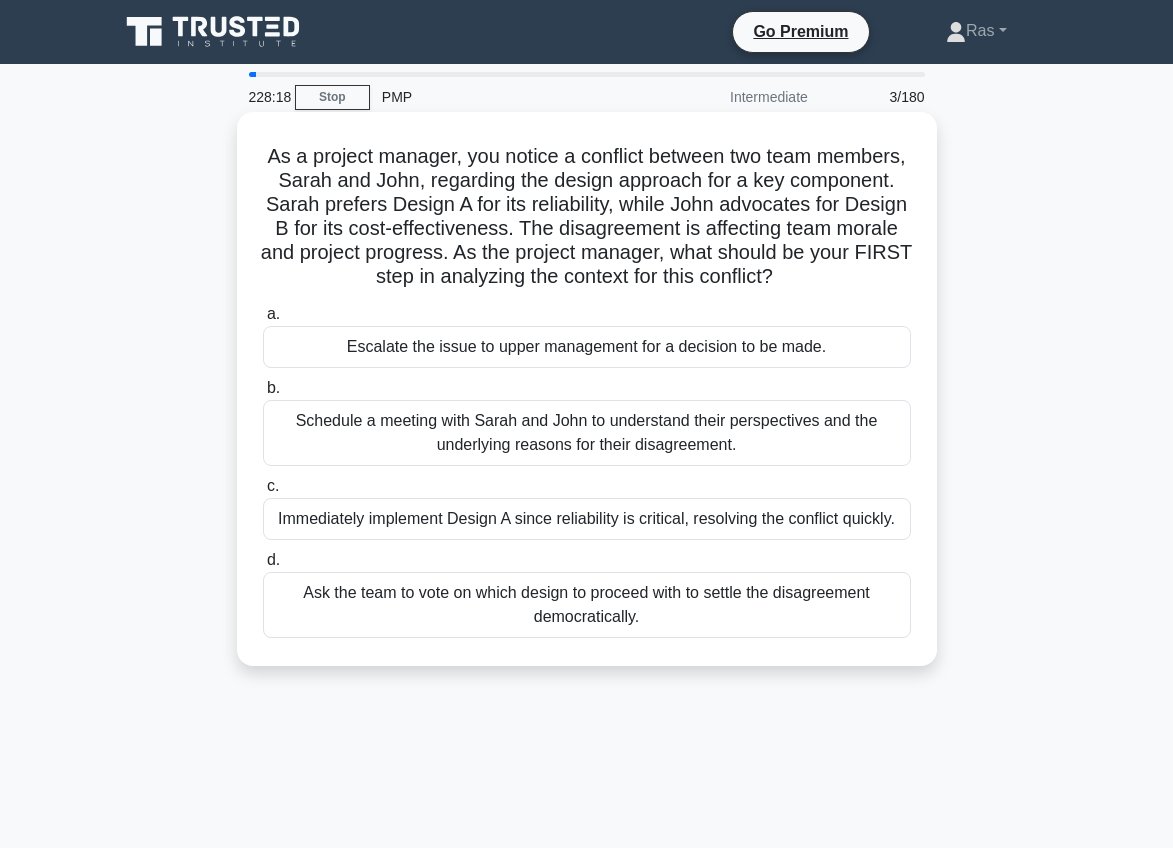 click on "b.
Schedule a meeting with [NAME] and [NAME] to understand their perspectives and the underlying reasons for their disagreement." at bounding box center (587, 421) 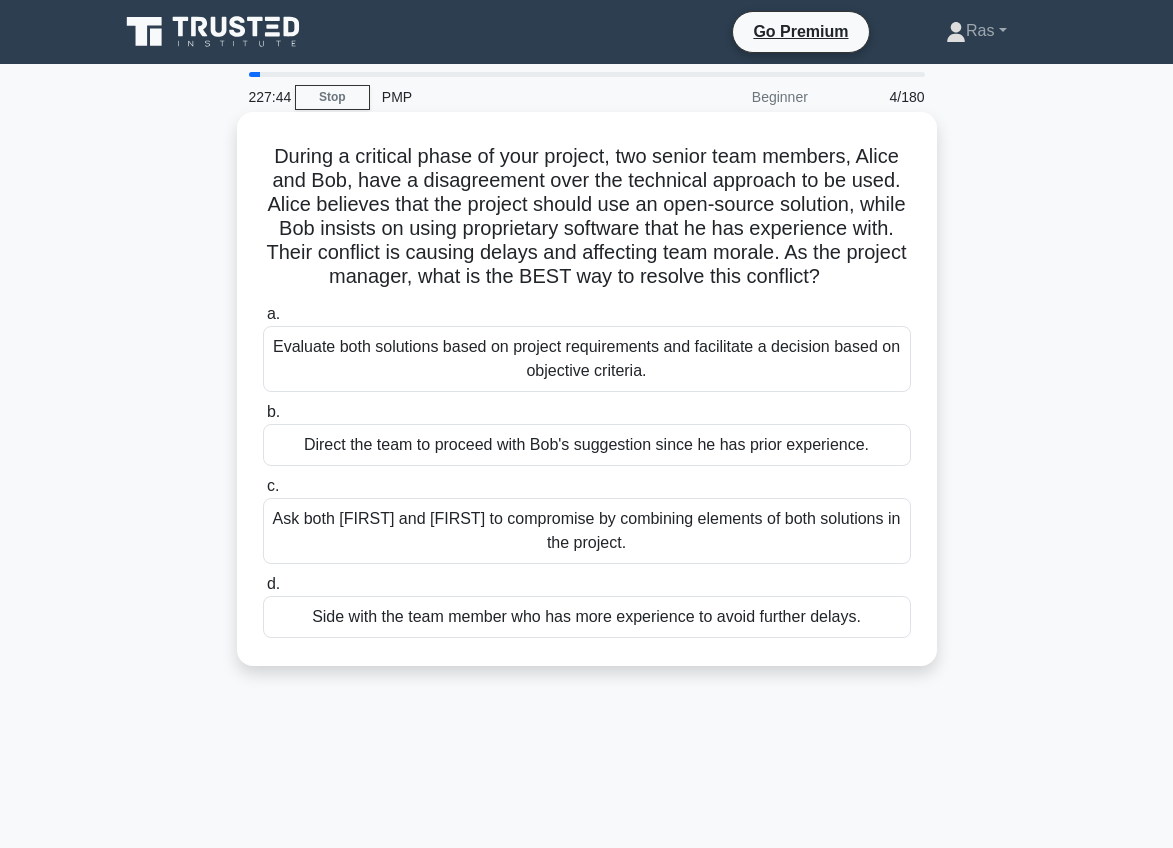 click on "Evaluate both solutions based on project requirements and facilitate a decision based on objective criteria." at bounding box center [587, 359] 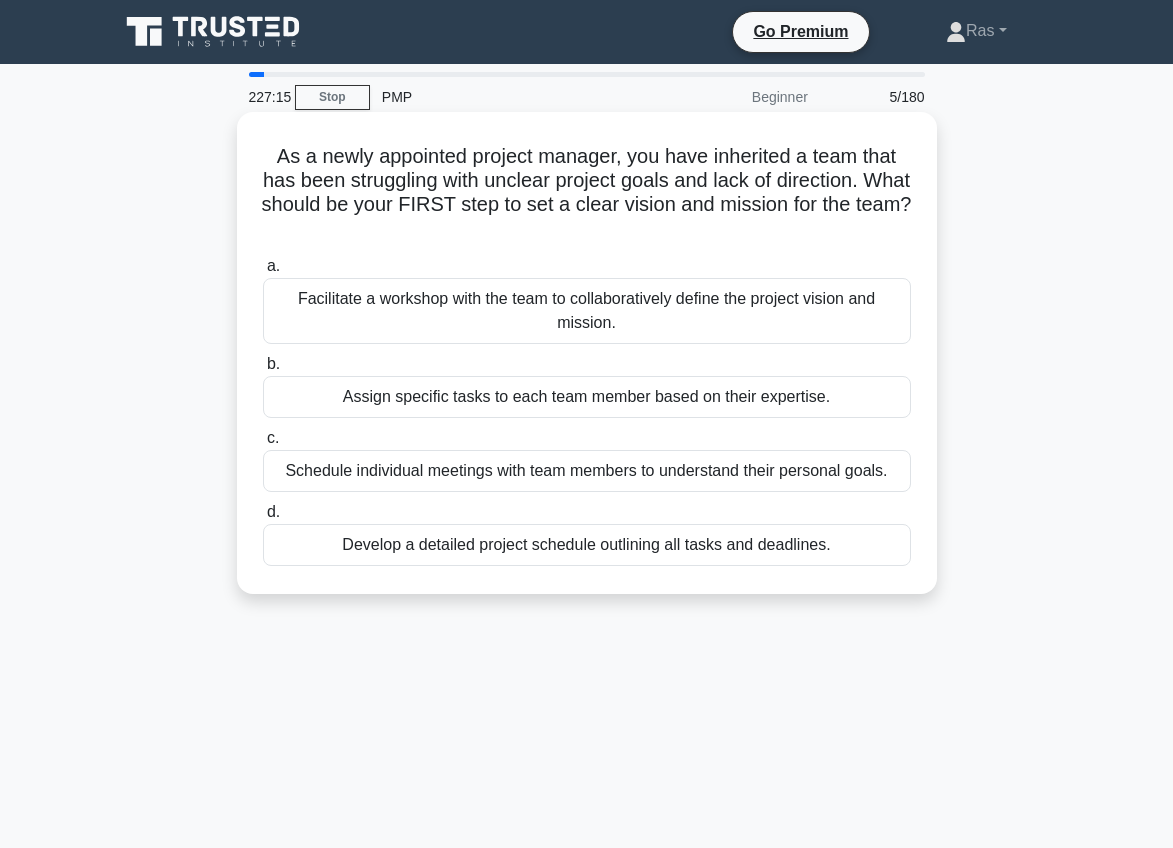 click on "b.
Assign specific tasks to each team member based on their expertise." at bounding box center [587, 385] 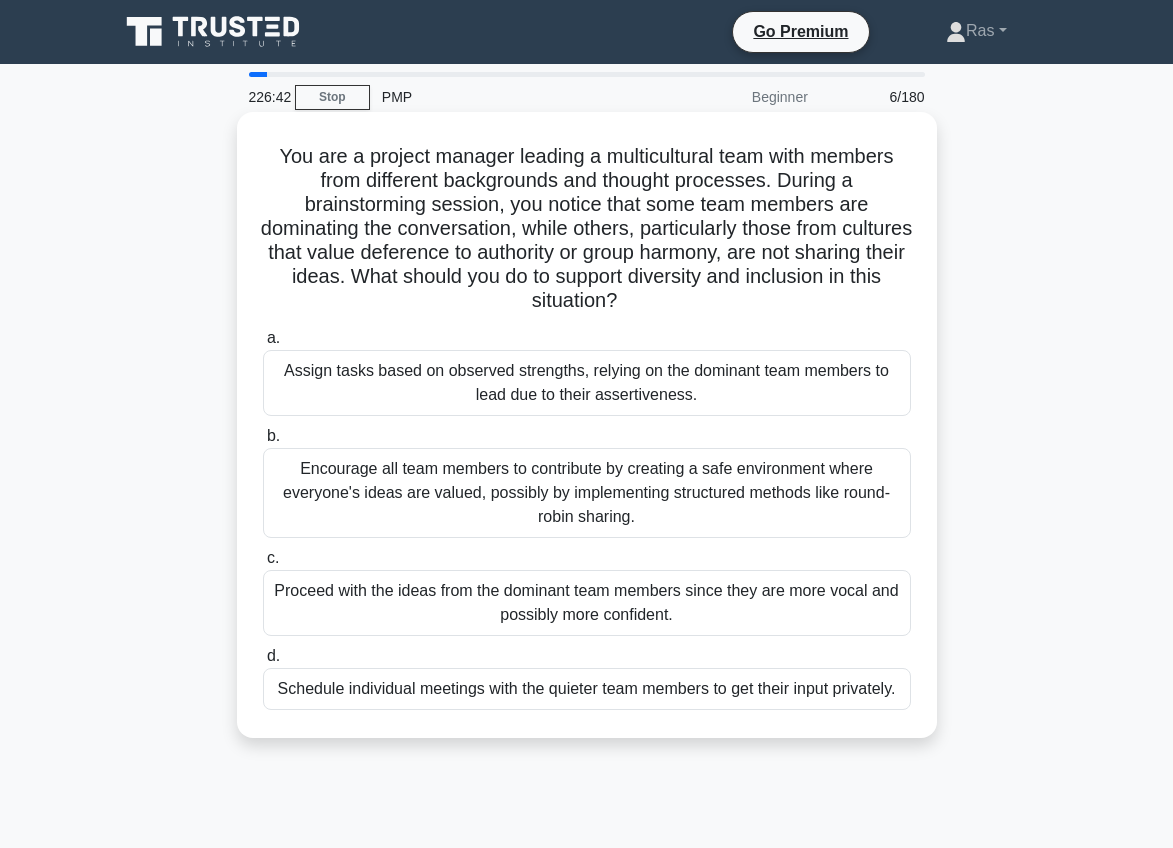 click on "Encourage all team members to contribute by creating a safe environment where everyone's ideas are valued, possibly by implementing structured methods like round-robin sharing." at bounding box center [587, 493] 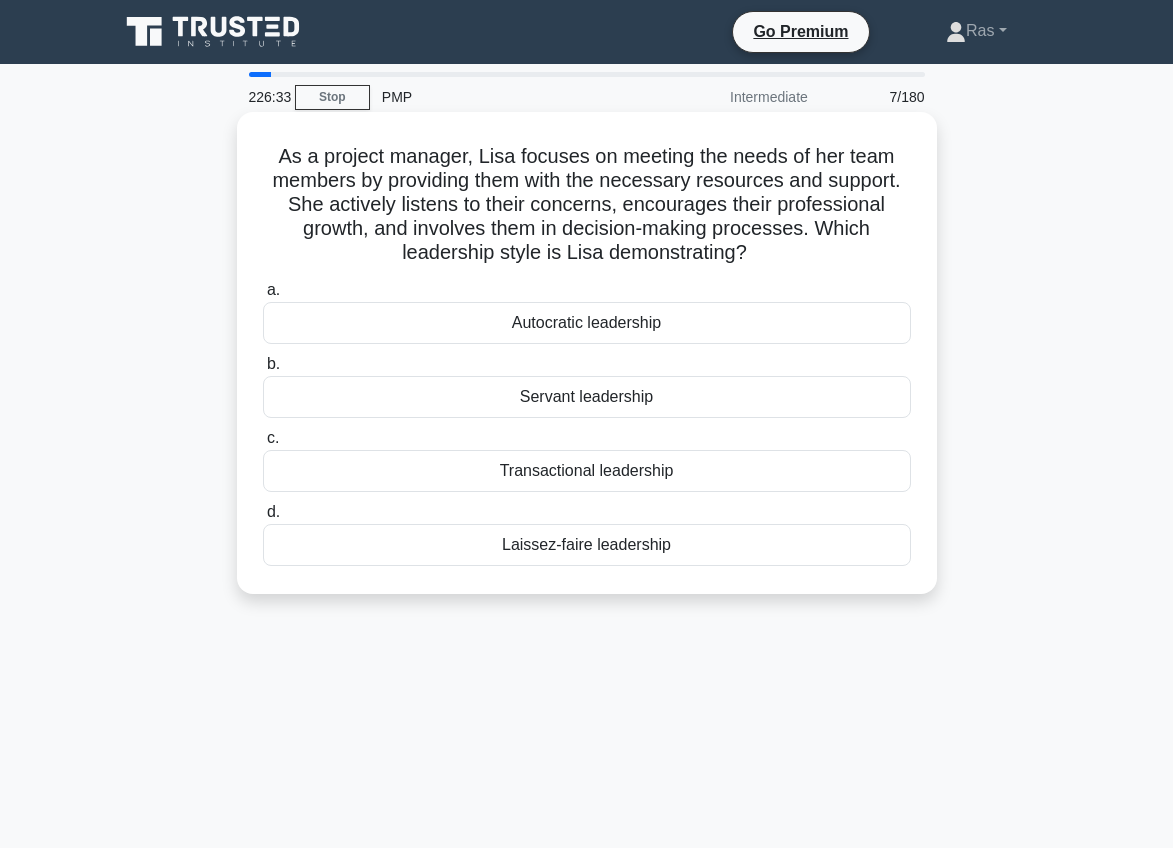 click on "Servant leadership" at bounding box center (587, 397) 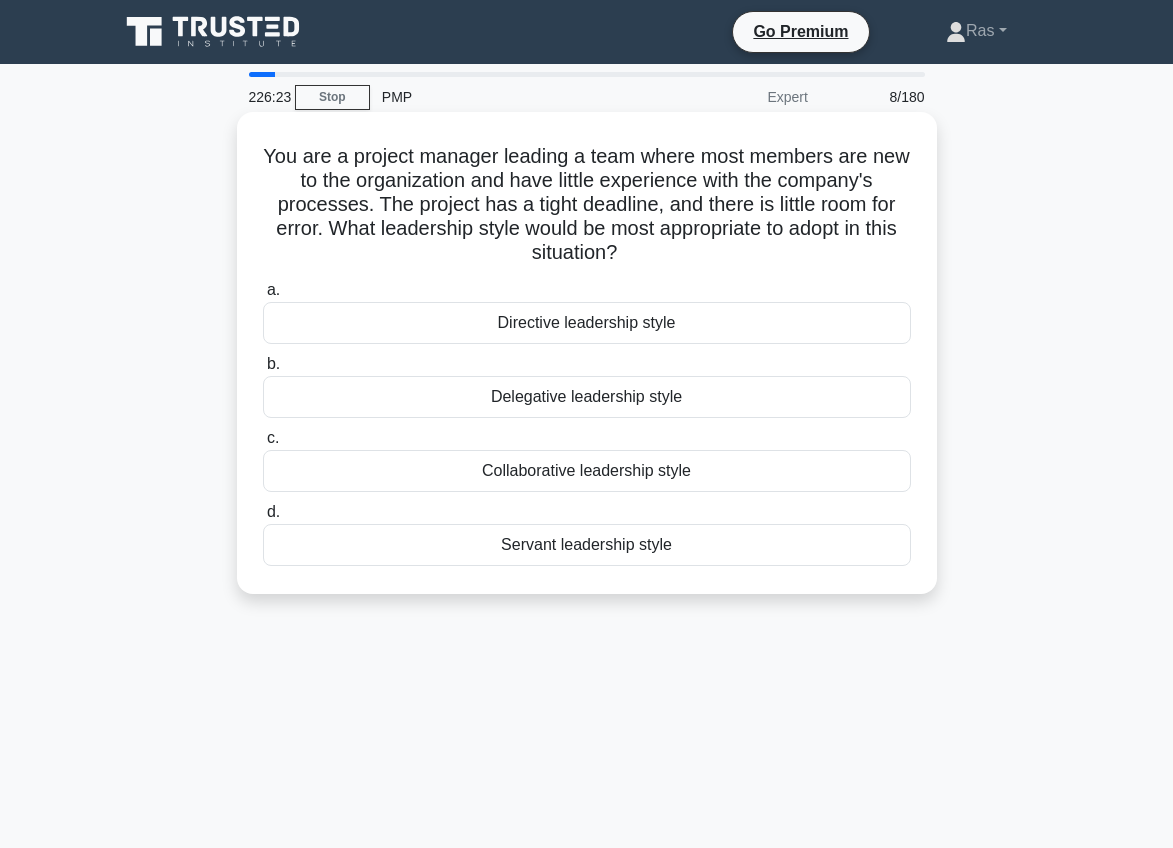 click on "Directive leadership style" at bounding box center [587, 323] 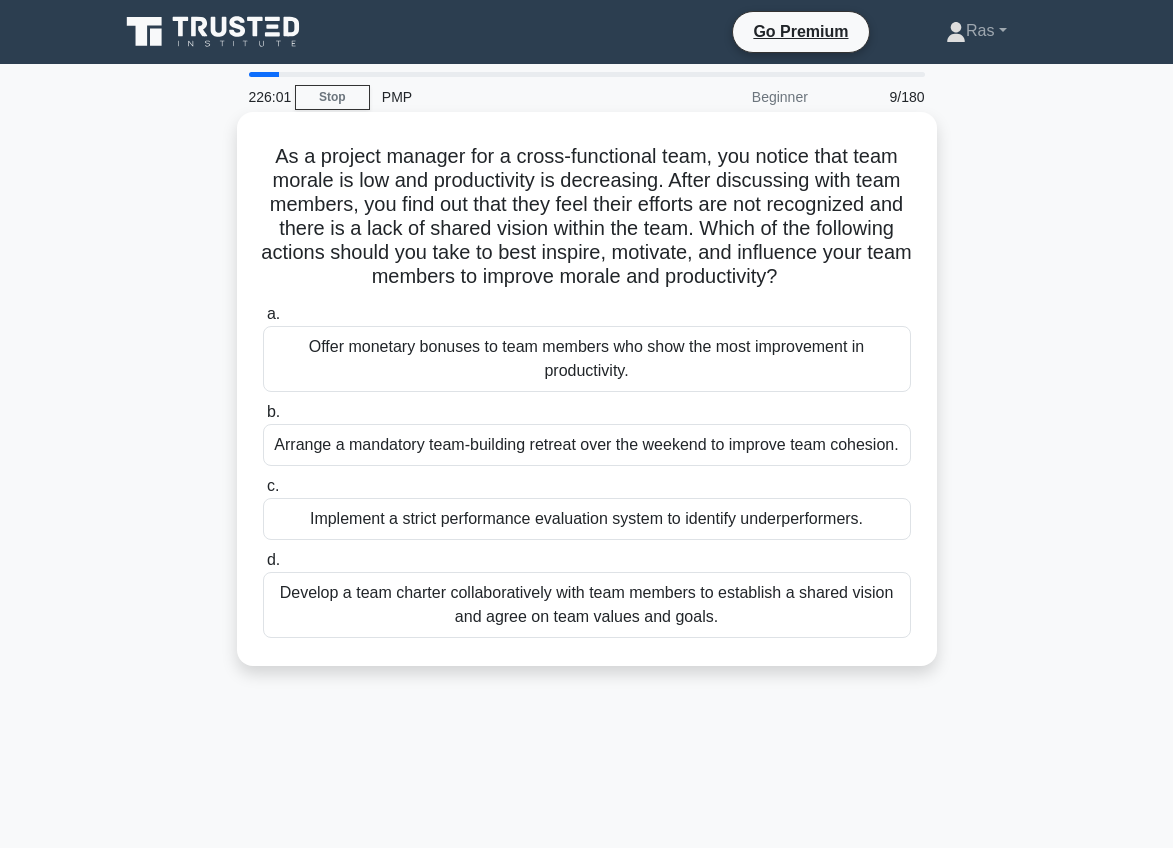 click on "Develop a team charter collaboratively with team members to establish a shared vision and agree on team values and goals." at bounding box center (587, 605) 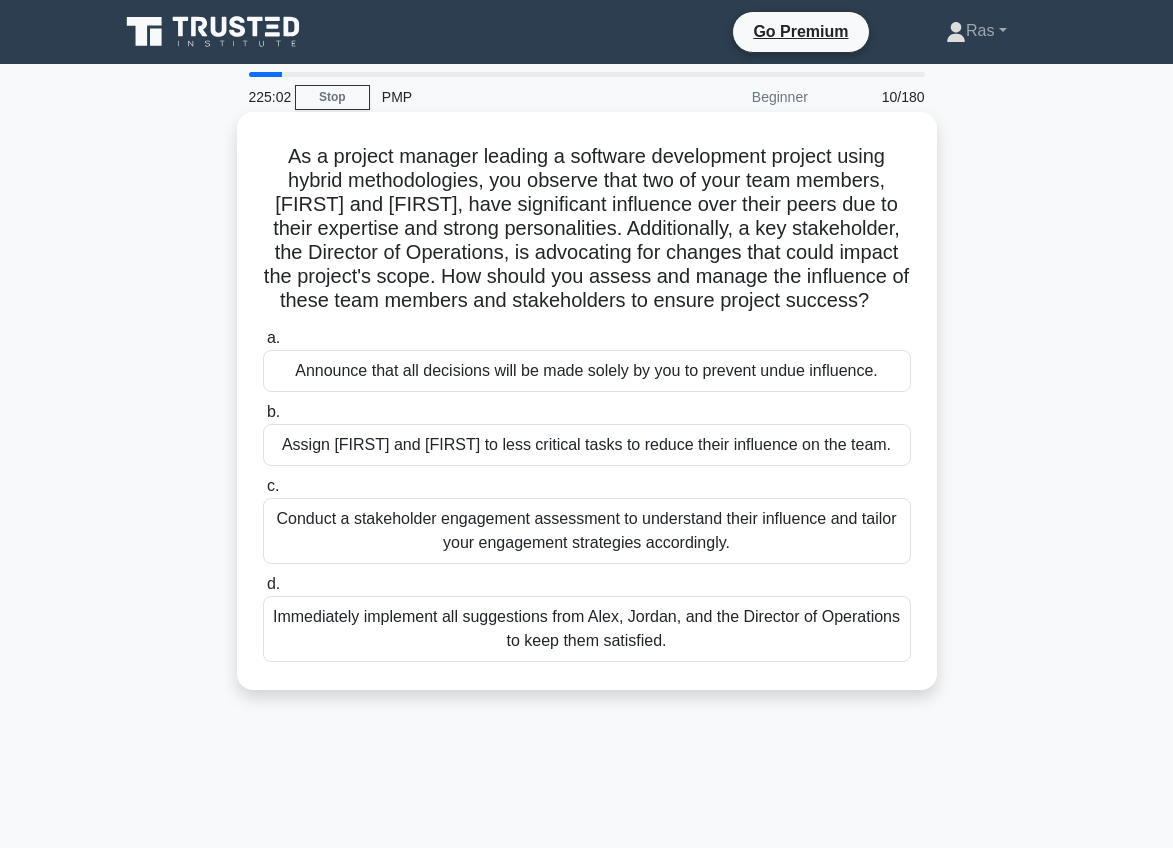 click on "Conduct a stakeholder engagement assessment to understand their influence and tailor your engagement strategies accordingly." at bounding box center (587, 531) 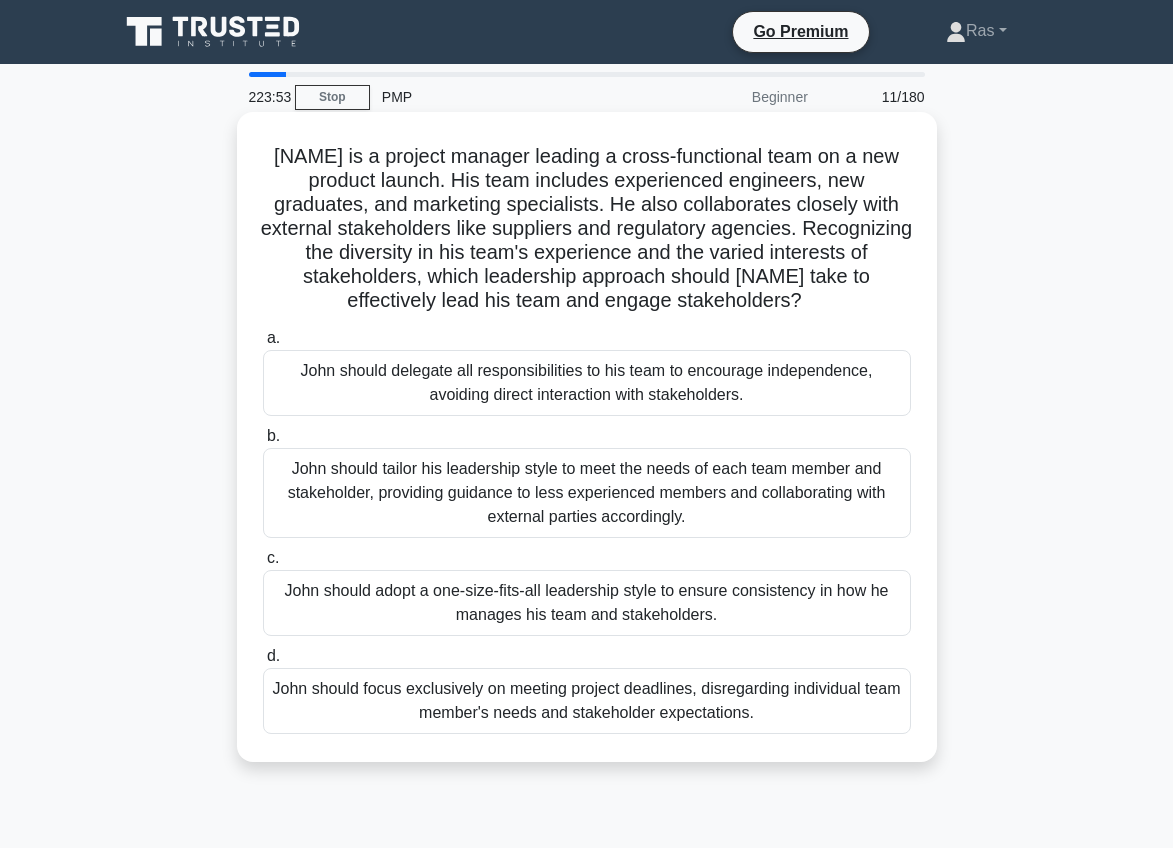 click on "John should tailor his leadership style to meet the needs of each team member and stakeholder, providing guidance to less experienced members and collaborating with external parties accordingly." at bounding box center [587, 493] 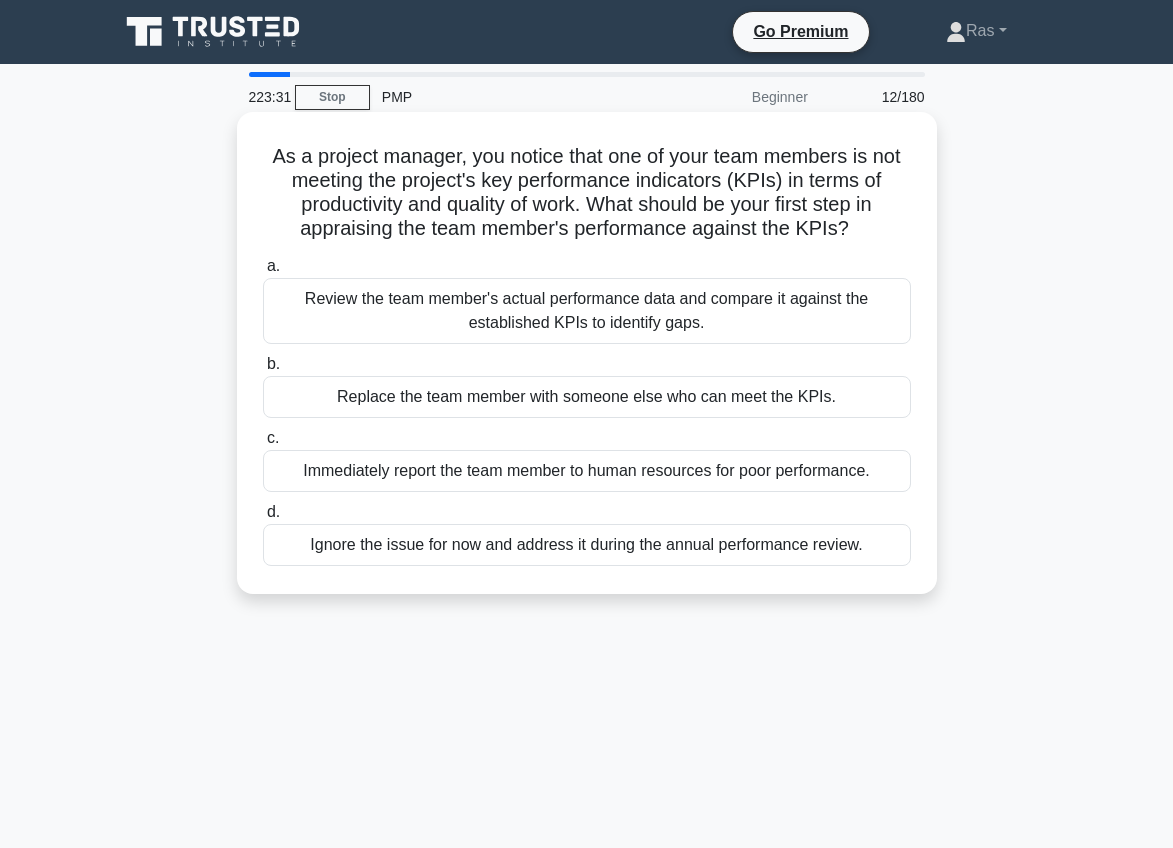 click on "a.
Review the team member's actual performance data and compare it against the established KPIs to identify gaps." at bounding box center [587, 299] 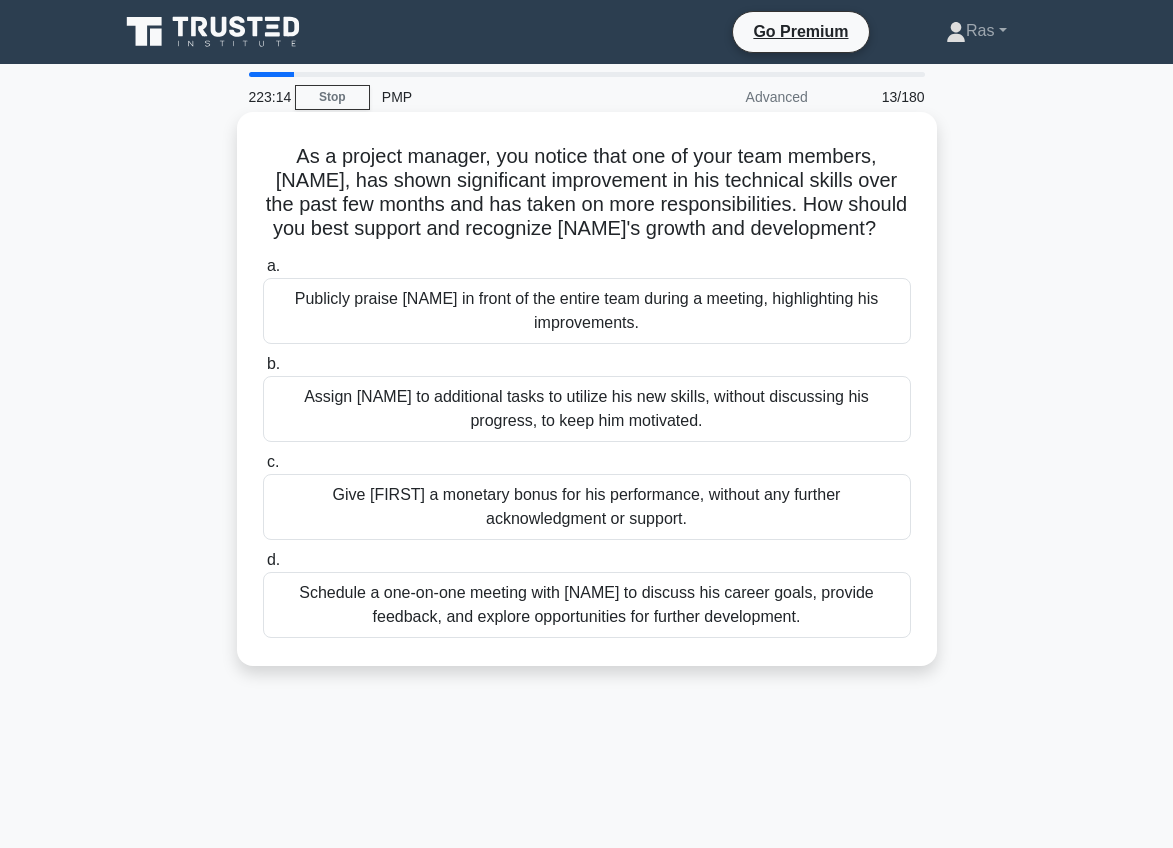 click on "Schedule a one-on-one meeting with [NAME] to discuss his career goals, provide feedback, and explore opportunities for further development." at bounding box center [587, 605] 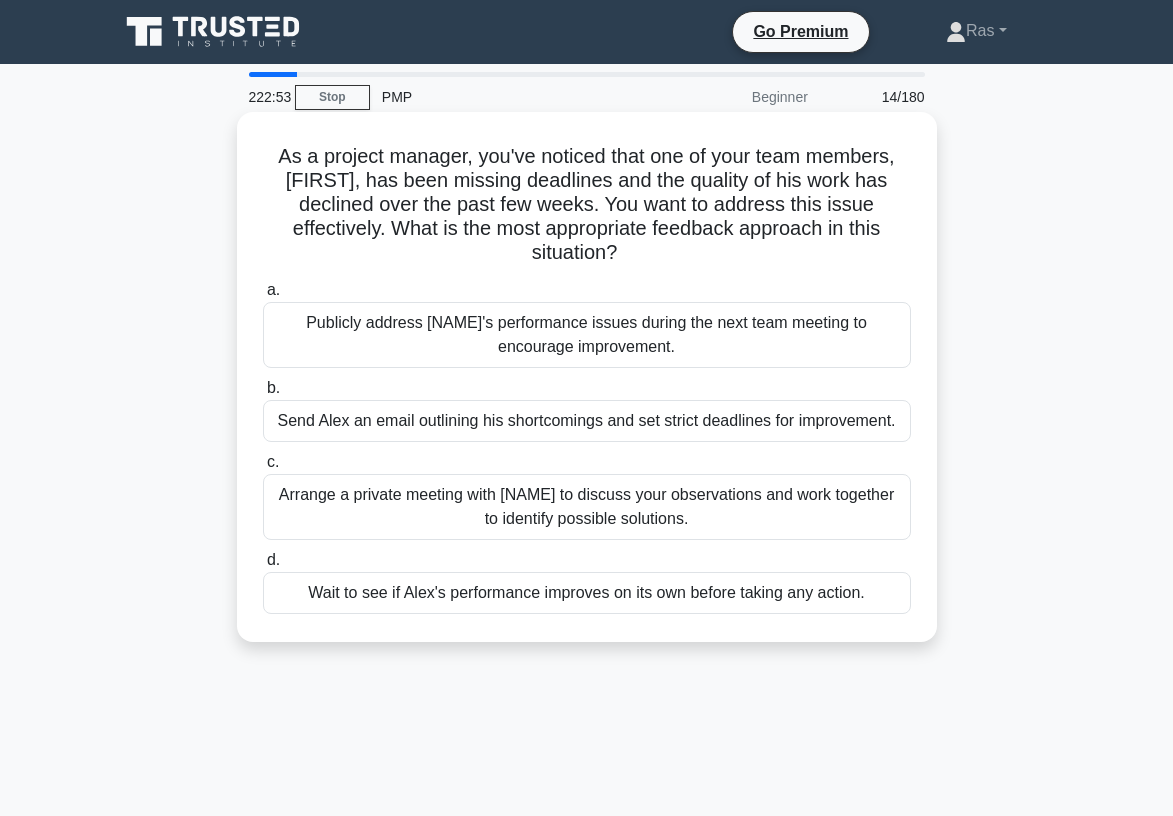 click on "Arrange a private meeting with [NAME] to discuss your observations and work together to identify possible solutions." at bounding box center [587, 507] 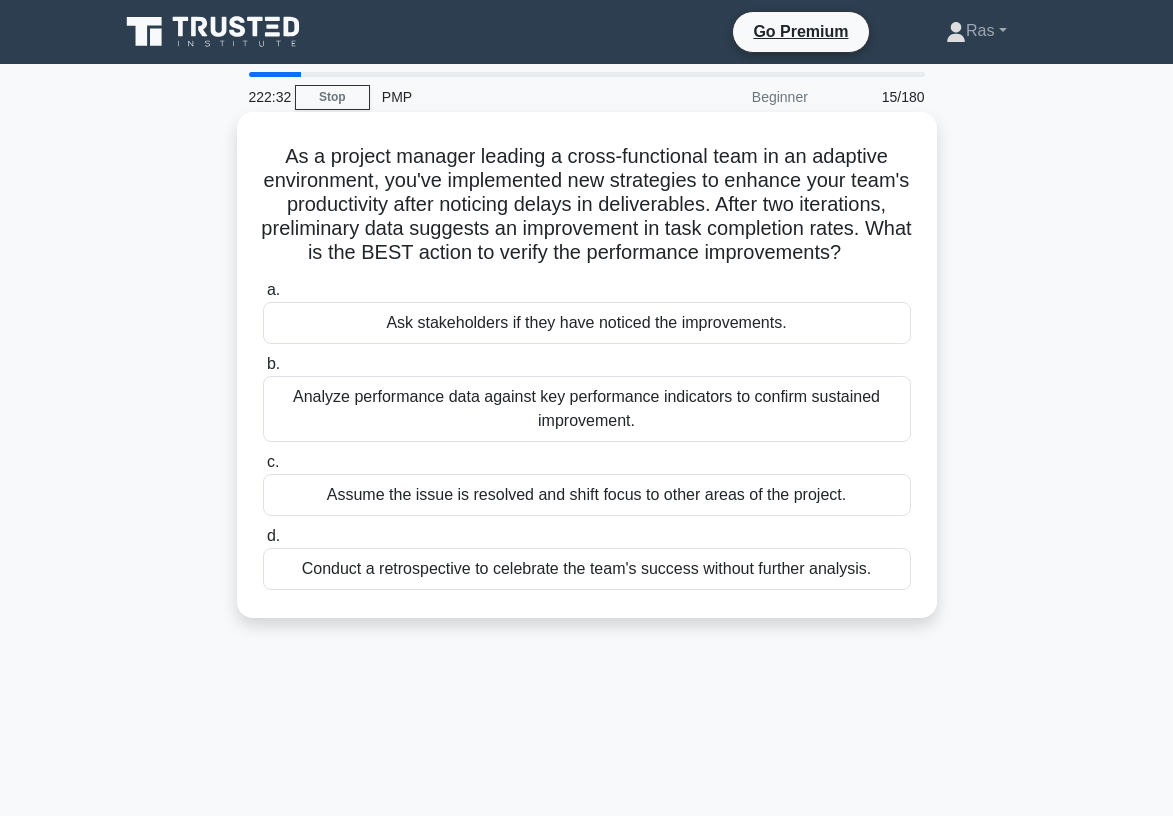 click on "Analyze performance data against key performance indicators to confirm sustained improvement." at bounding box center [587, 409] 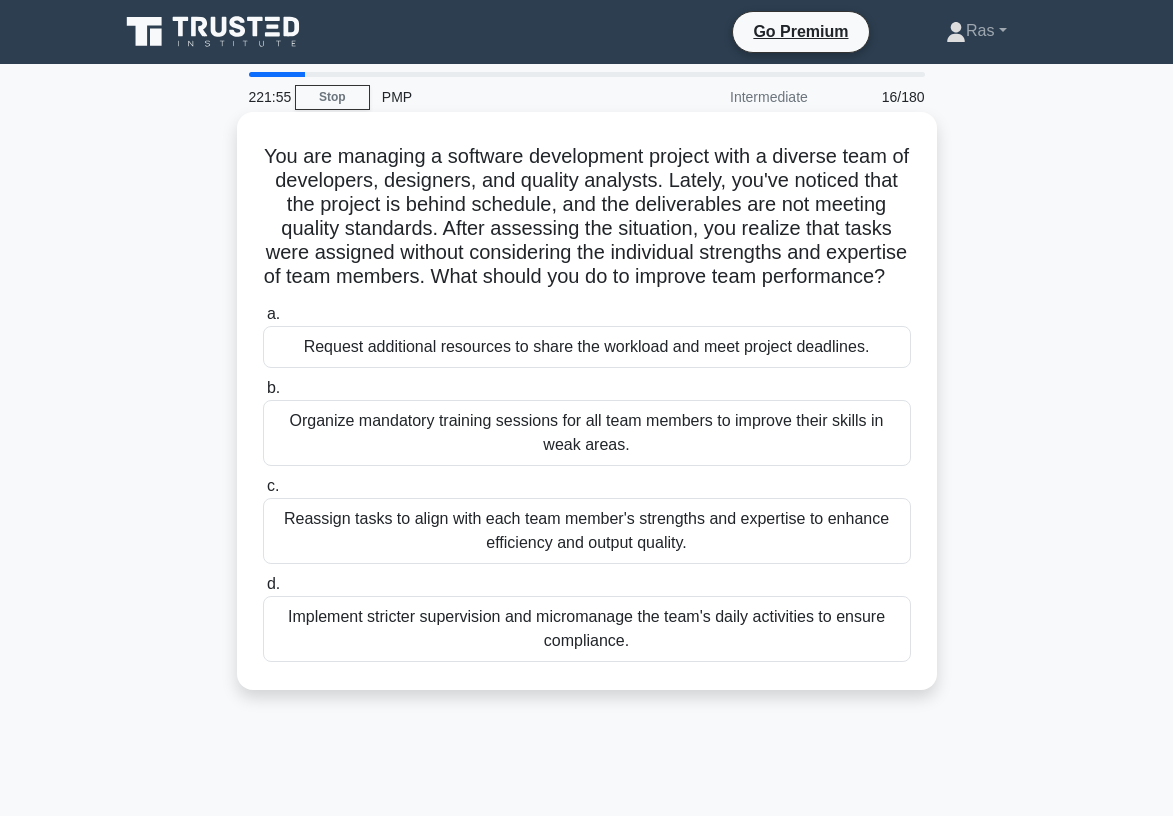 click on "Reassign tasks to align with each team member's strengths and expertise to enhance efficiency and output quality." at bounding box center (587, 531) 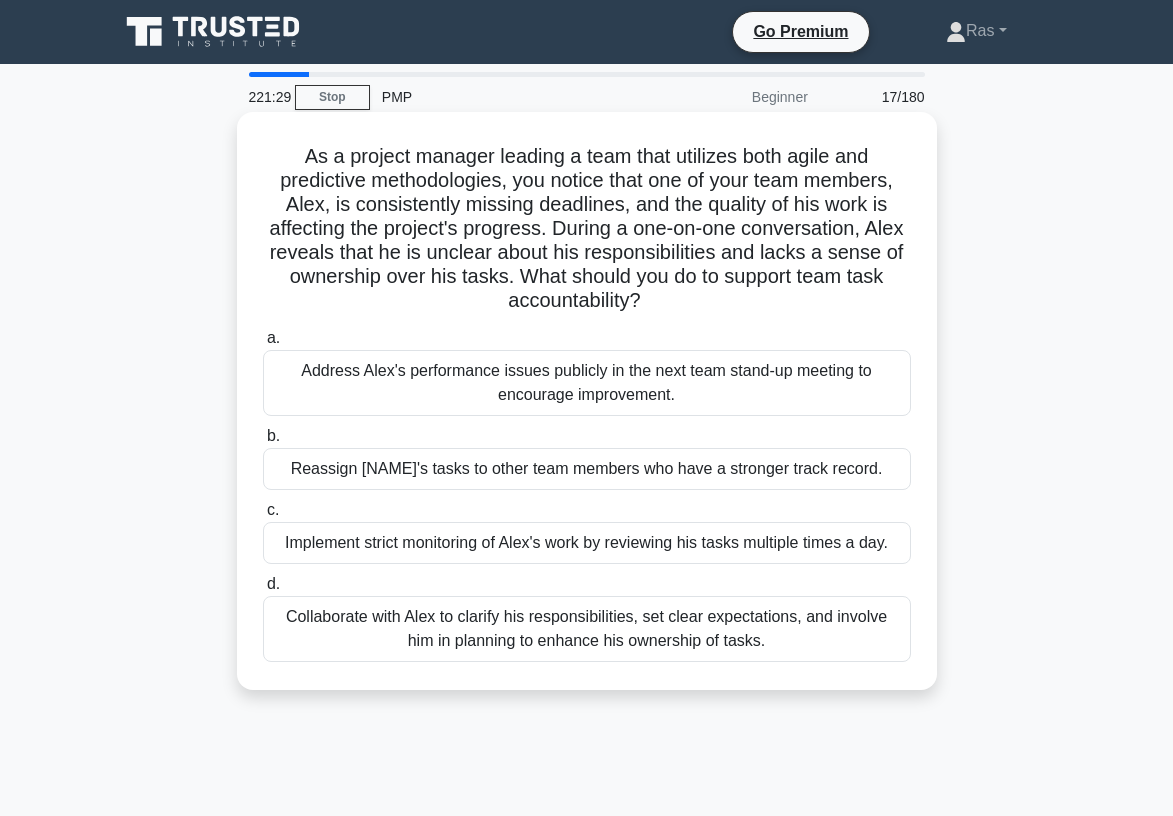 click on "Collaborate with Alex to clarify his responsibilities, set clear expectations, and involve him in planning to enhance his ownership of tasks." at bounding box center [587, 629] 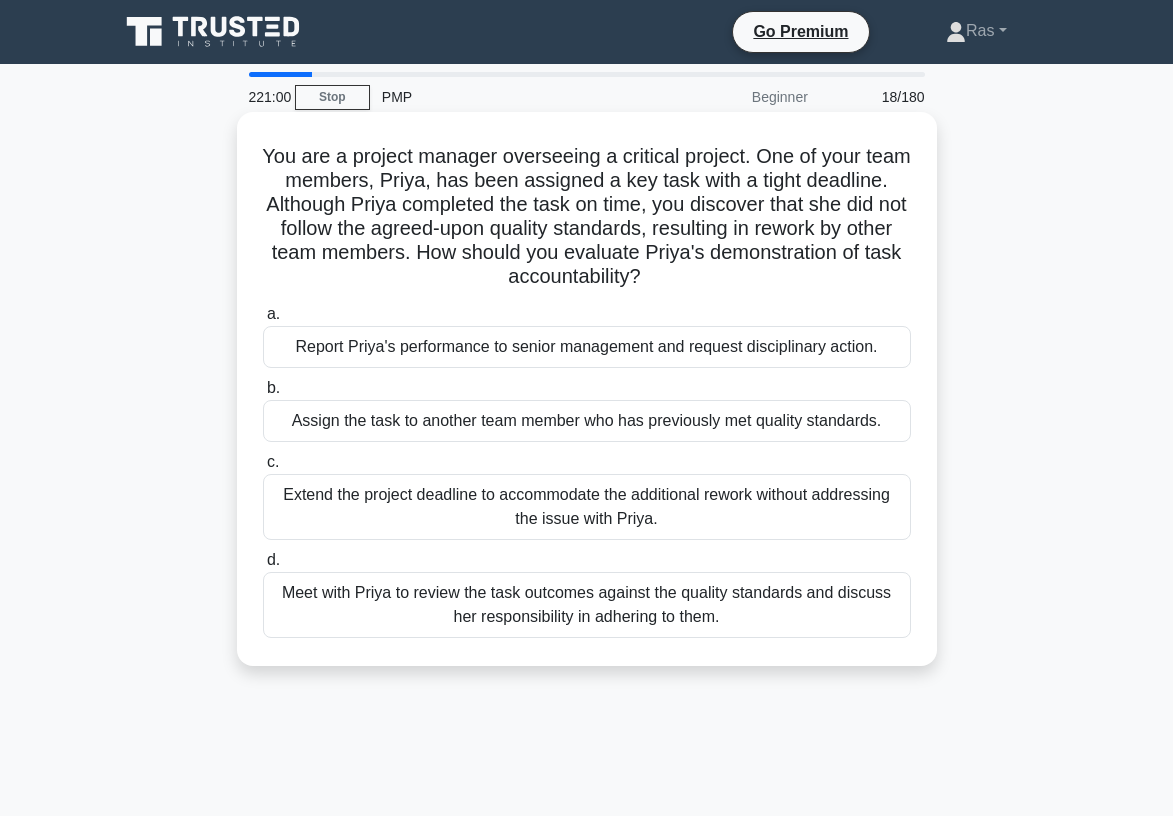 click on "You are a project manager overseeing a critical project. One of your team members, [NAME], has been assigned a key task with a tight deadline. Although [NAME] completed the task on time, you discover that she did not follow the agreed-upon quality standards, resulting in rework by other team members. How should you evaluate [NAME]'s demonstration of task accountability?
.spinner_0XTQ{transform-origin:center;animation:spinner_y6GP .75s linear infinite}@keyframes spinner_y6GP{100%{transform:rotate(360deg)}}
a." at bounding box center (587, 389) 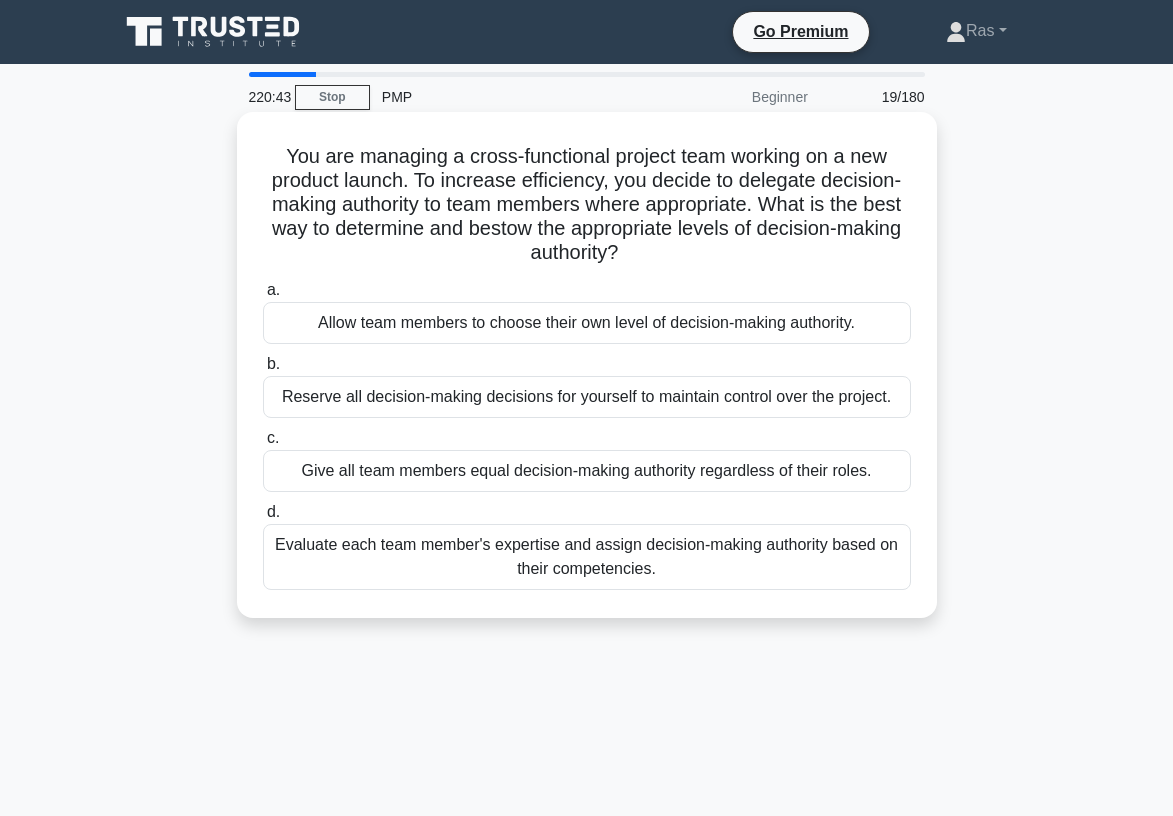click on "Evaluate each team member's expertise and assign decision-making authority based on their competencies." at bounding box center [587, 557] 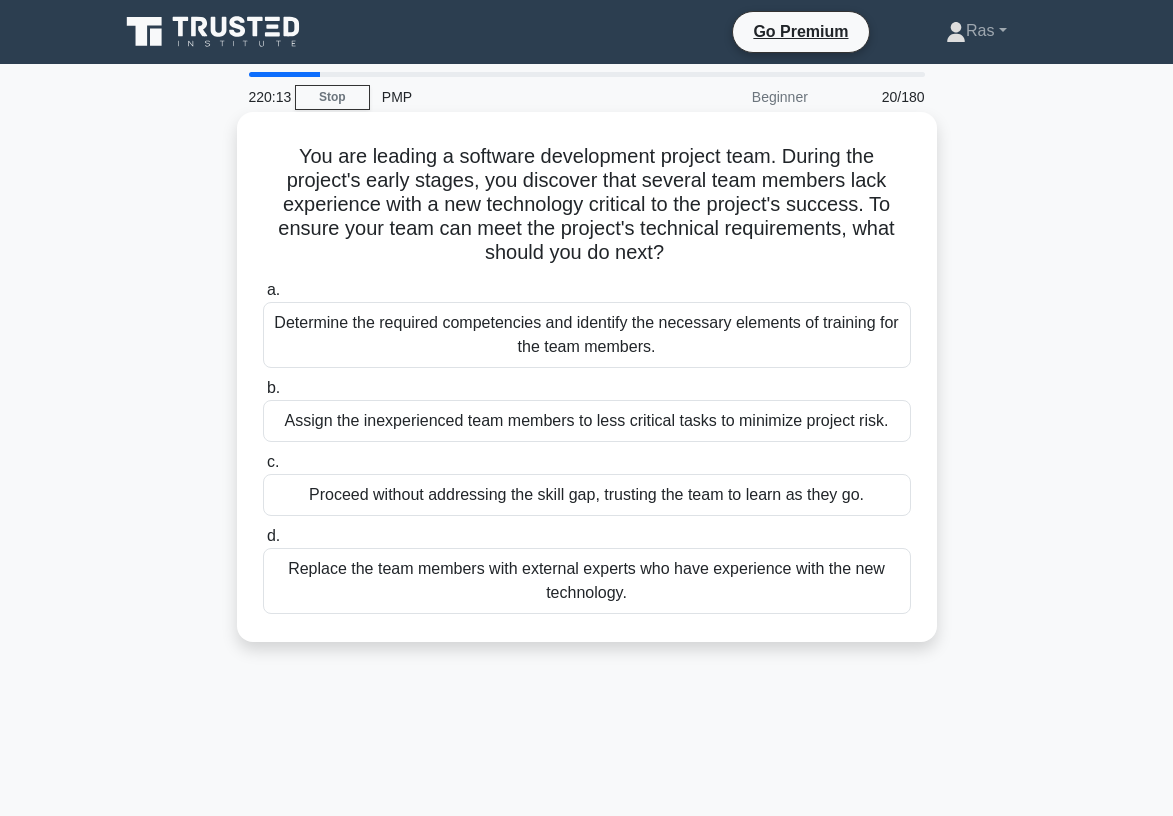 click on "Determine the required competencies and identify the necessary elements of training for the team members." at bounding box center (587, 335) 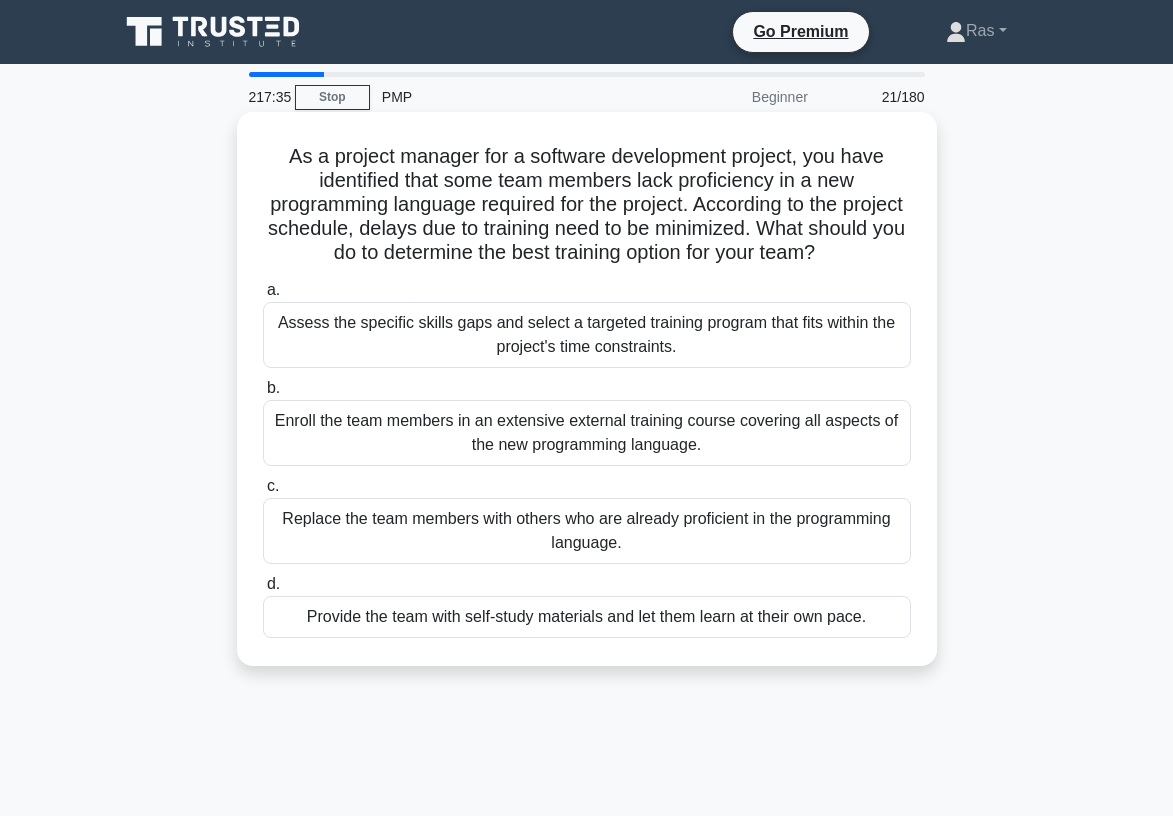 click on "Assess the specific skills gaps and select a targeted training program that fits within the project's time constraints." at bounding box center (587, 335) 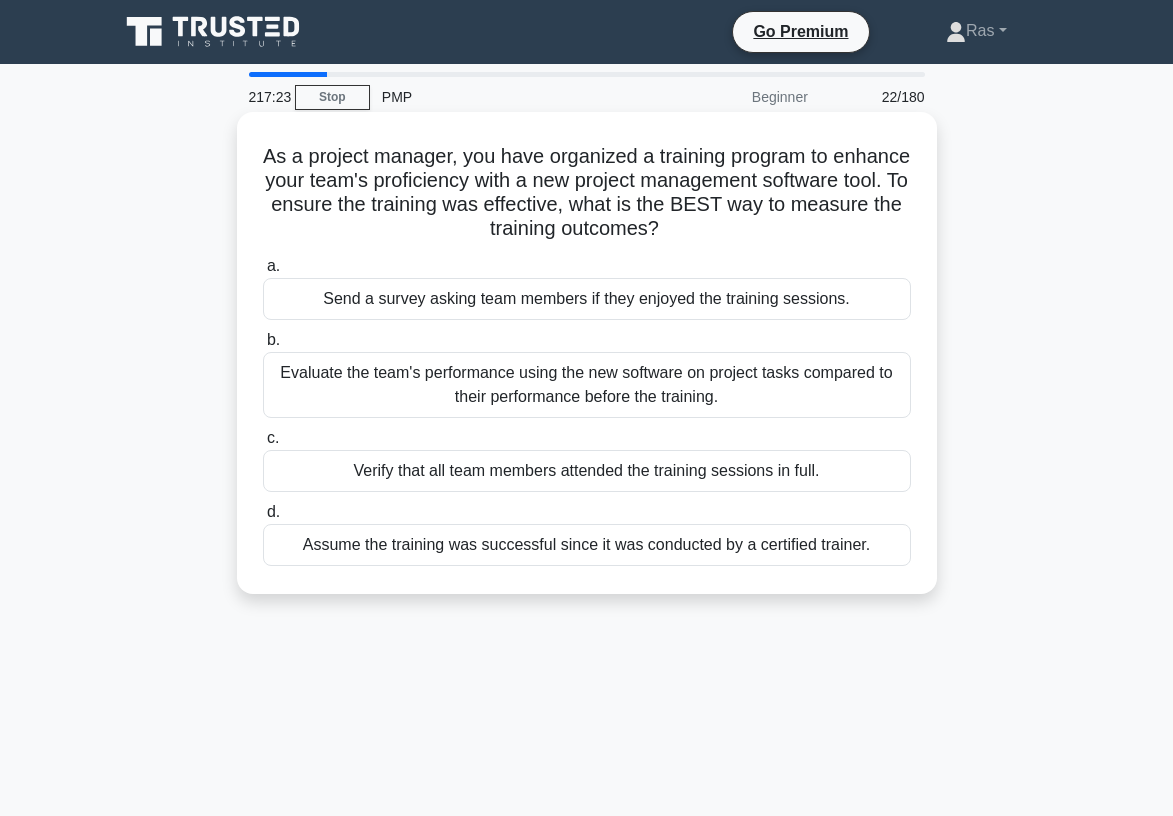 click on "Evaluate the team's performance using the new software on project tasks compared to their performance before the training." at bounding box center [587, 385] 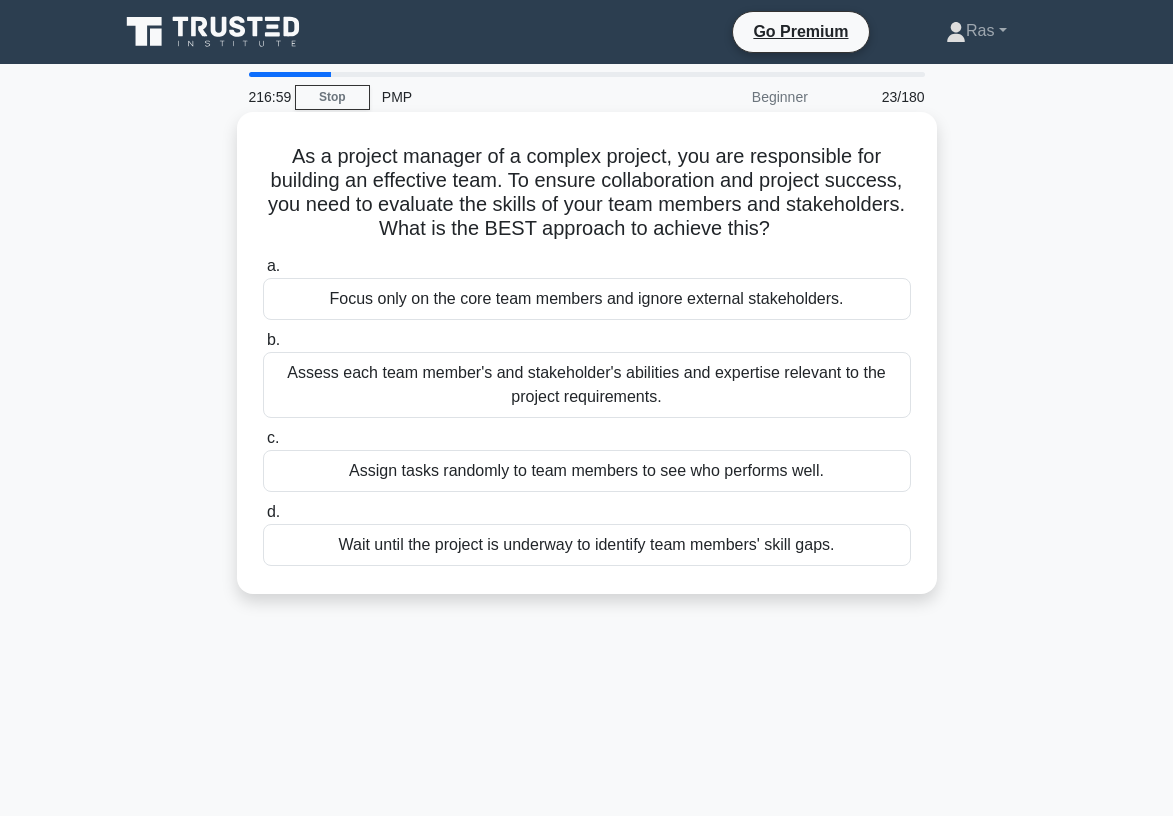 click on "Assess each team member's and stakeholder's abilities and expertise relevant to the project requirements." at bounding box center [587, 385] 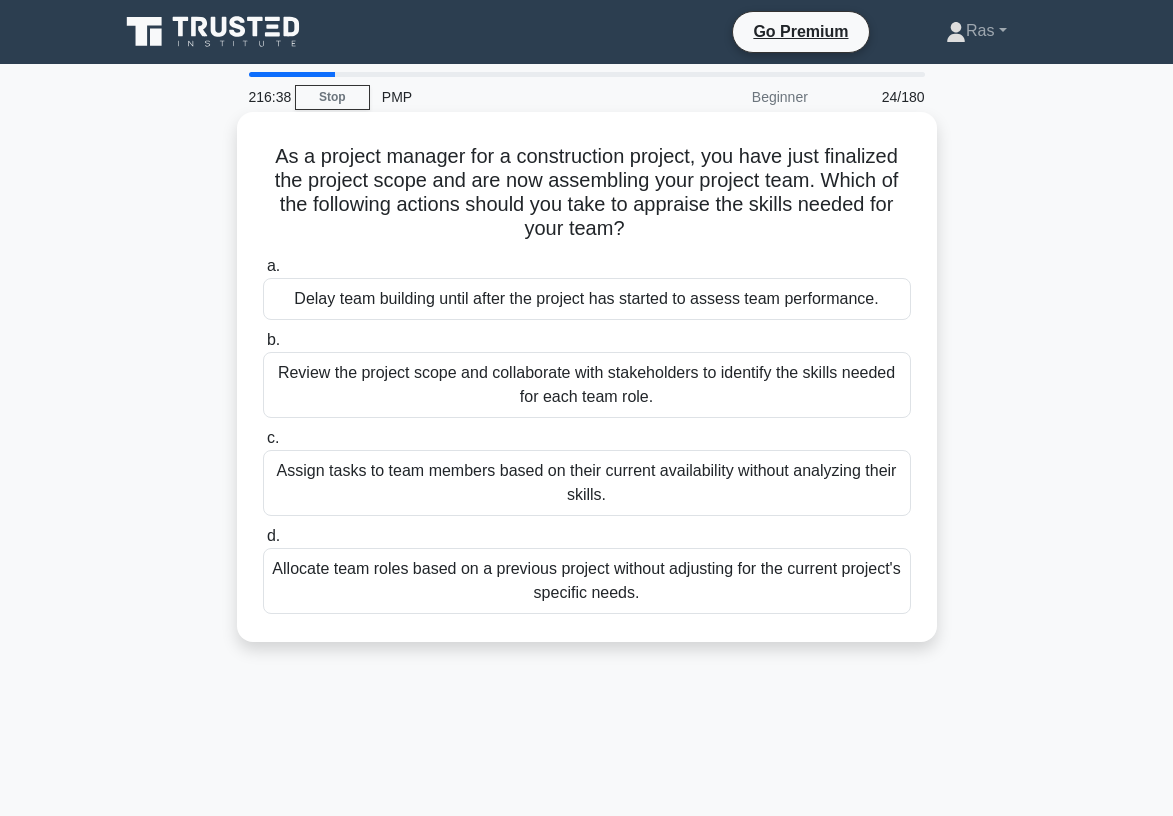 click on "Review the project scope and collaborate with stakeholders to identify the skills needed for each team role." at bounding box center [587, 385] 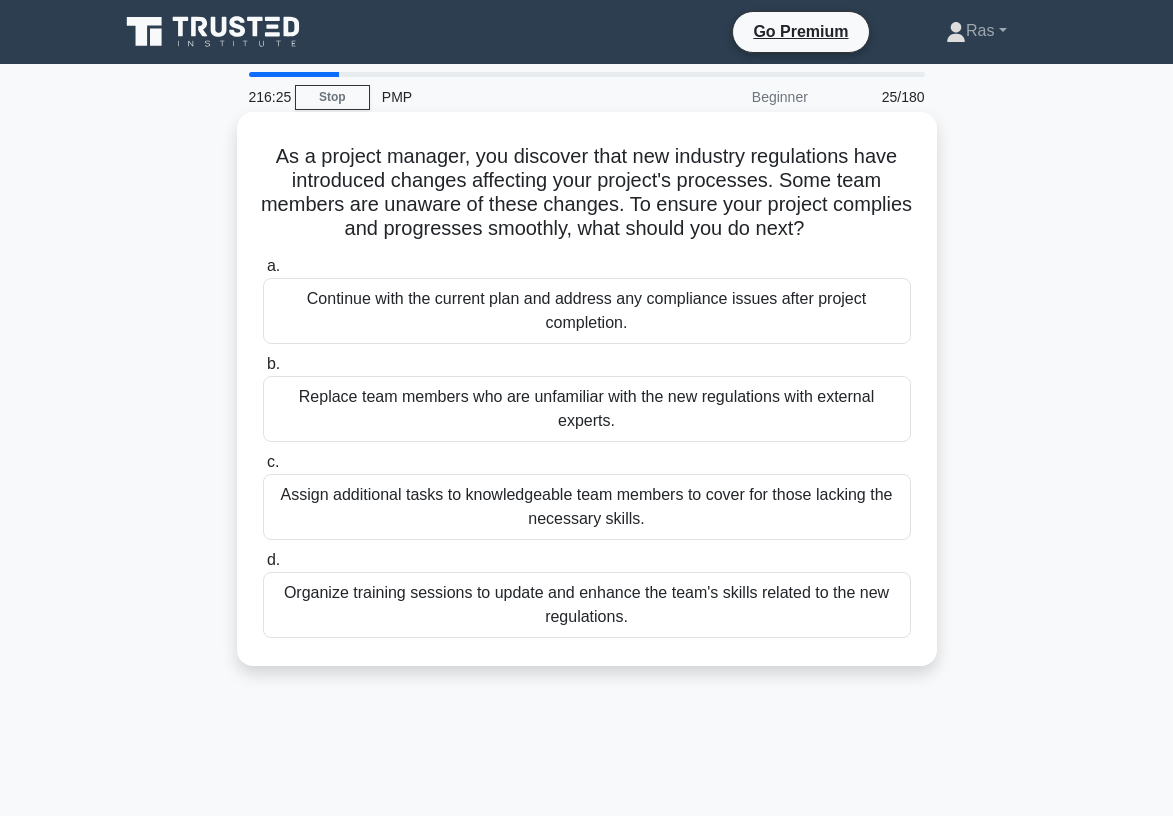 click on "Organize training sessions to update and enhance the team's skills related to the new regulations." at bounding box center [587, 605] 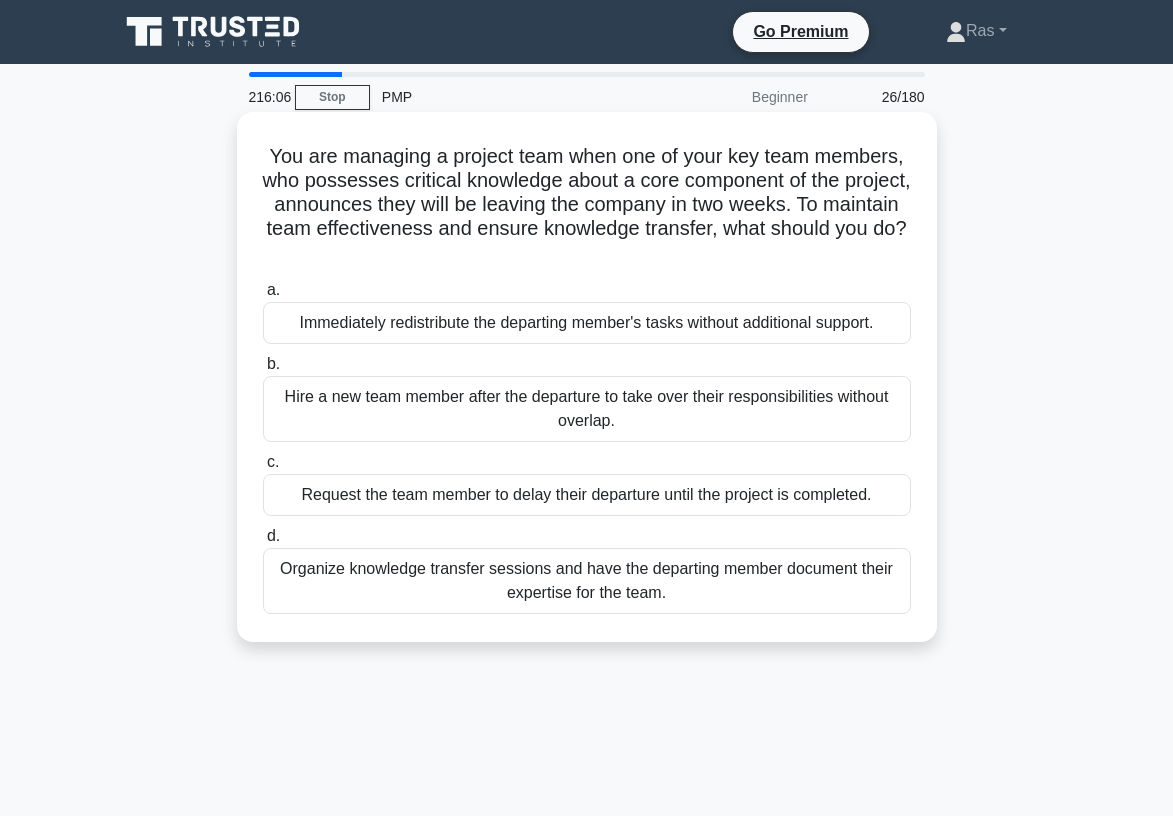 click on "Organize knowledge transfer sessions and have the departing member document their expertise for the team." at bounding box center [587, 581] 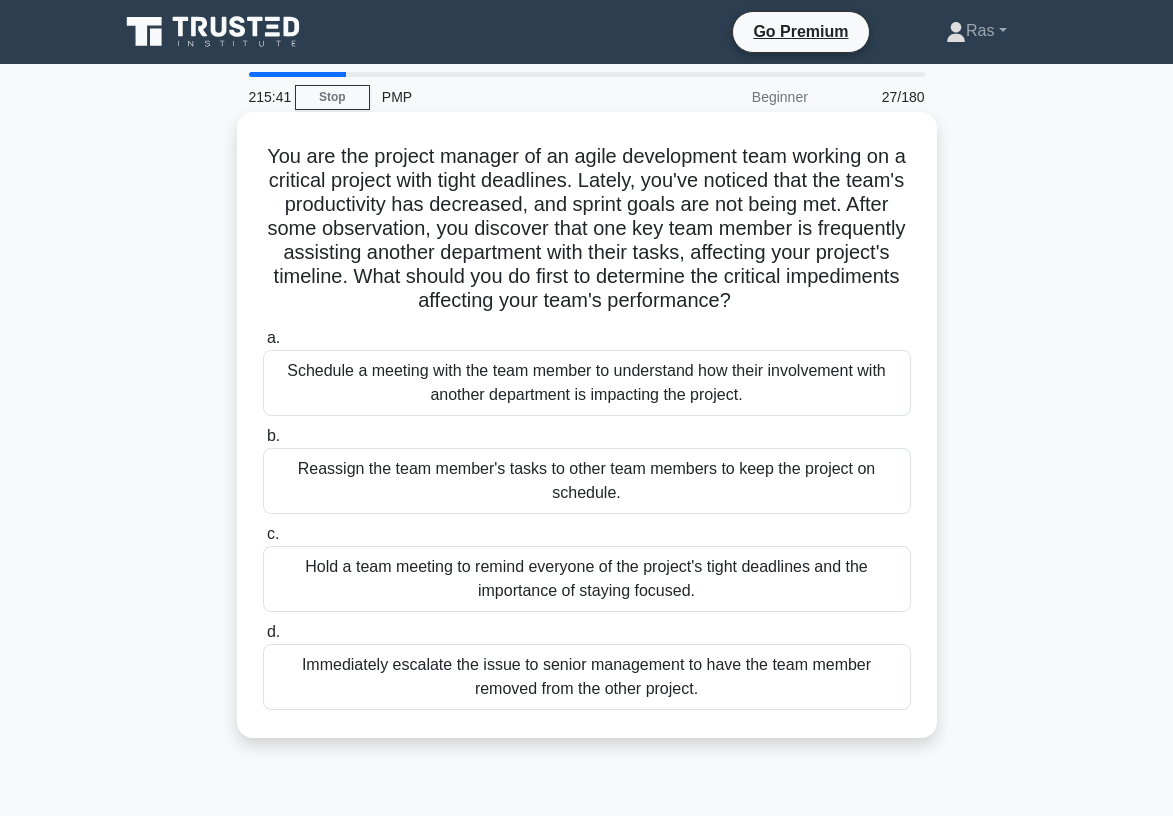 click on "Schedule a meeting with the team member to understand how their involvement with another department is impacting the project." at bounding box center [587, 383] 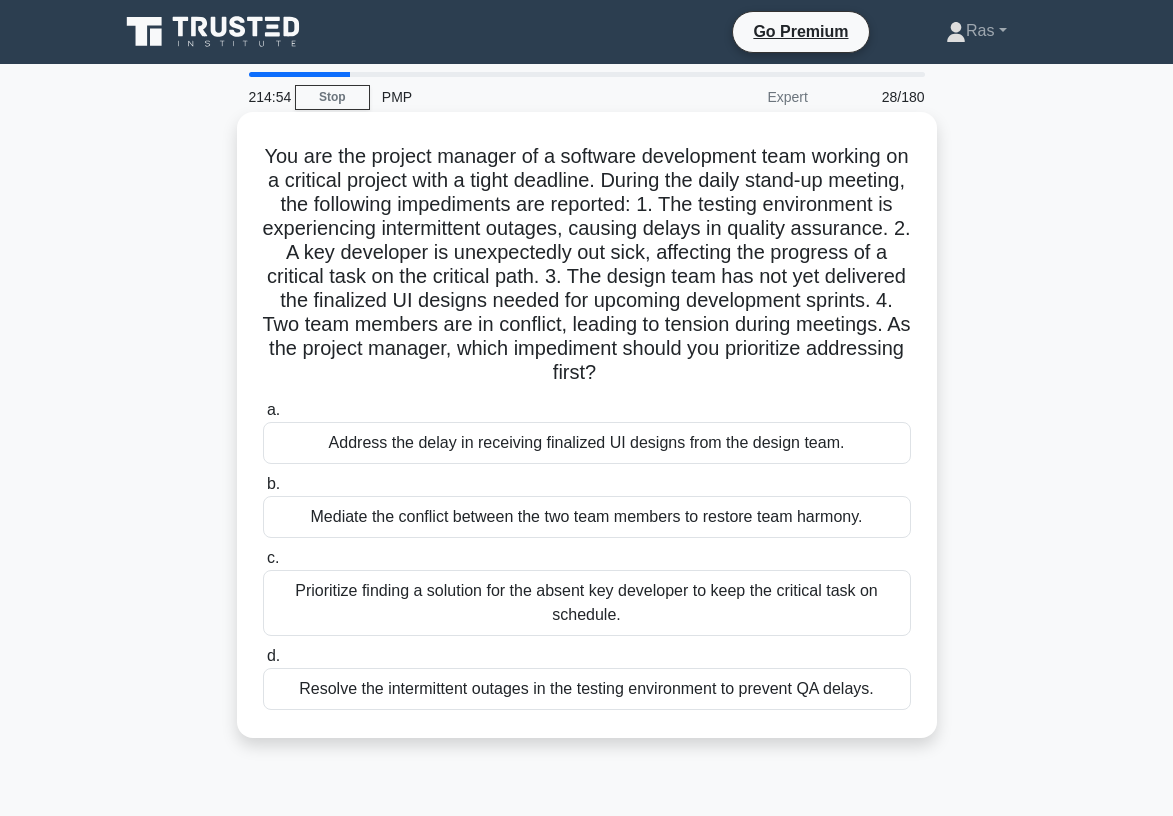 click on "Prioritize finding a solution for the absent key developer to keep the critical task on schedule." at bounding box center (587, 603) 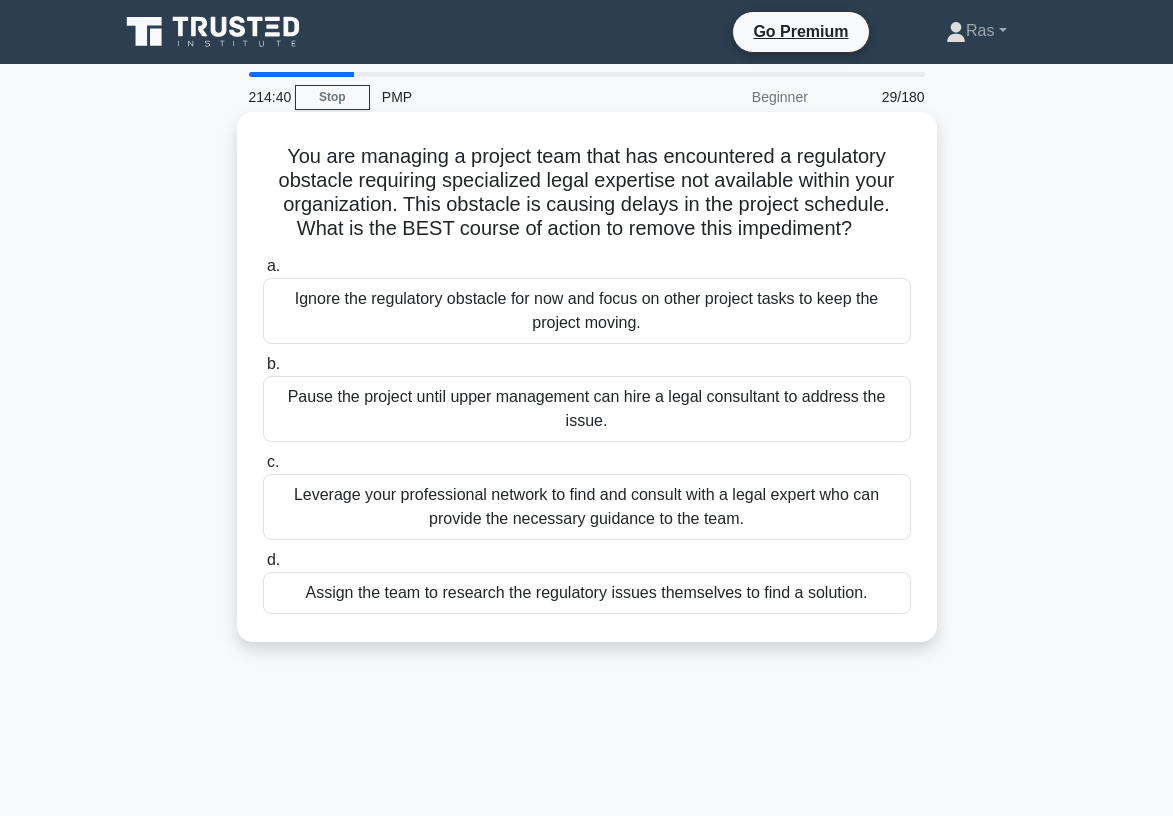 click on "Leverage your professional network to find and consult with a legal expert who can provide the necessary guidance to the team." at bounding box center (587, 507) 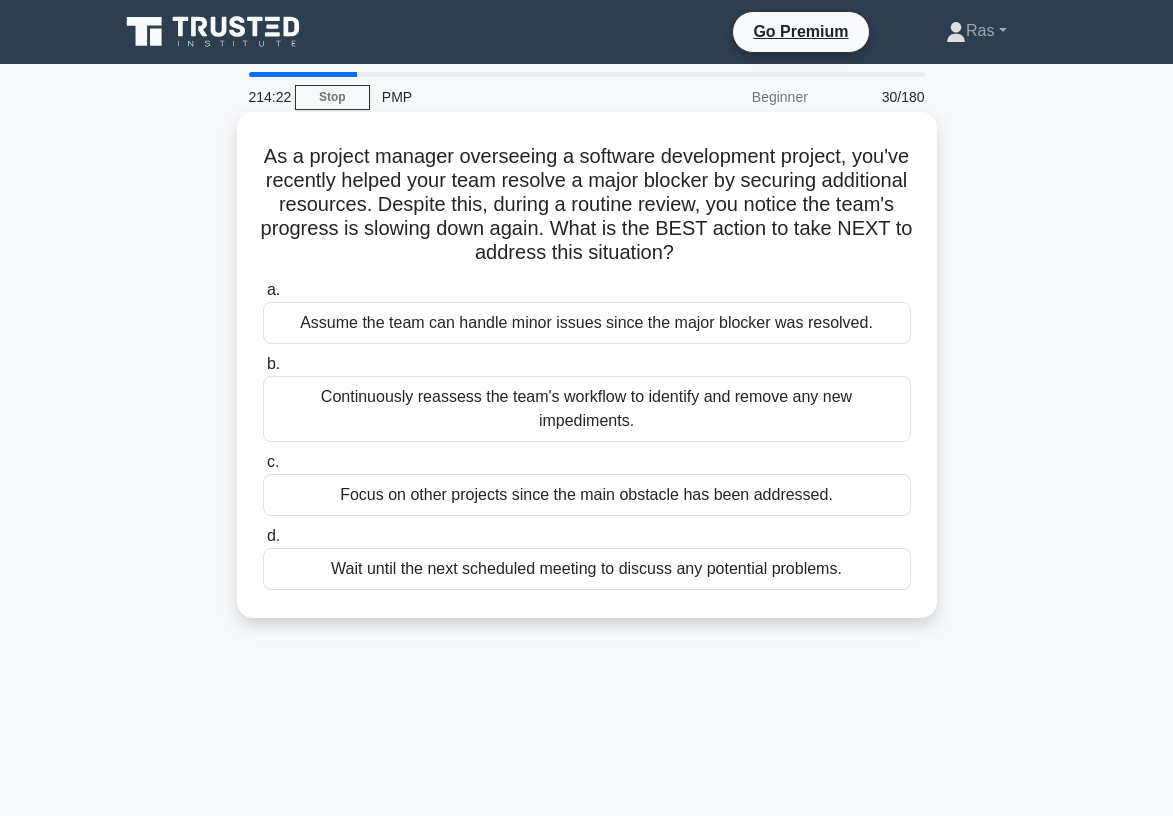 click on "Continuously reassess the team's workflow to identify and remove any new impediments." at bounding box center [587, 409] 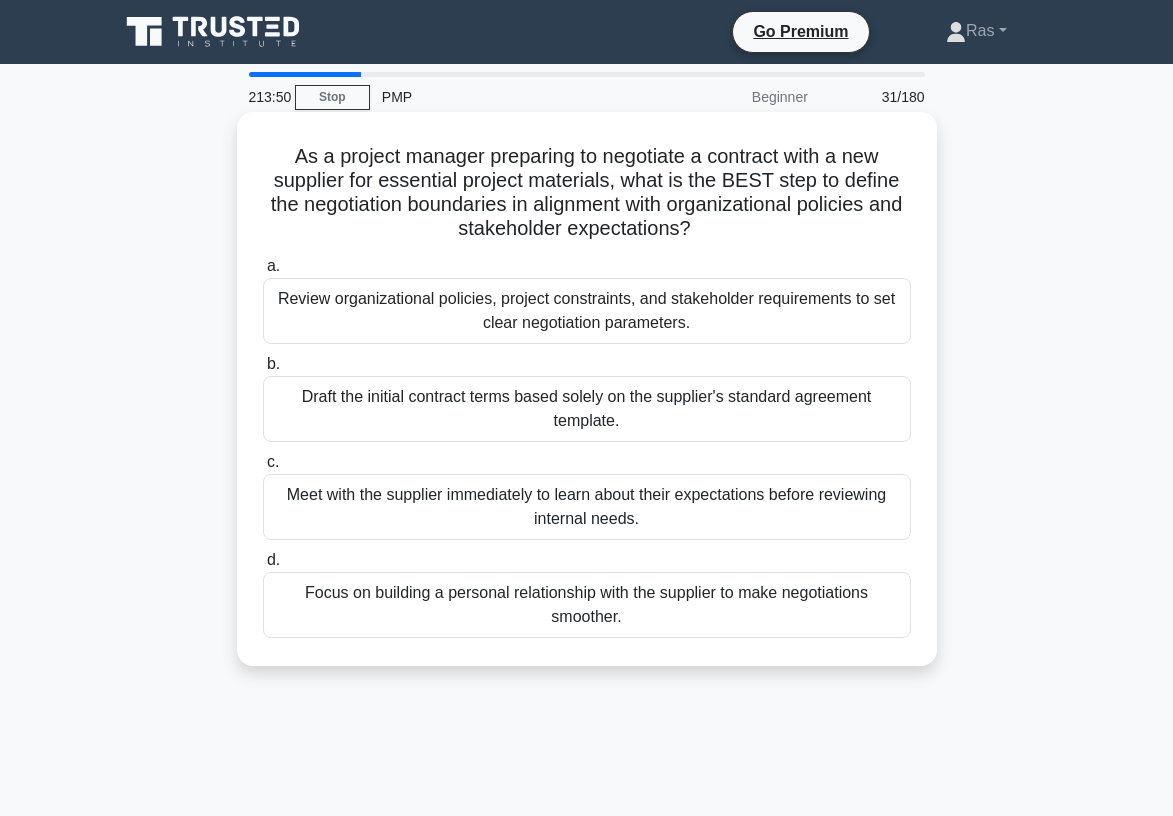 click on "Review organizational policies, project constraints, and stakeholder requirements to set clear negotiation parameters." at bounding box center (587, 311) 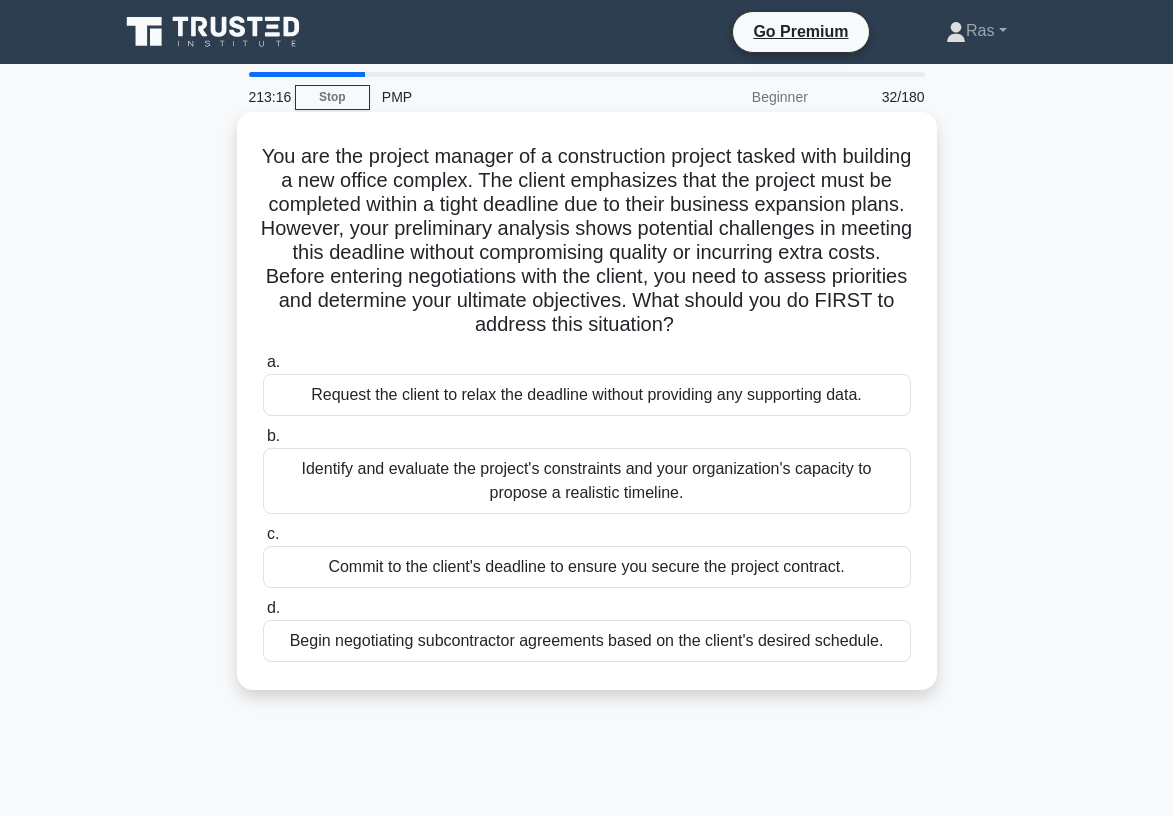 click on "Identify and evaluate the project's constraints and your organization's capacity to propose a realistic timeline." at bounding box center (587, 481) 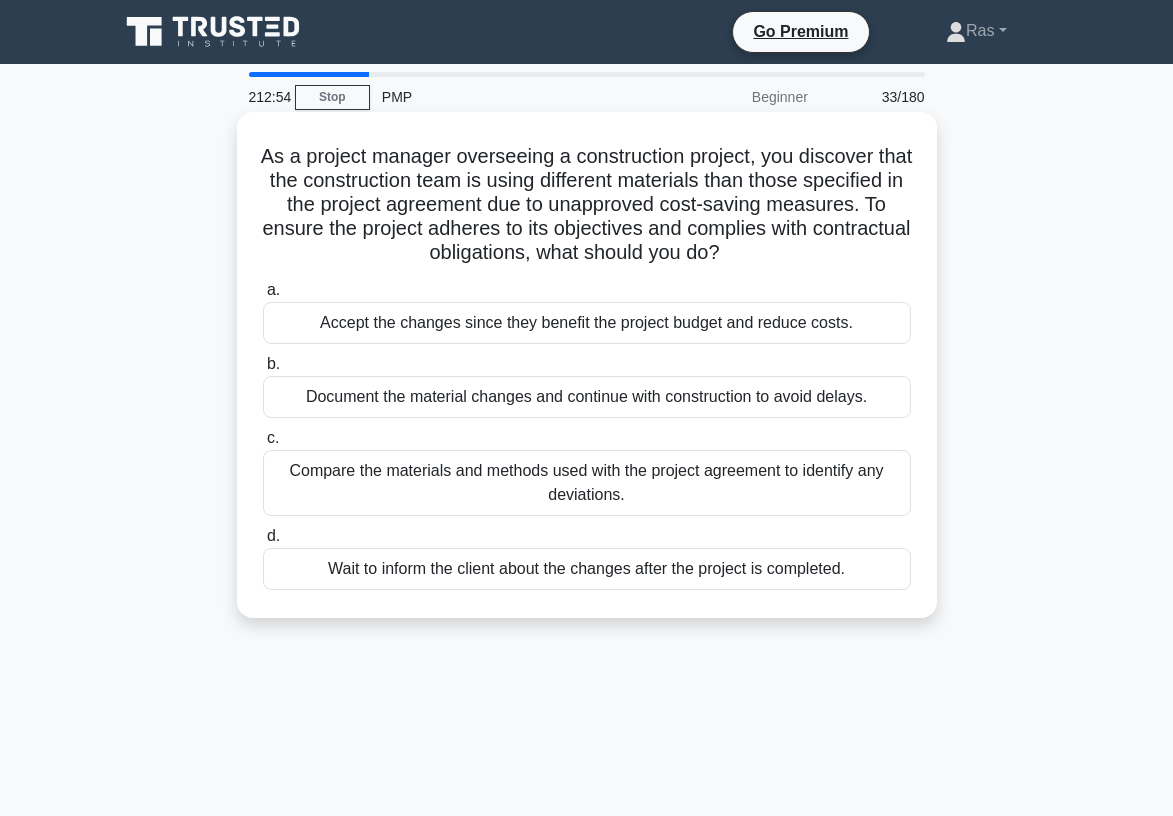 click on "Compare the materials and methods used with the project agreement to identify any deviations." at bounding box center (587, 483) 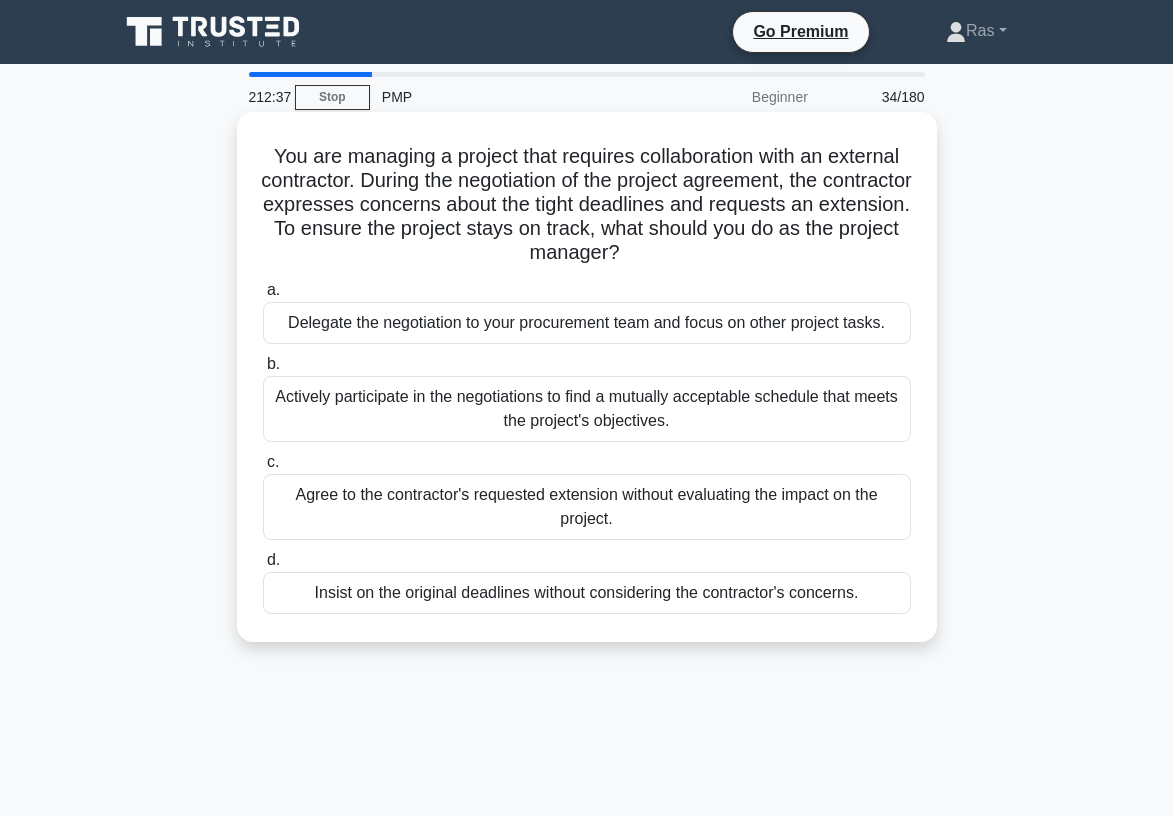 click on "Actively participate in the negotiations to find a mutually acceptable schedule that meets the project's objectives." at bounding box center [587, 409] 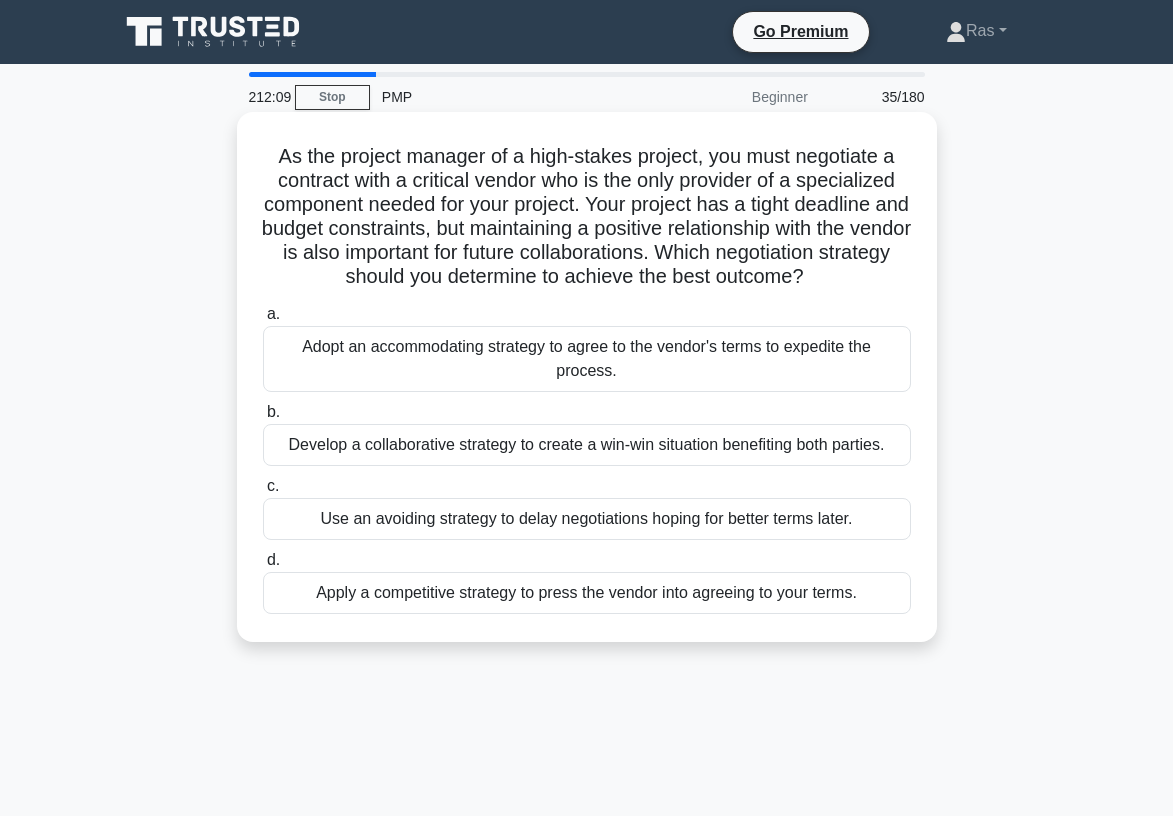 click on "Develop a collaborative strategy to create a win-win situation benefiting both parties." at bounding box center [587, 445] 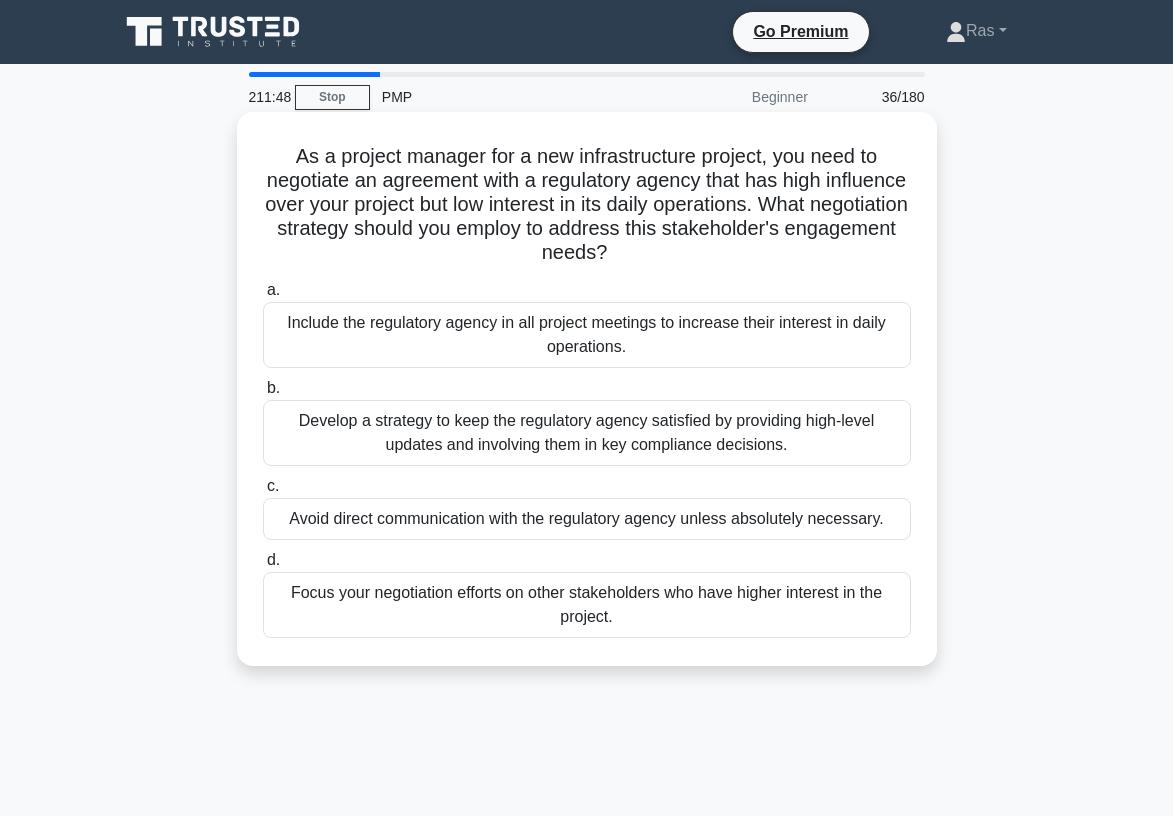 click on "Develop a strategy to keep the regulatory agency satisfied by providing high-level updates and involving them in key compliance decisions." at bounding box center [587, 433] 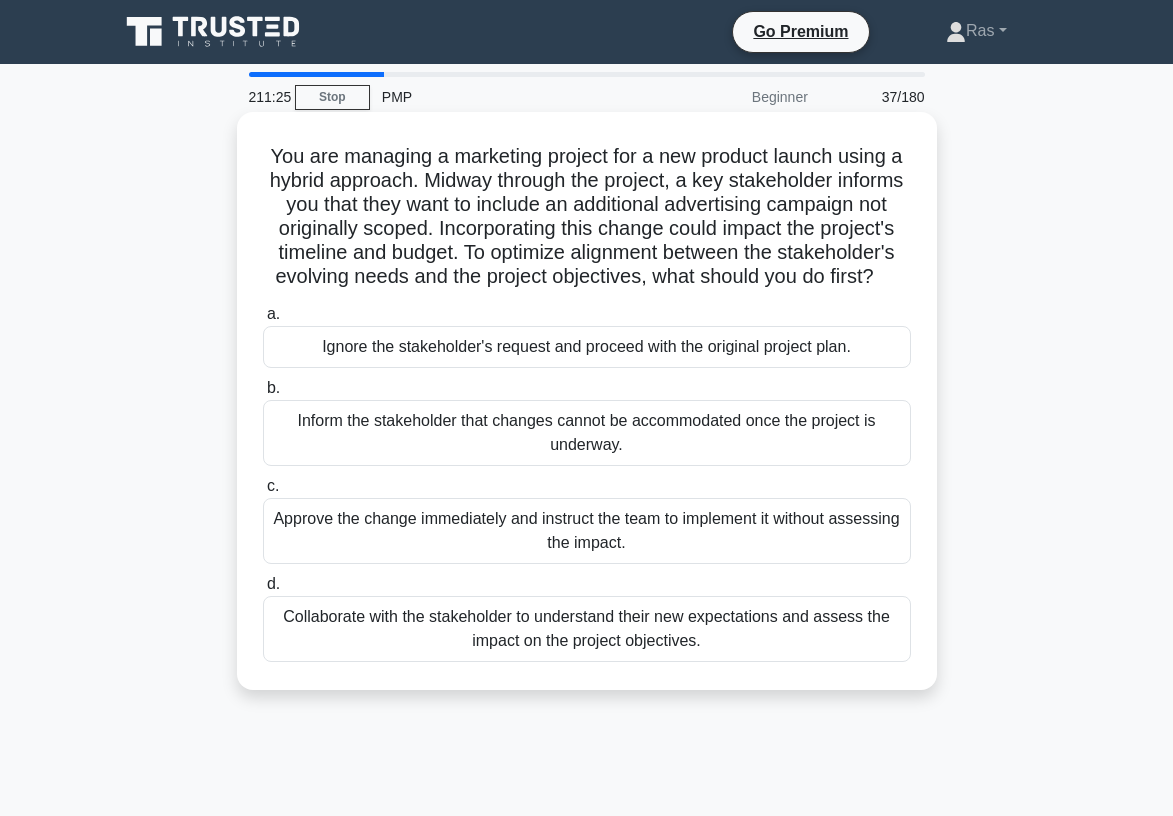 click on "Collaborate with the stakeholder to understand their new expectations and assess the impact on the project objectives." at bounding box center (587, 629) 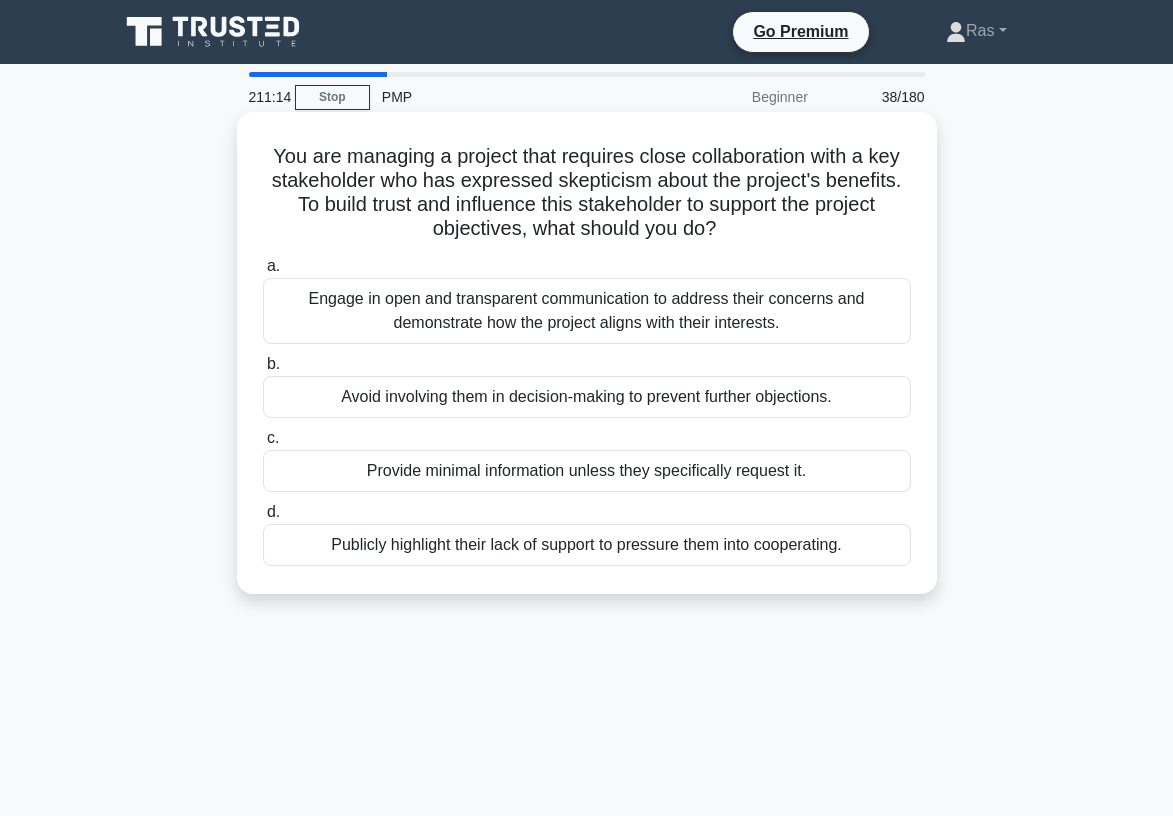 click on "Engage in open and transparent communication to address their concerns and demonstrate how the project aligns with their interests." at bounding box center [587, 311] 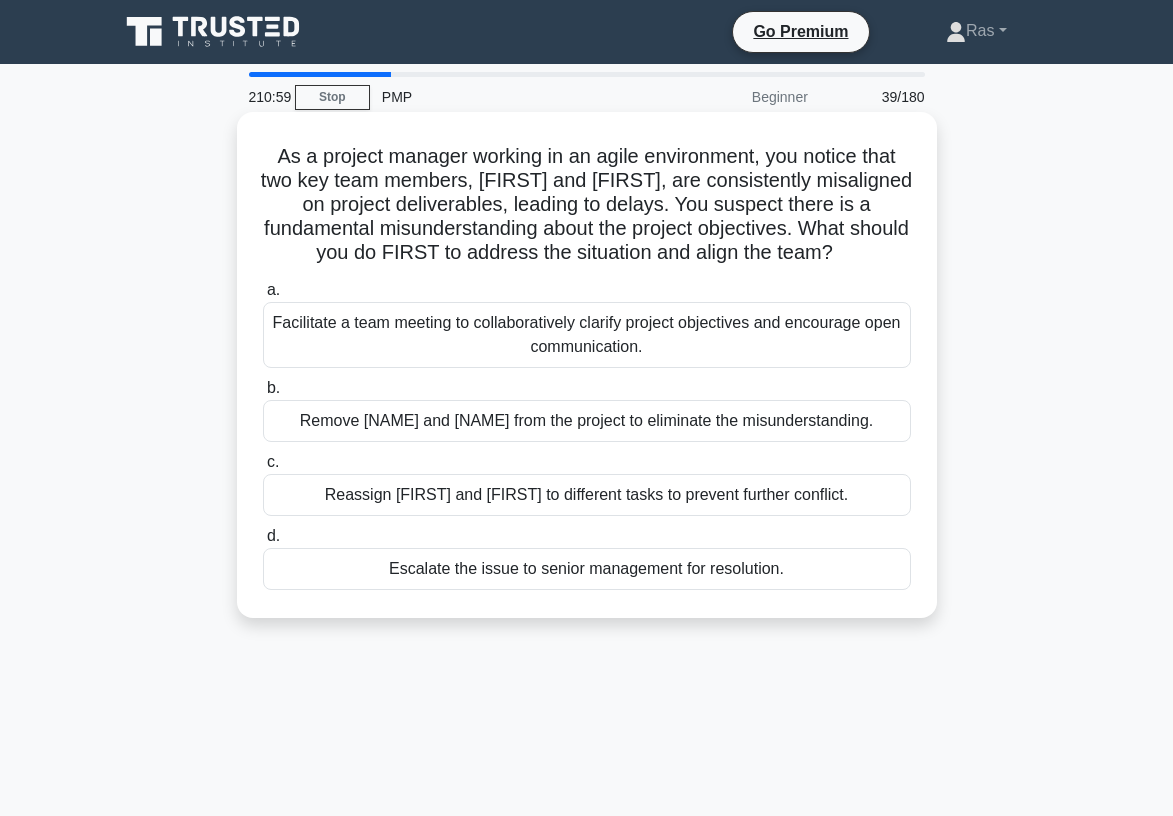 click on "Facilitate a team meeting to collaboratively clarify project objectives and encourage open communication." at bounding box center [587, 335] 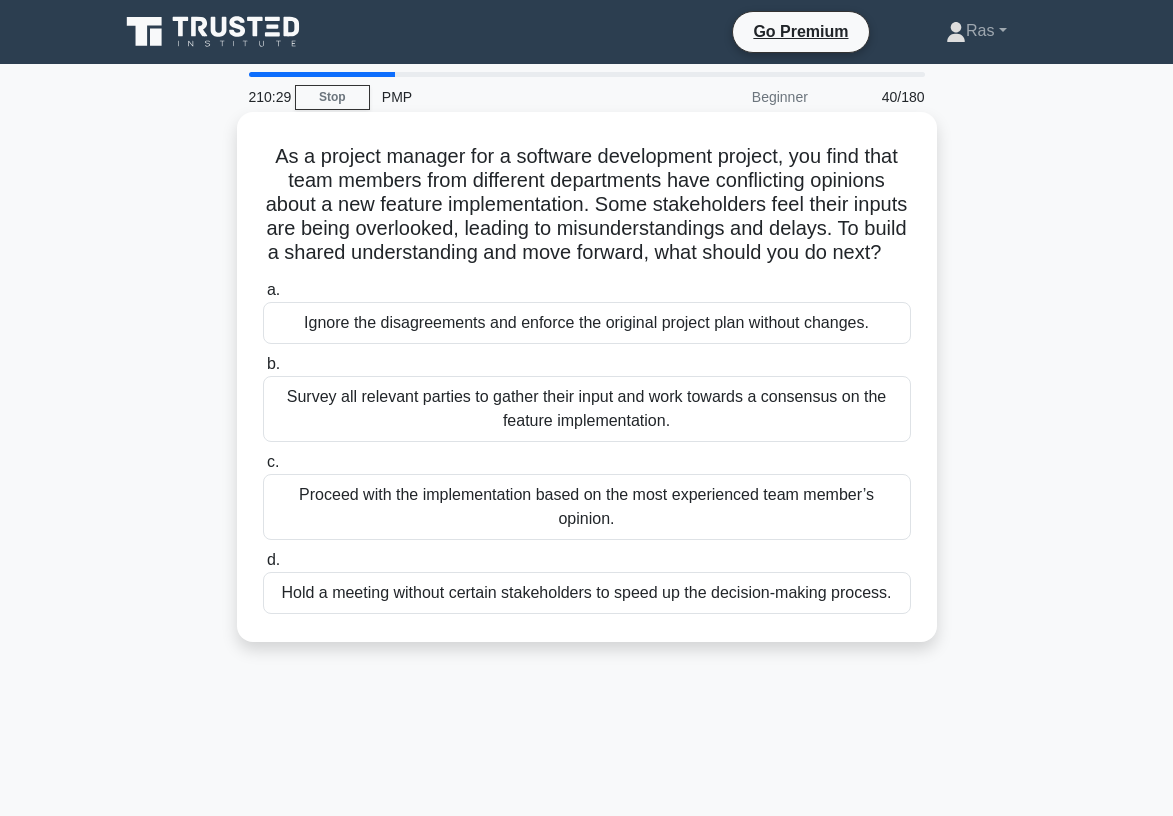 click on "Survey all relevant parties to gather their input and work towards a consensus on the feature implementation." at bounding box center [587, 409] 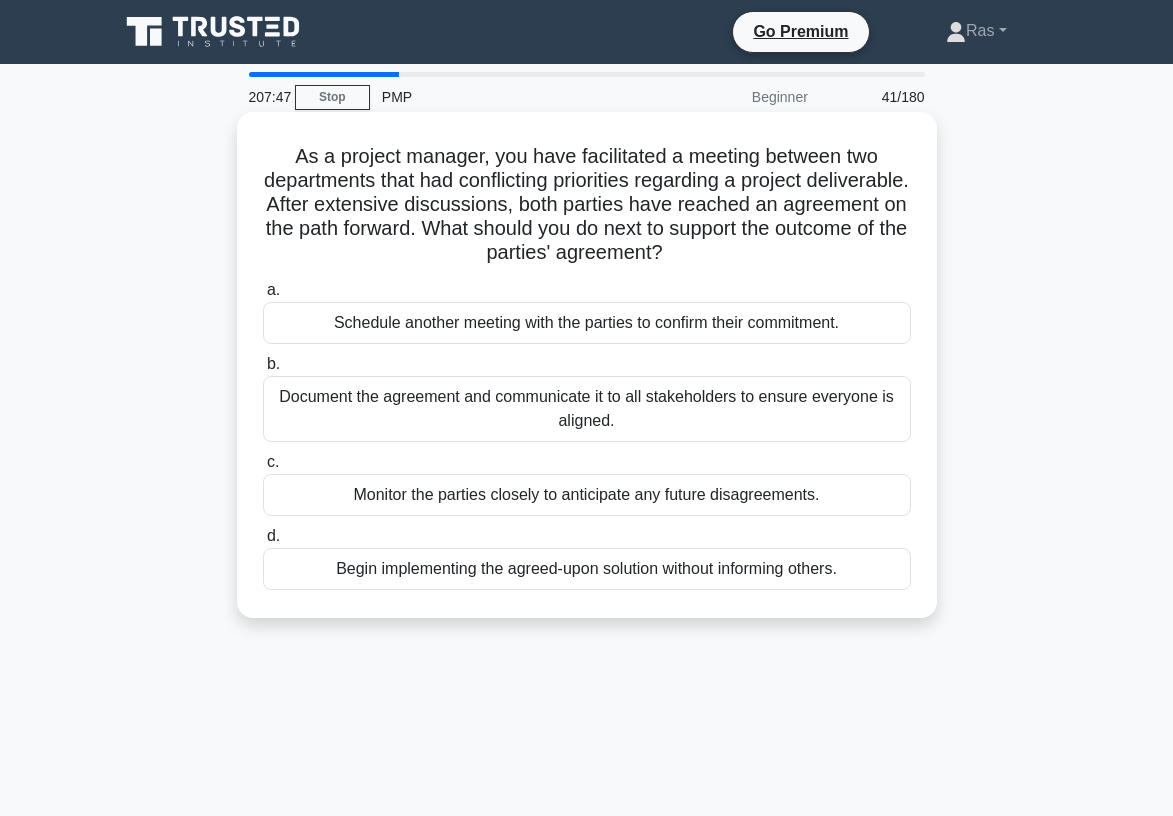 click on "Document the agreement and communicate it to all stakeholders to ensure everyone is aligned." at bounding box center [587, 409] 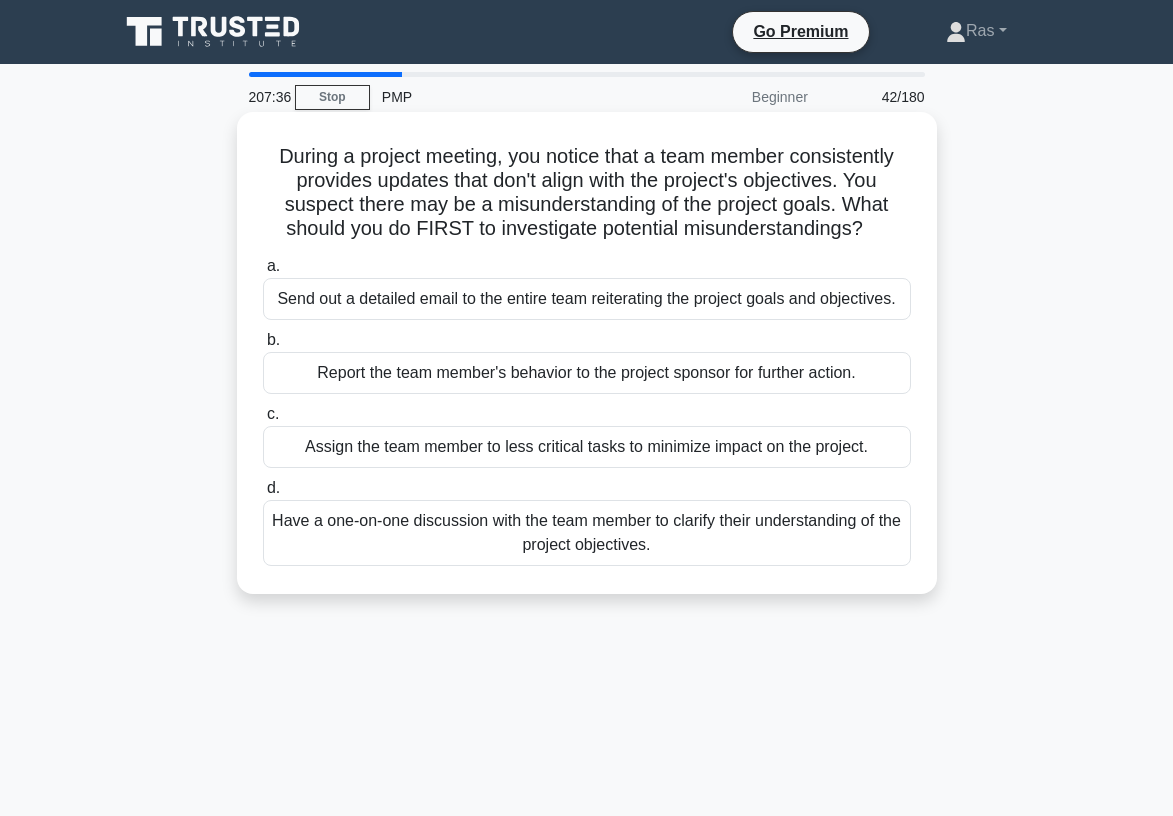 click on "Have a one-on-one discussion with the team member to clarify their understanding of the project objectives." at bounding box center (587, 533) 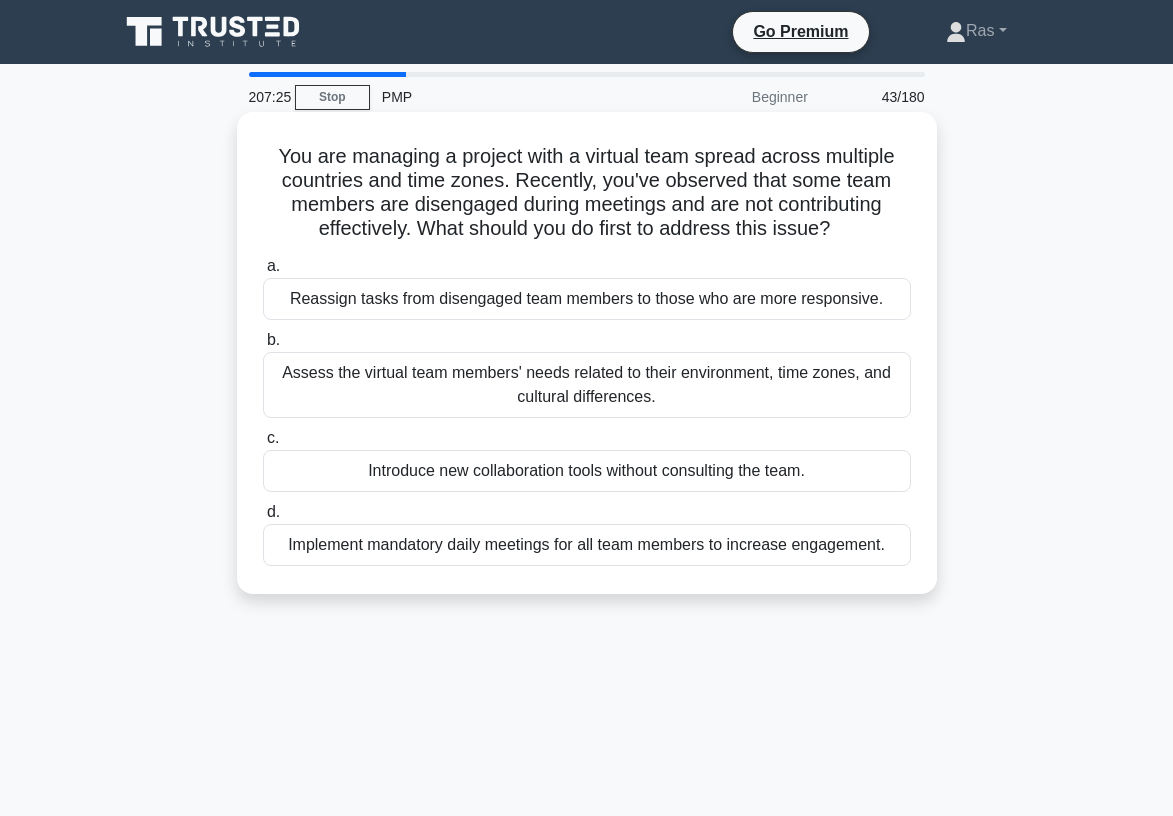 click on "Assess the virtual team members' needs related to their environment, time zones, and cultural differences." at bounding box center (587, 385) 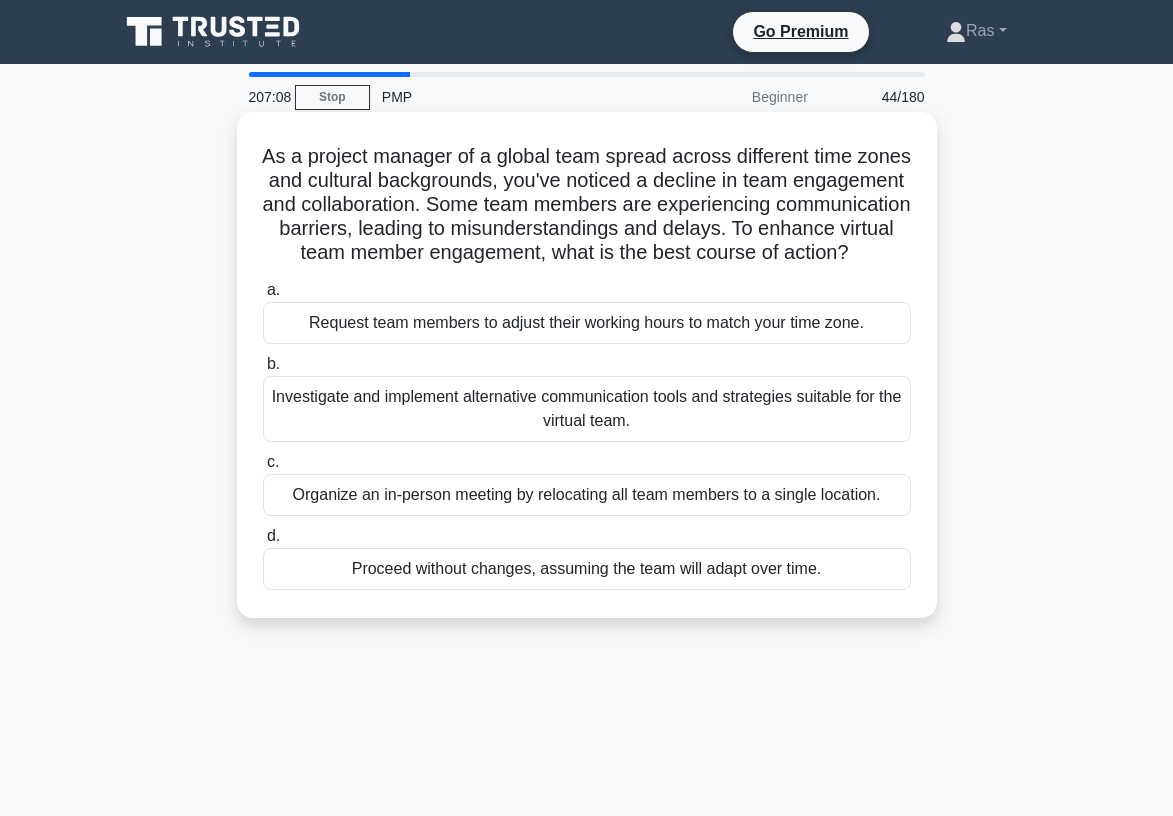 click on "Investigate and implement alternative communication tools and strategies suitable for the virtual team." at bounding box center [587, 409] 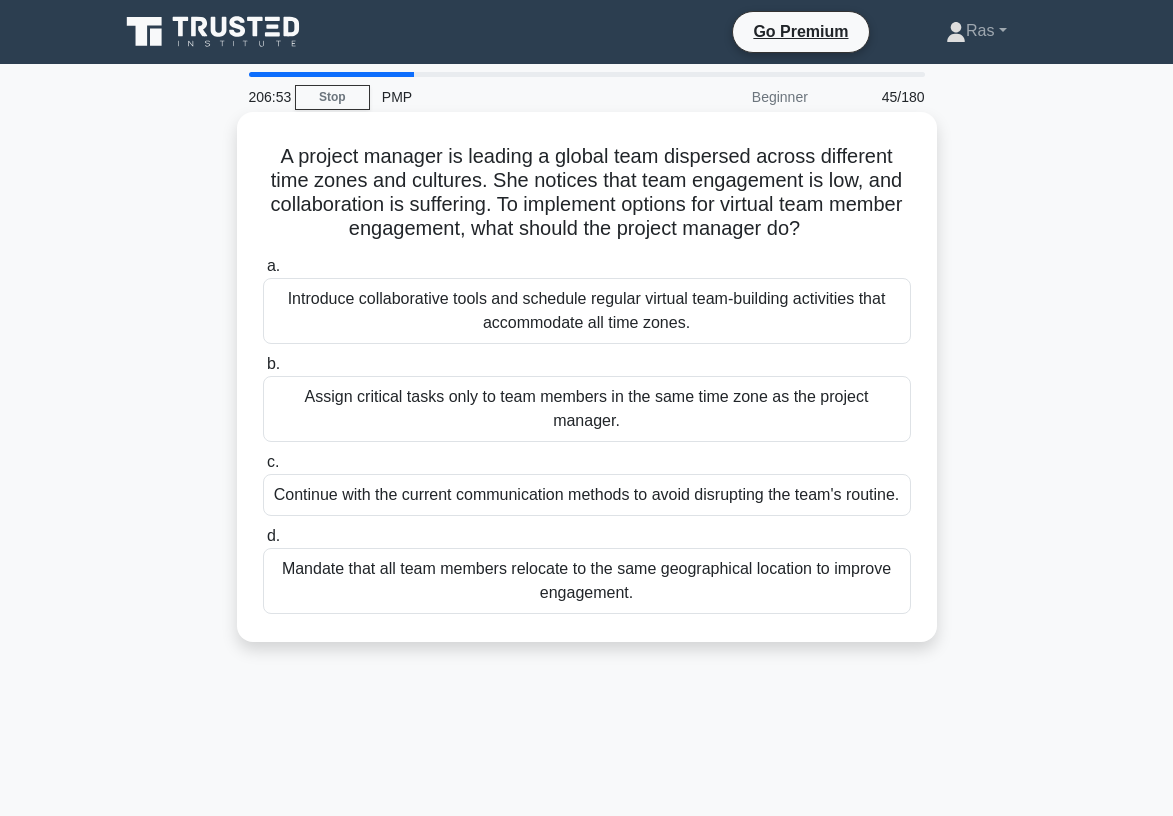 click on "Introduce collaborative tools and schedule regular virtual team-building activities that accommodate all time zones." at bounding box center (587, 311) 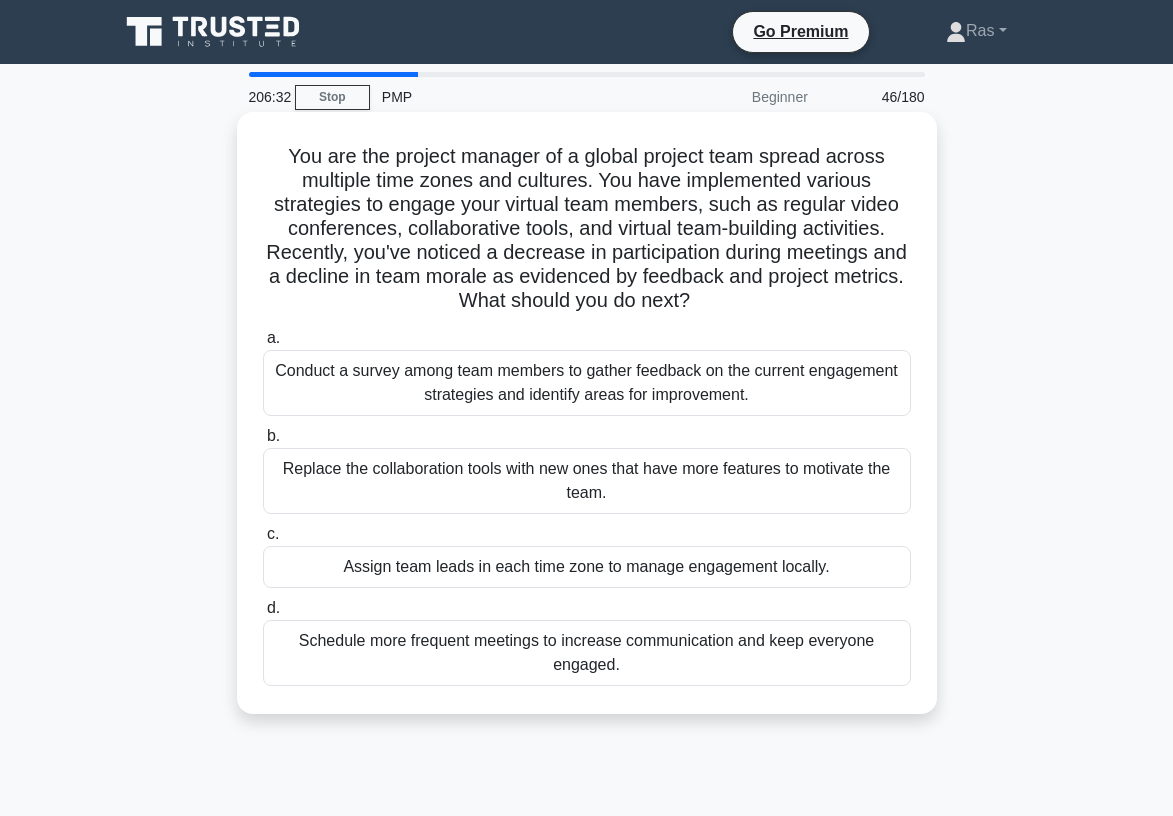click on "Conduct a survey among team members to gather feedback on the current engagement strategies and identify areas for improvement." at bounding box center (587, 383) 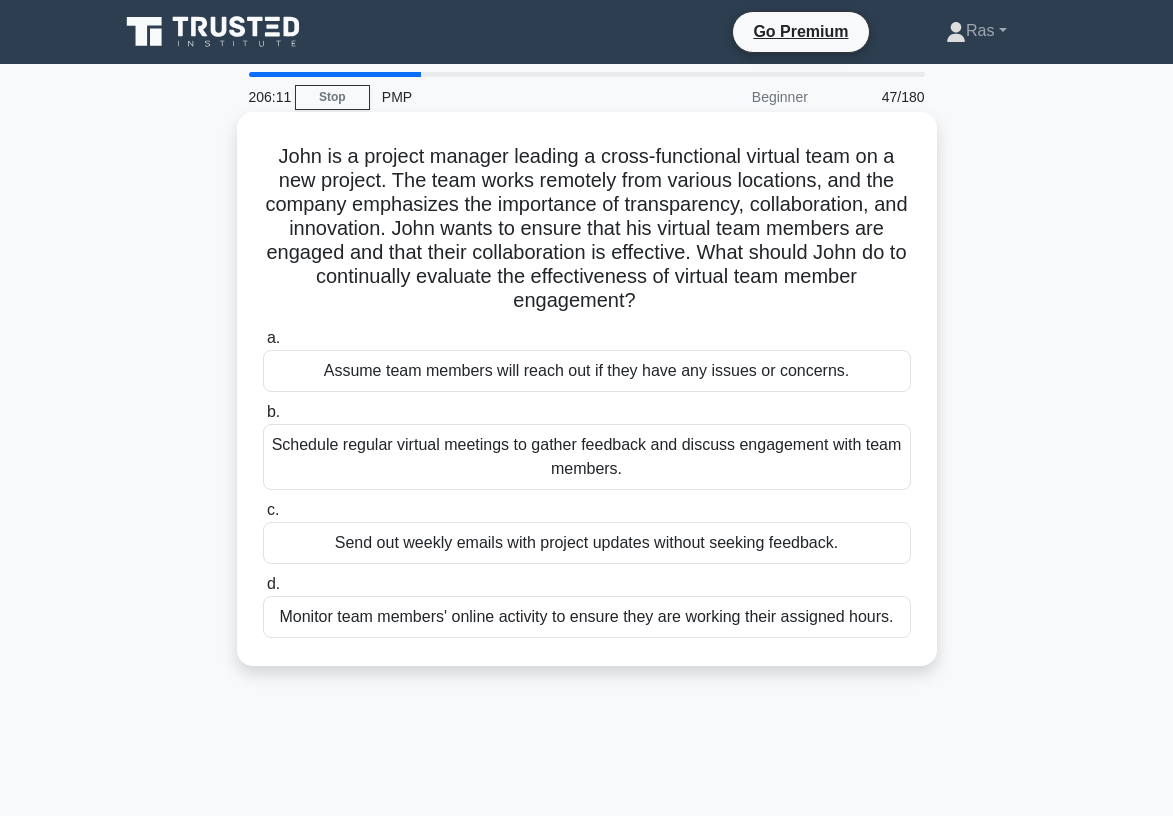 click on "Schedule regular virtual meetings to gather feedback and discuss engagement with team members." at bounding box center [587, 457] 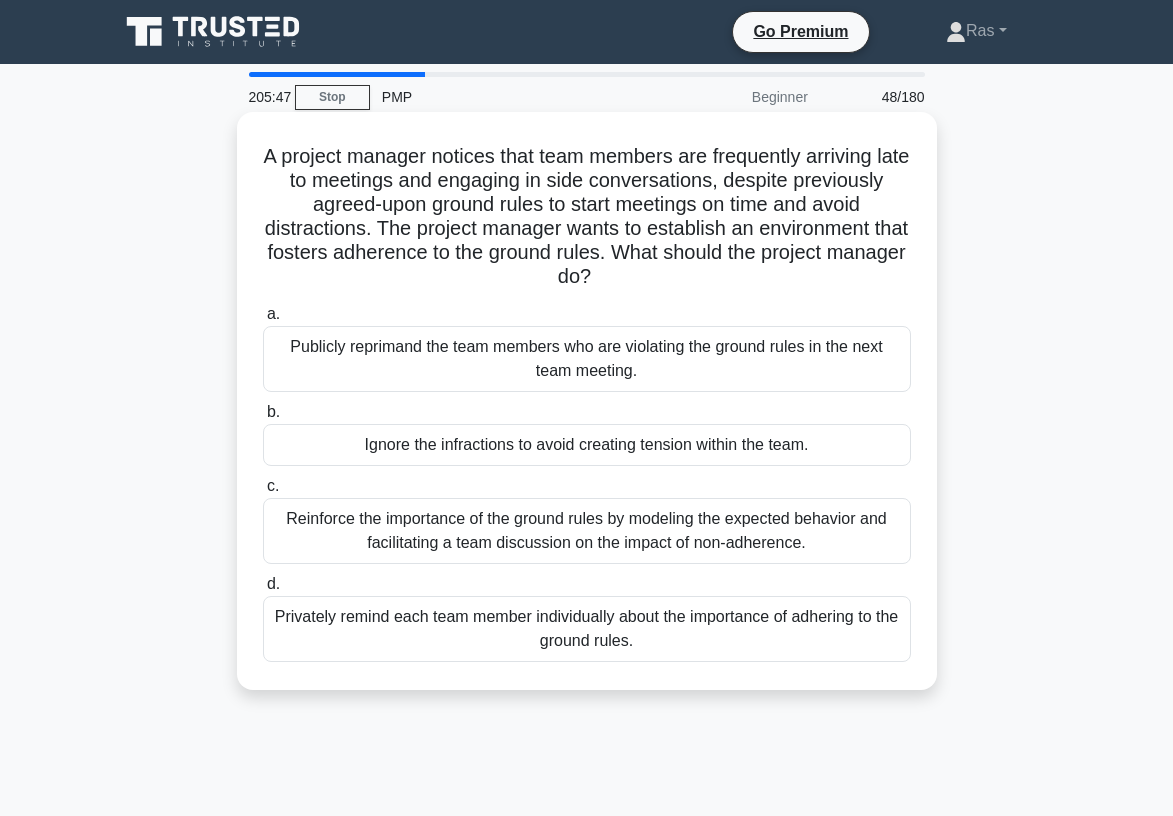 click on "Privately remind each team member individually about the importance of adhering to the ground rules." at bounding box center [587, 629] 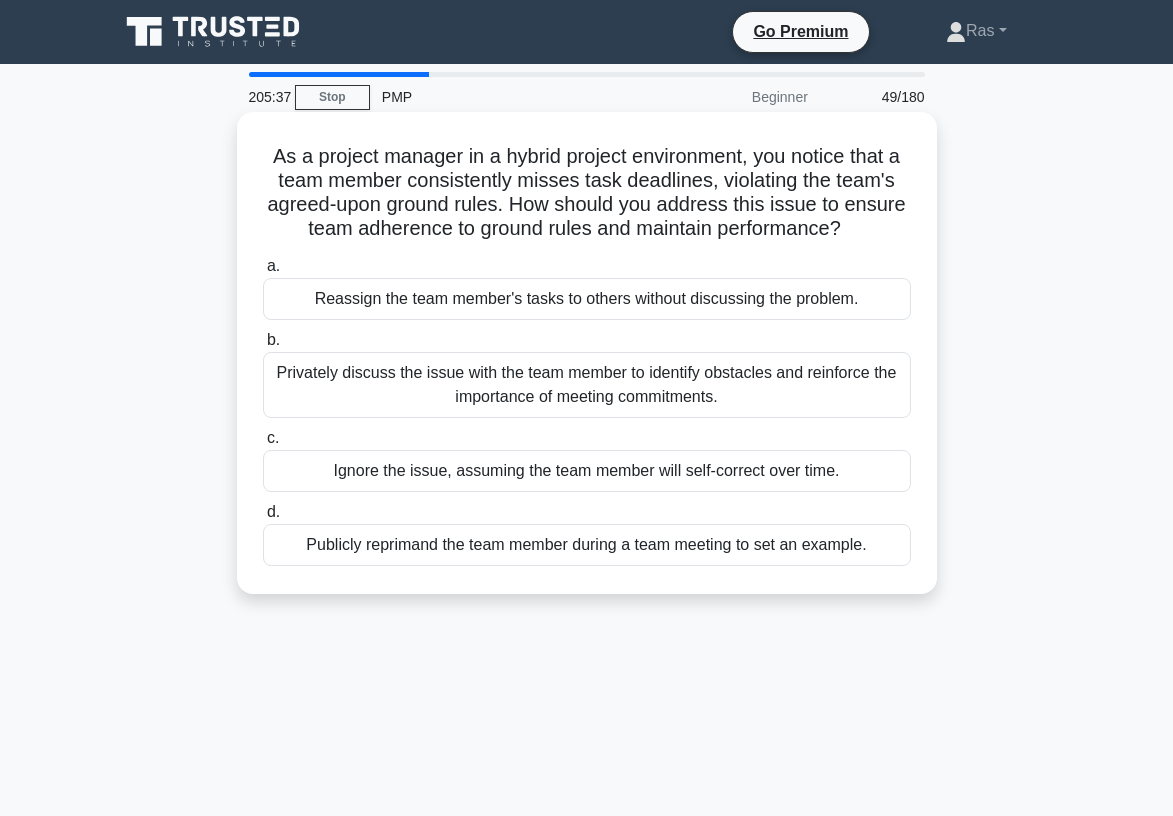 click on "Privately discuss the issue with the team member to identify obstacles and reinforce the importance of meeting commitments." at bounding box center (587, 385) 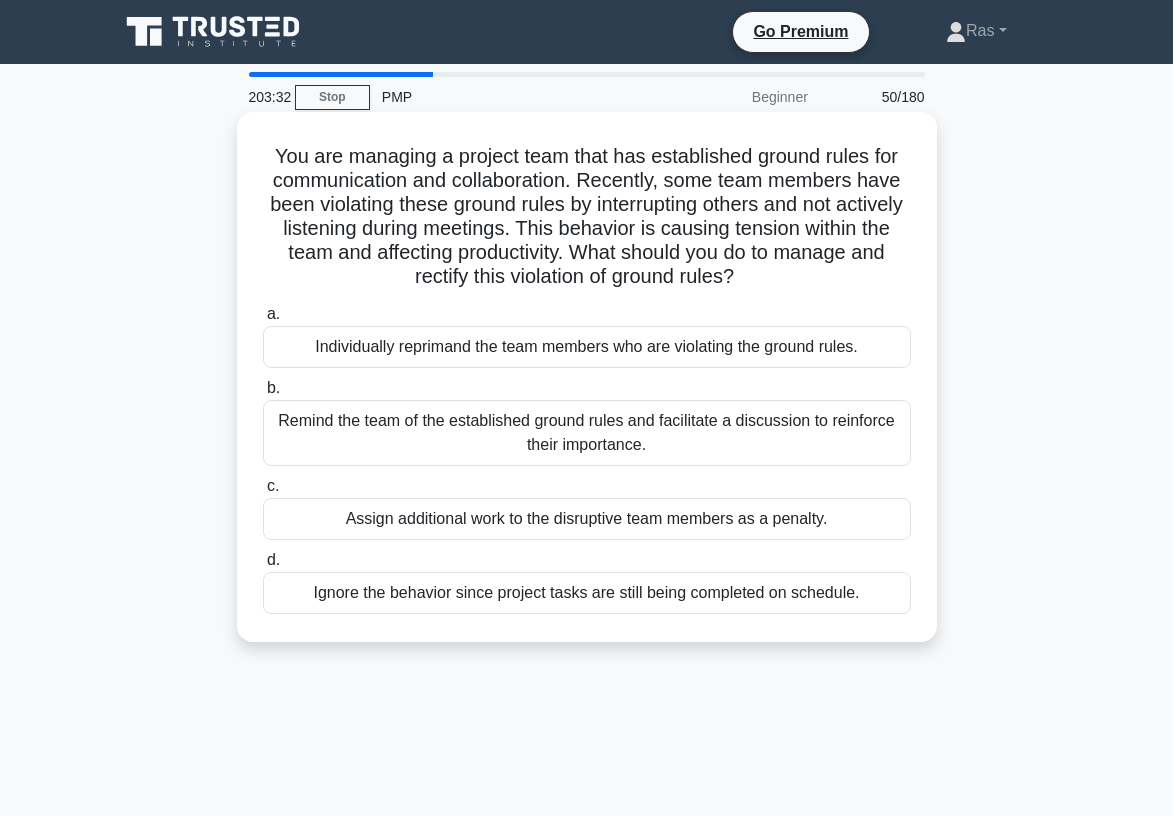 click on "Individually reprimand the team members who are violating the ground rules." at bounding box center (587, 347) 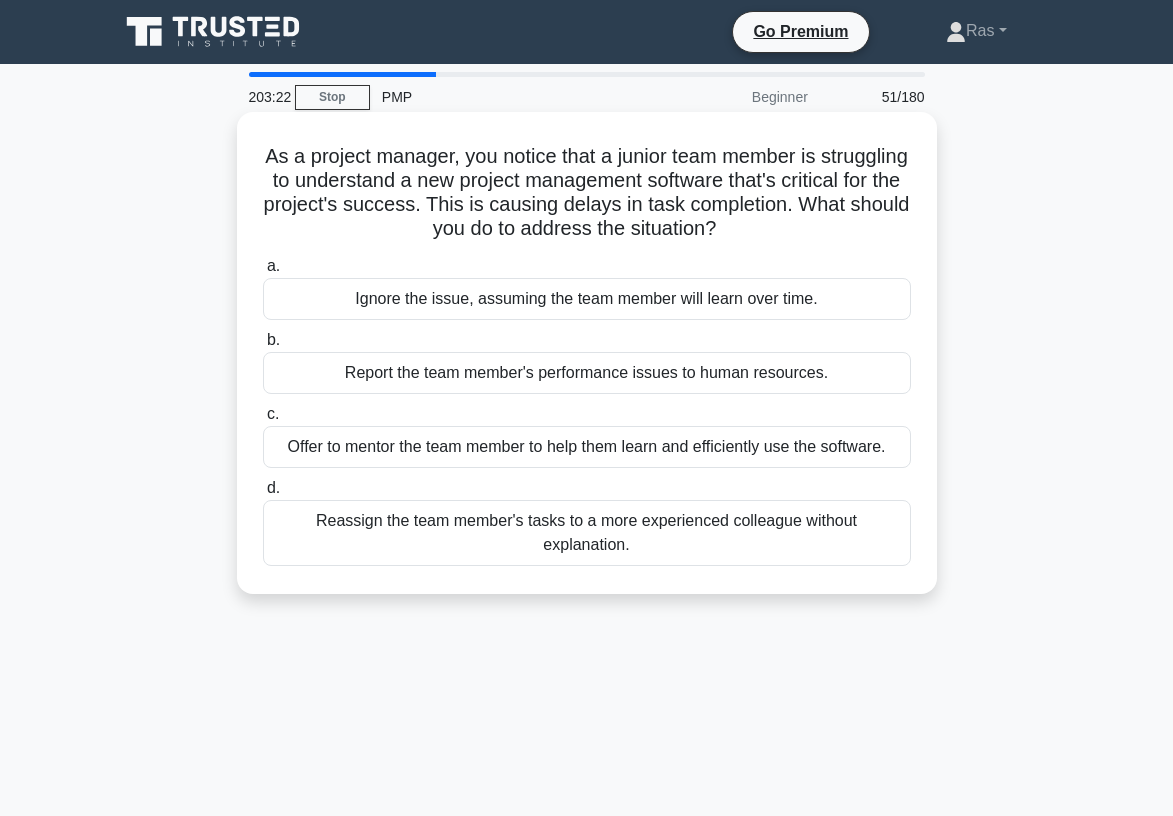 click on "Offer to mentor the team member to help them learn and efficiently use the software." at bounding box center [587, 447] 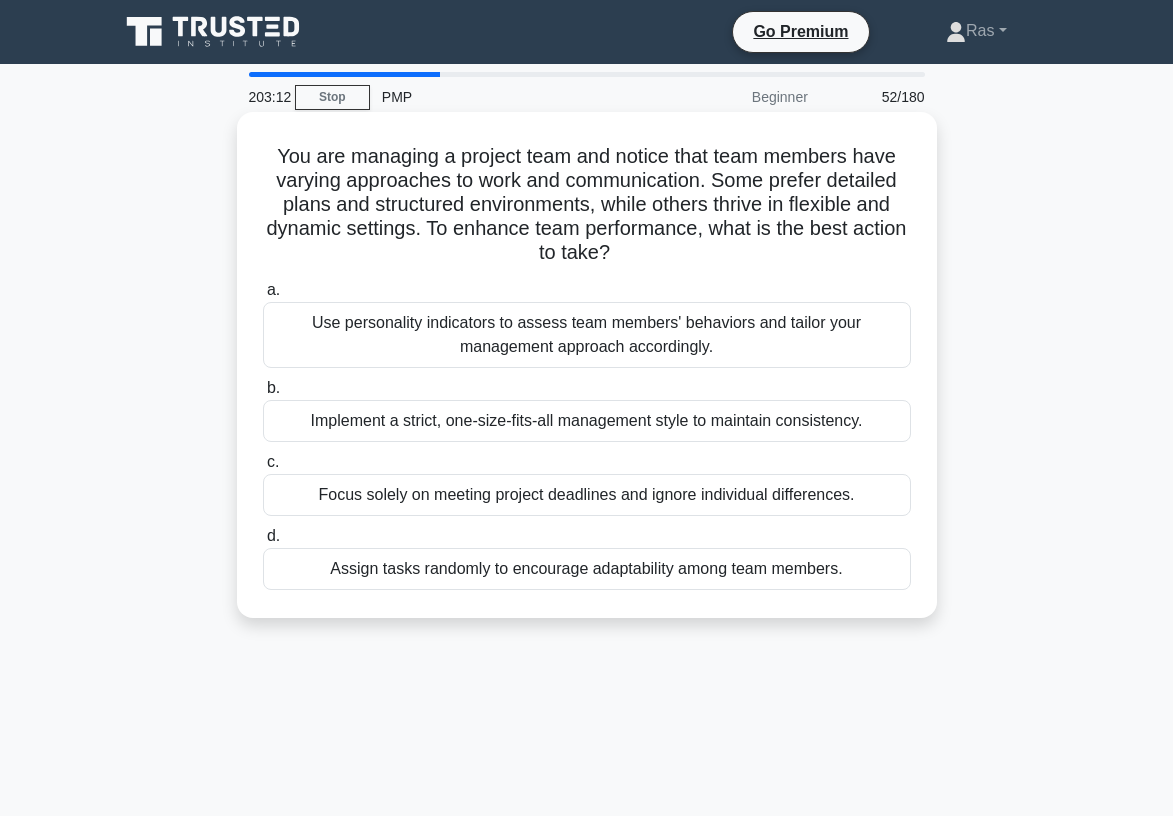click on "Use personality indicators to assess team members' behaviors and tailor your management approach accordingly." at bounding box center (587, 335) 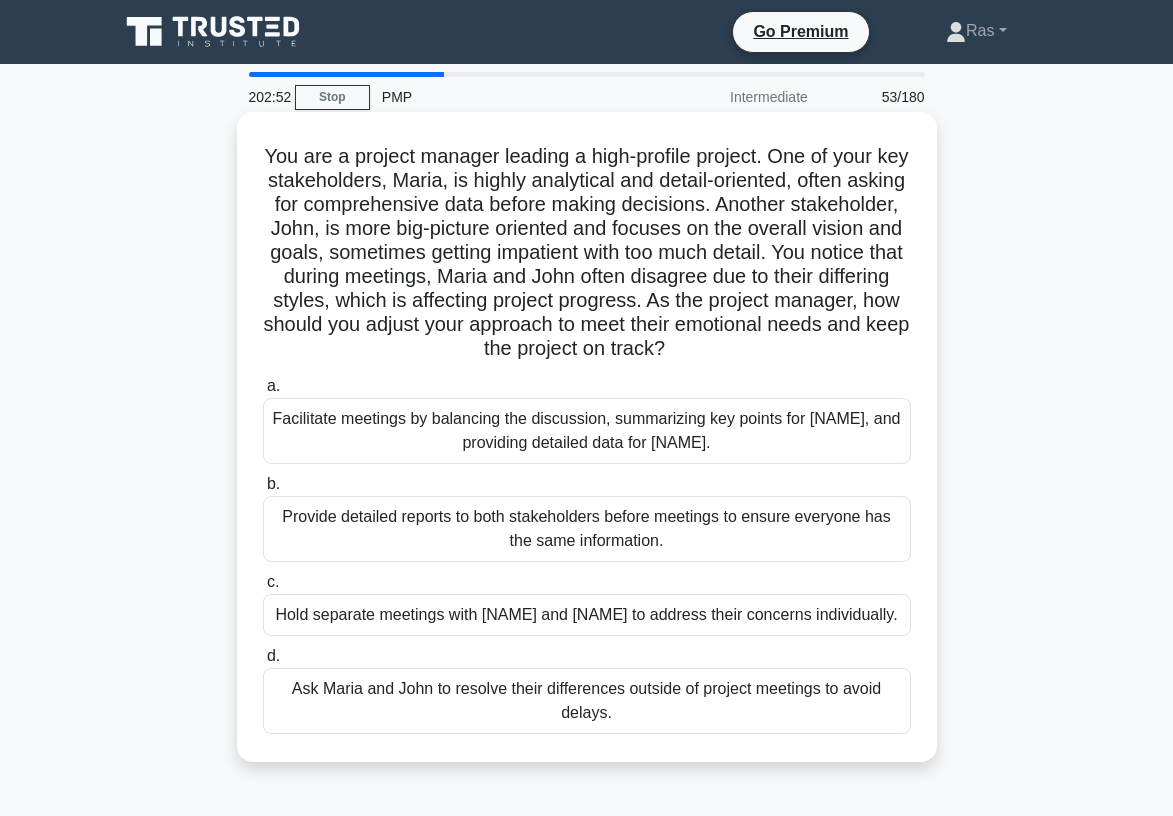 click on "Facilitate meetings by balancing the discussion, summarizing key points for [NAME], and providing detailed data for [NAME]." at bounding box center (587, 431) 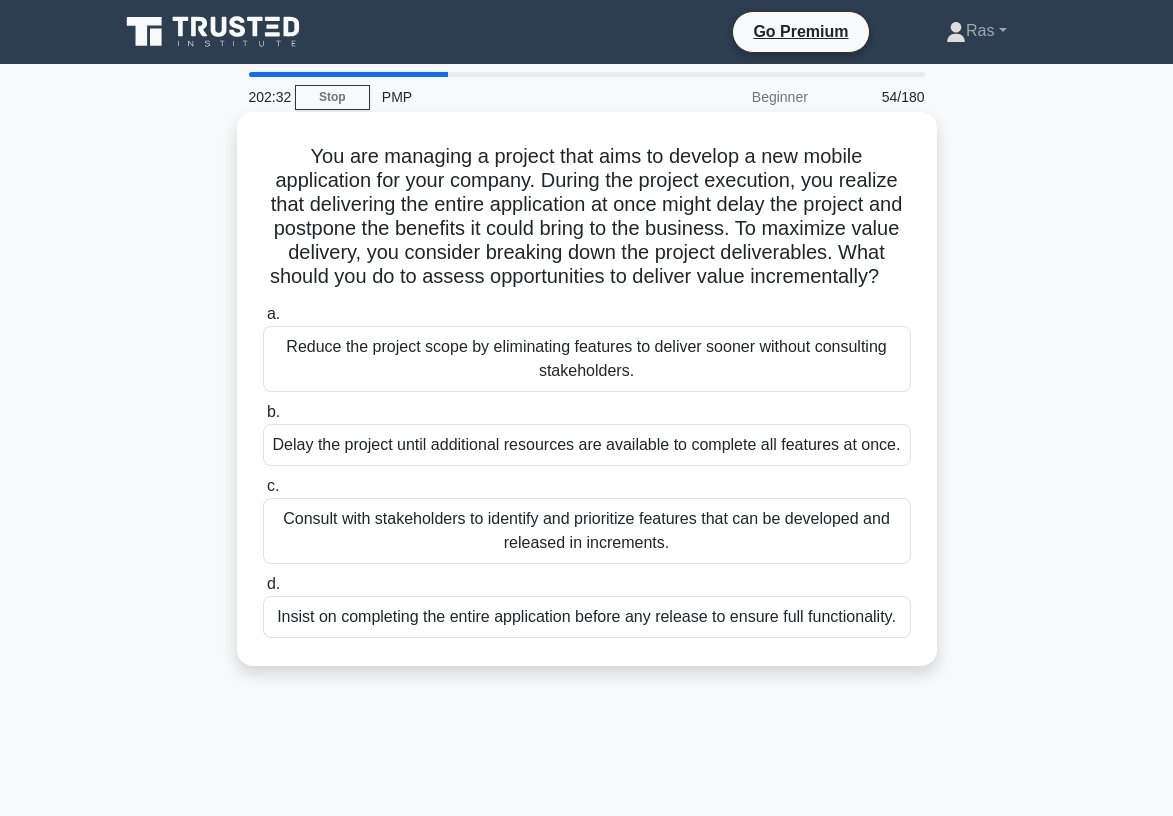 click on "Consult with stakeholders to identify and prioritize features that can be developed and released in increments." at bounding box center [587, 531] 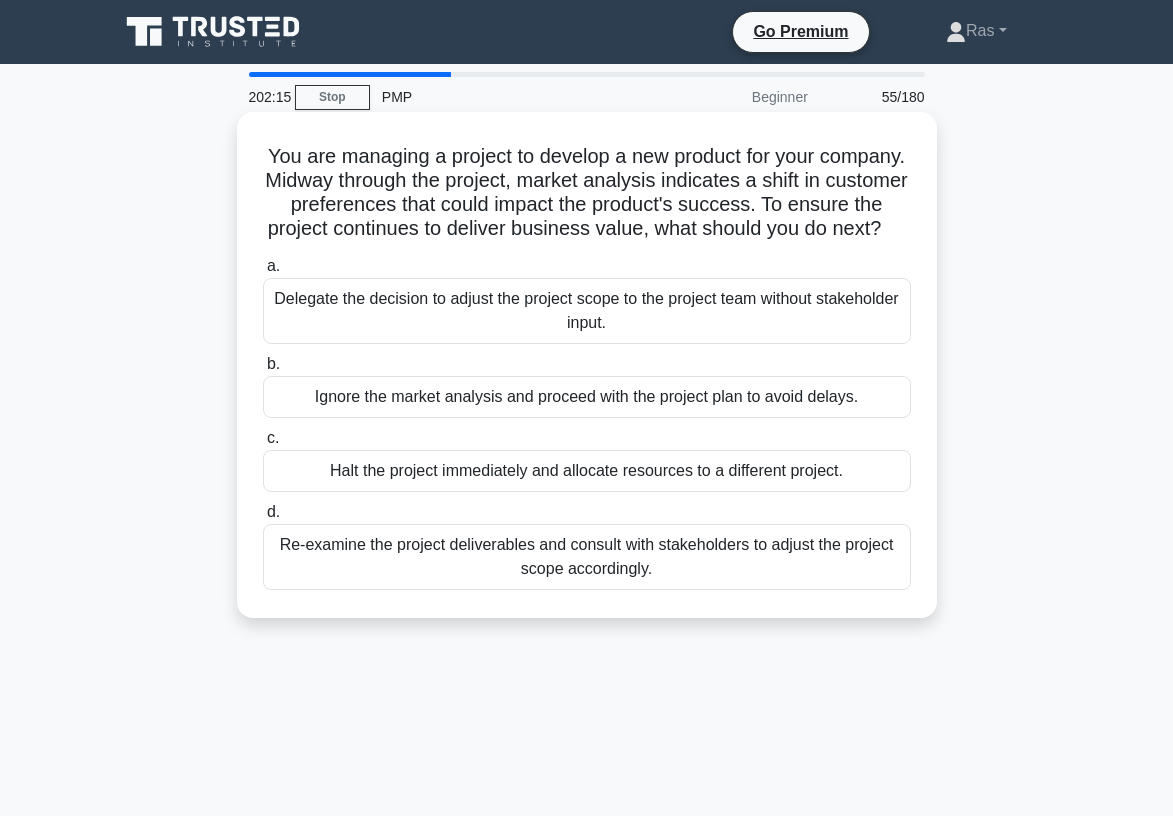 click on "Re-examine the project deliverables and consult with stakeholders to adjust the project scope accordingly." at bounding box center (587, 557) 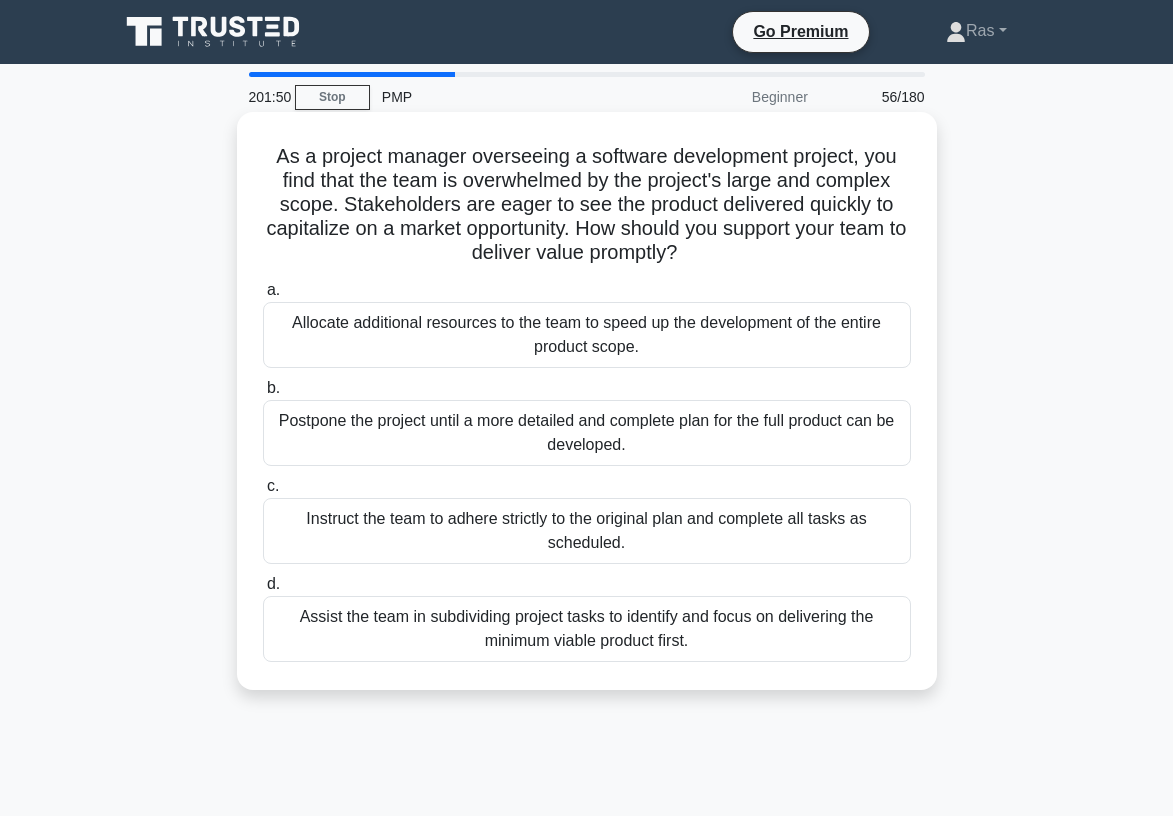 click on "Assist the team in subdividing project tasks to identify and focus on delivering the minimum viable product first." at bounding box center [587, 629] 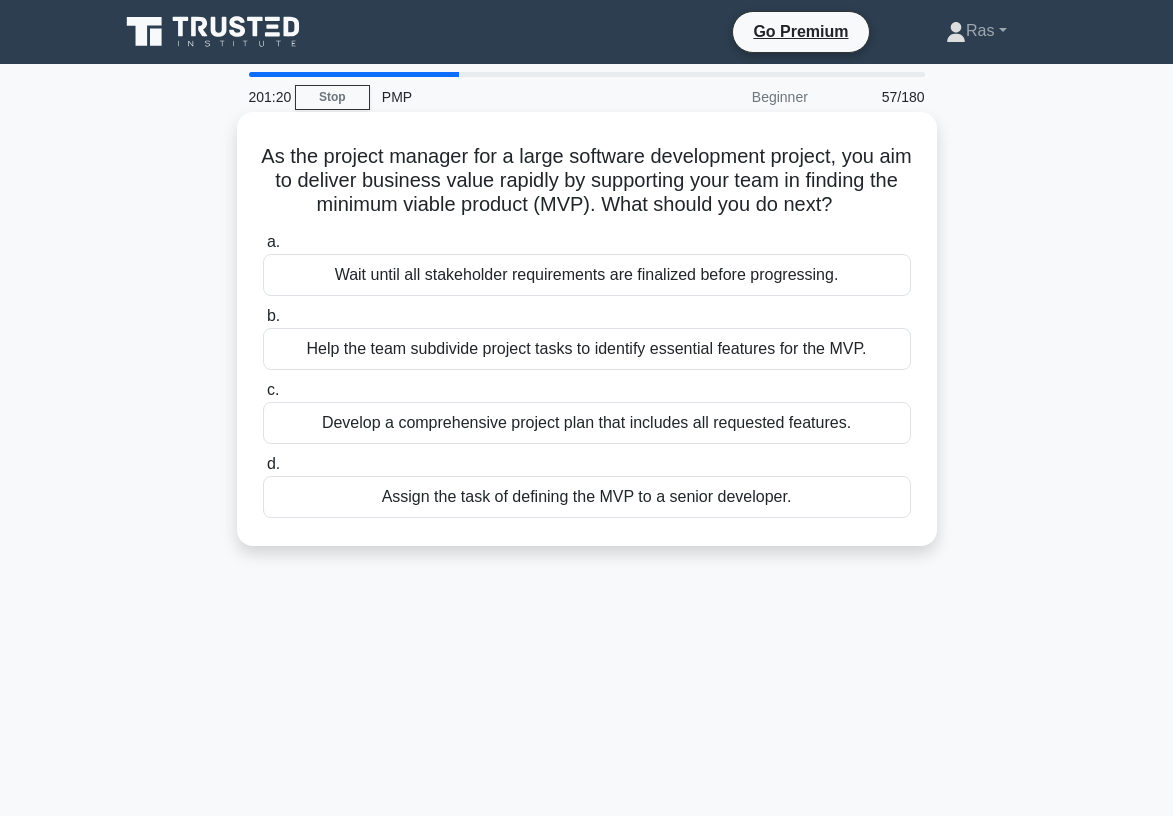 click on "Help the team subdivide project tasks to identify essential features for the MVP." at bounding box center [587, 349] 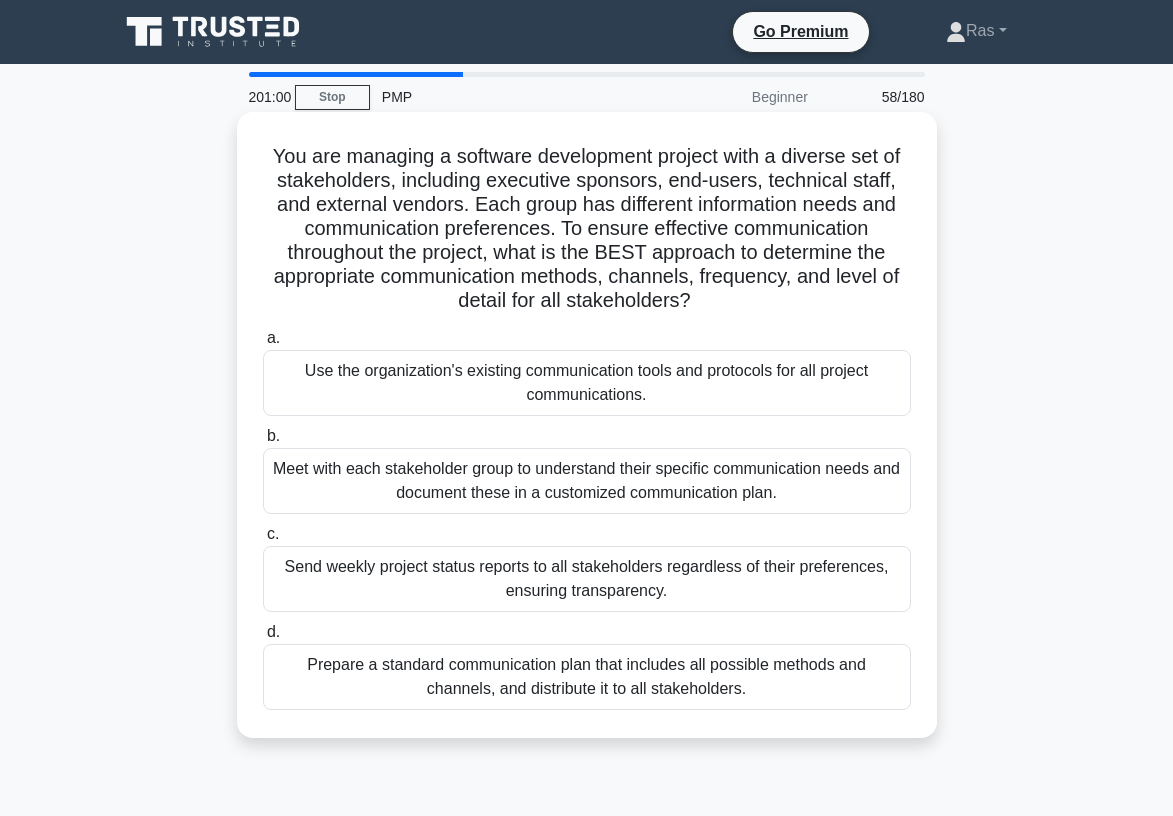 click on "Meet with each stakeholder group to understand their specific communication needs and document these in a customized communication plan." at bounding box center (587, 481) 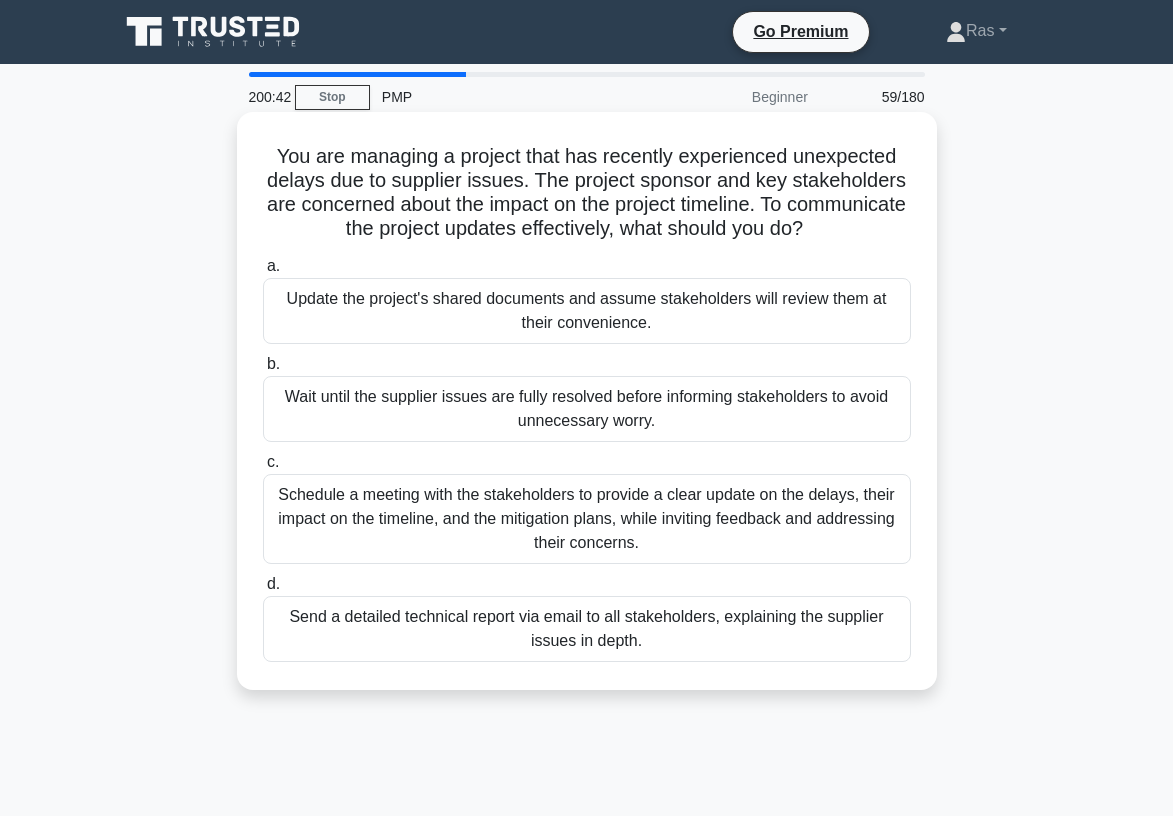 click on "Schedule a meeting with the stakeholders to provide a clear update on the delays, their impact on the timeline, and the mitigation plans, while inviting feedback and addressing their concerns." at bounding box center (587, 519) 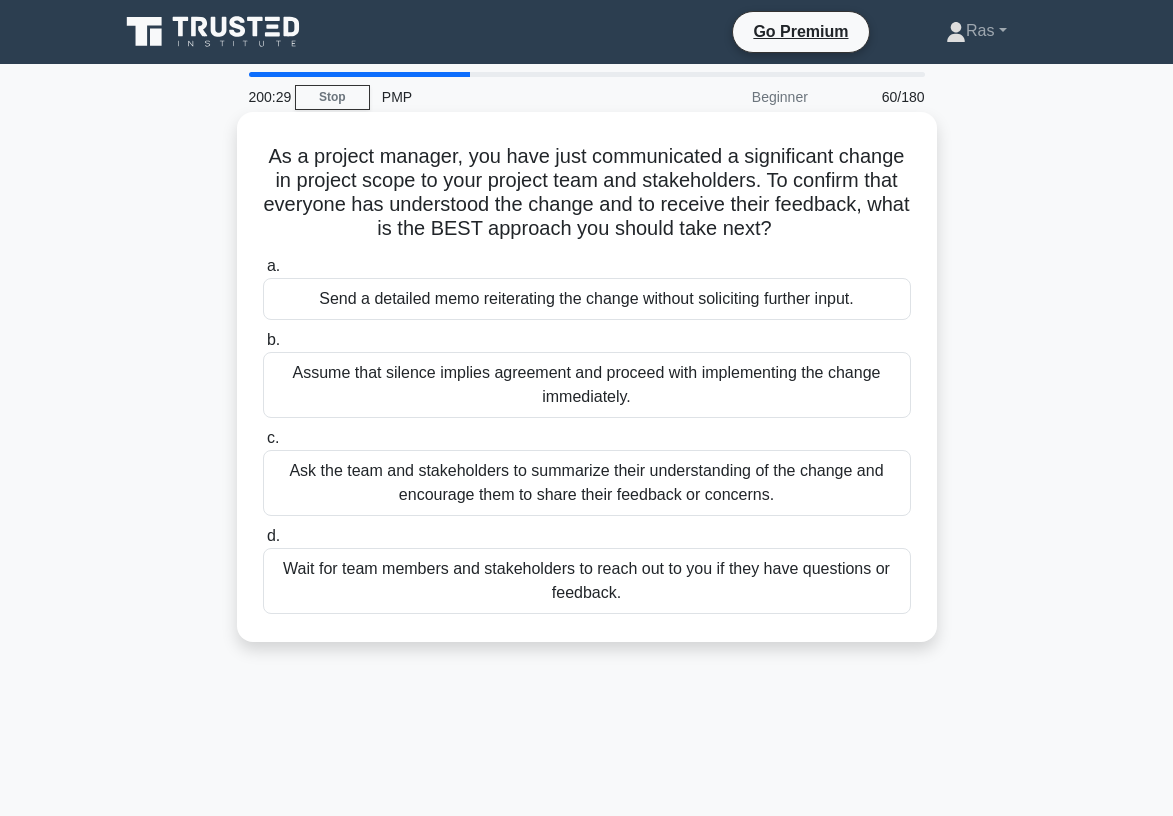click on "Ask the team and stakeholders to summarize their understanding of the change and encourage them to share their feedback or concerns." at bounding box center [587, 483] 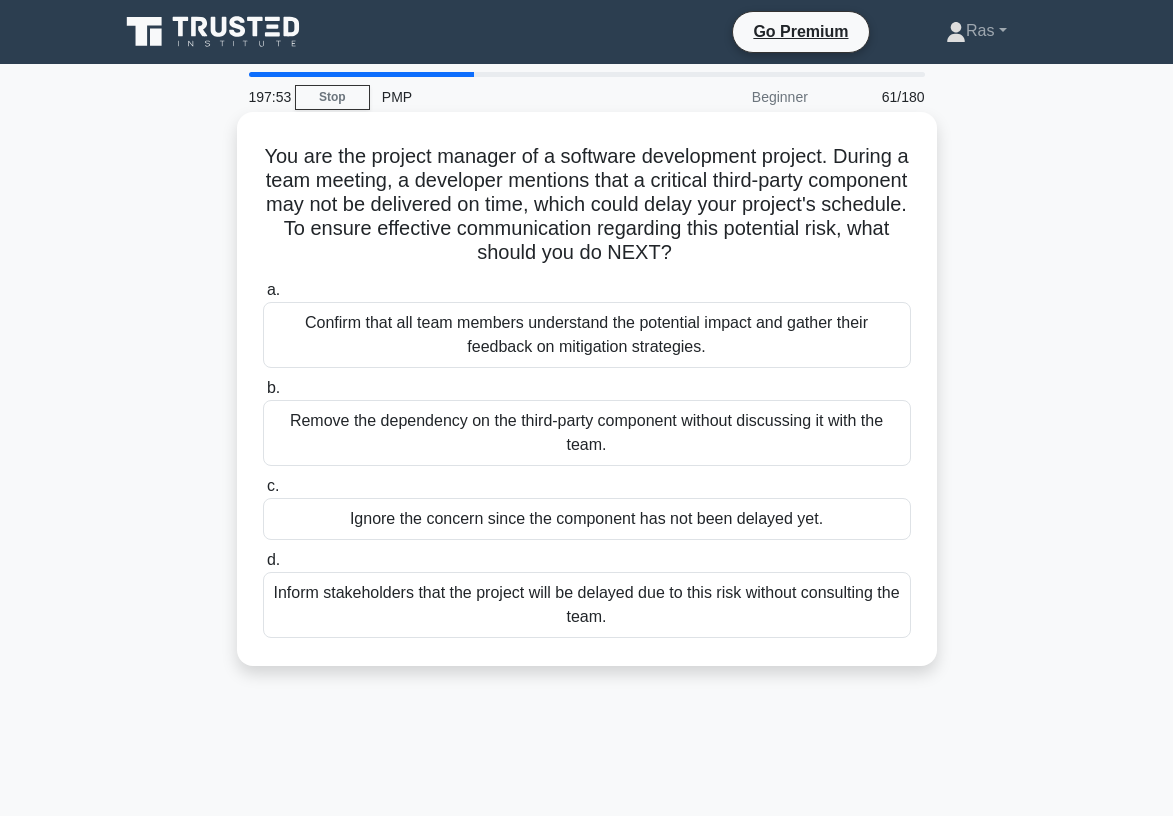 click on "Confirm that all team members understand the potential impact and gather their feedback on mitigation strategies." at bounding box center [587, 335] 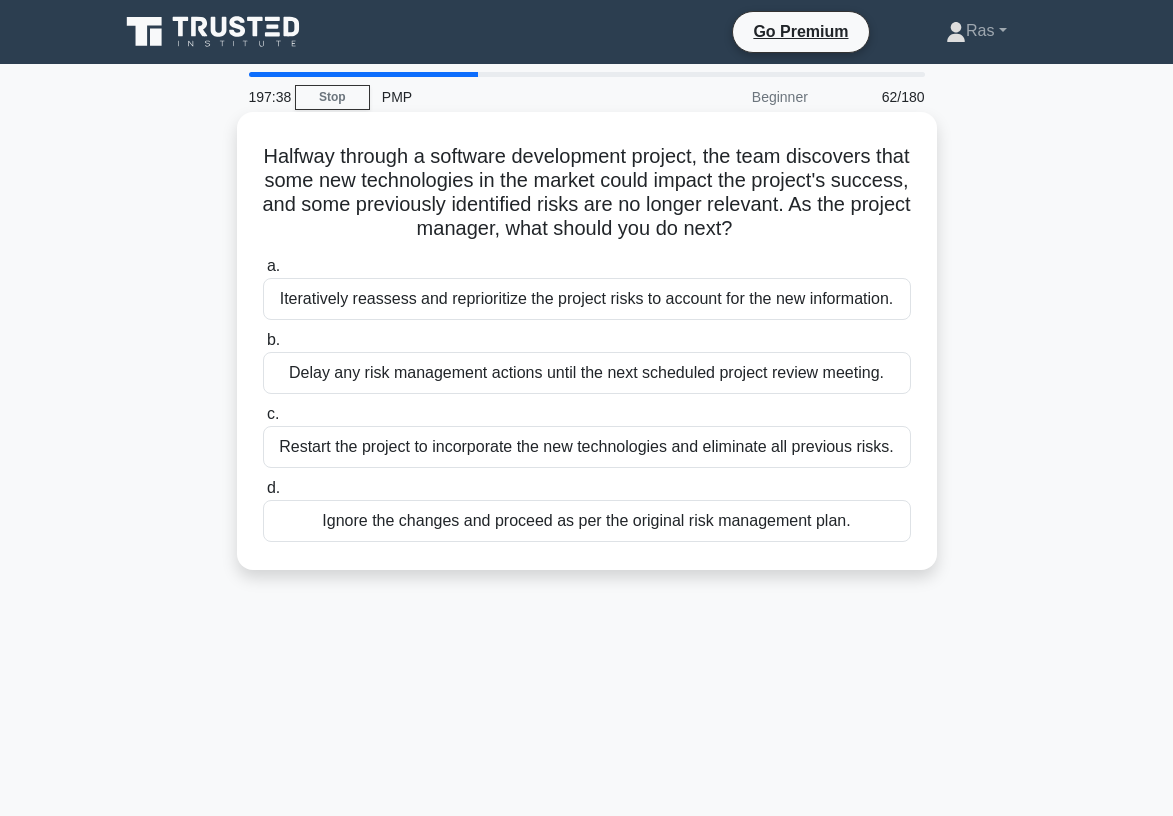 click on "Iteratively reassess and reprioritize the project risks to account for the new information." at bounding box center (587, 299) 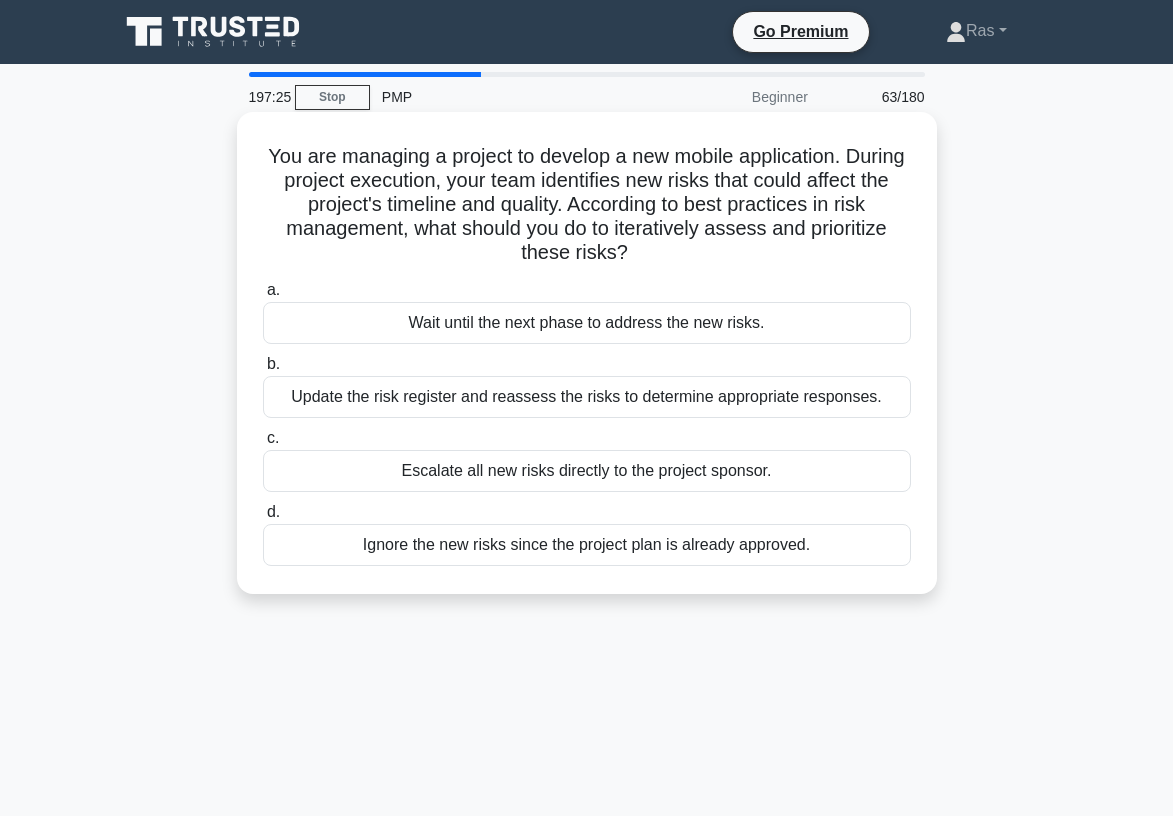 click on "Update the risk register and reassess the risks to determine appropriate responses." at bounding box center [587, 397] 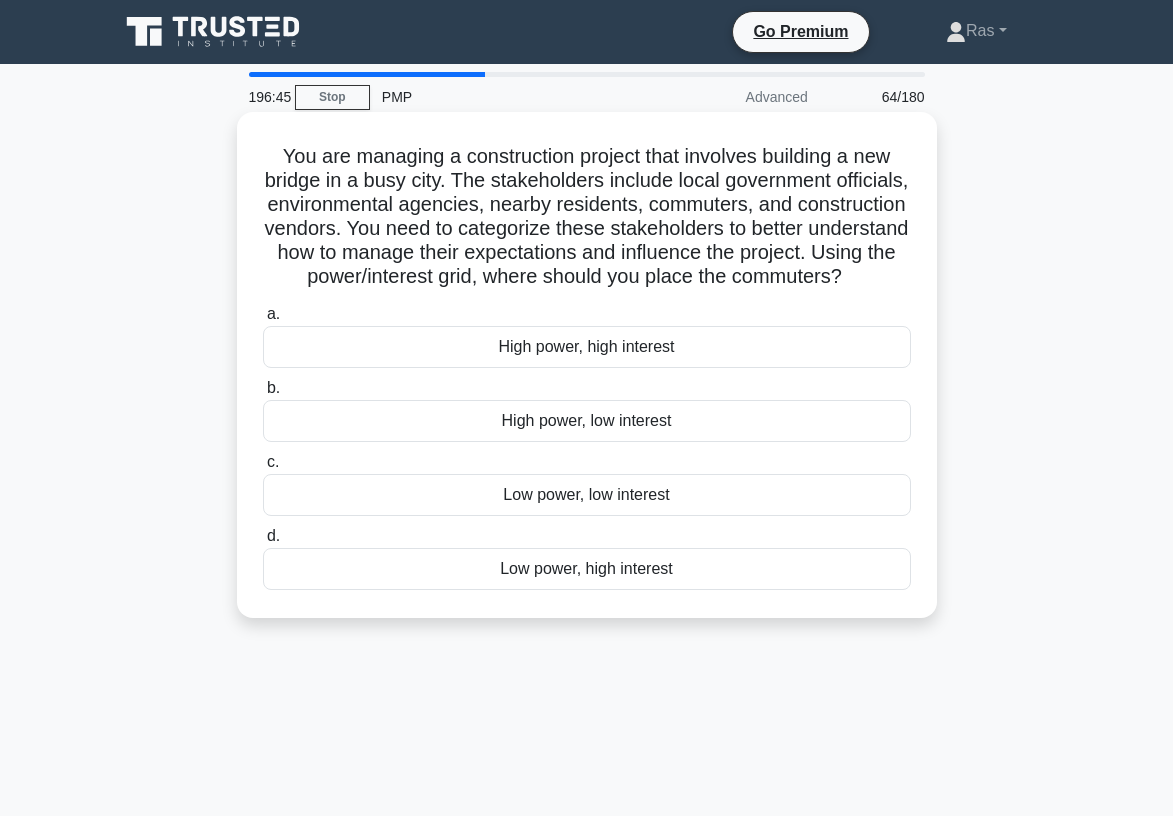 click on "High power, high interest" at bounding box center (587, 347) 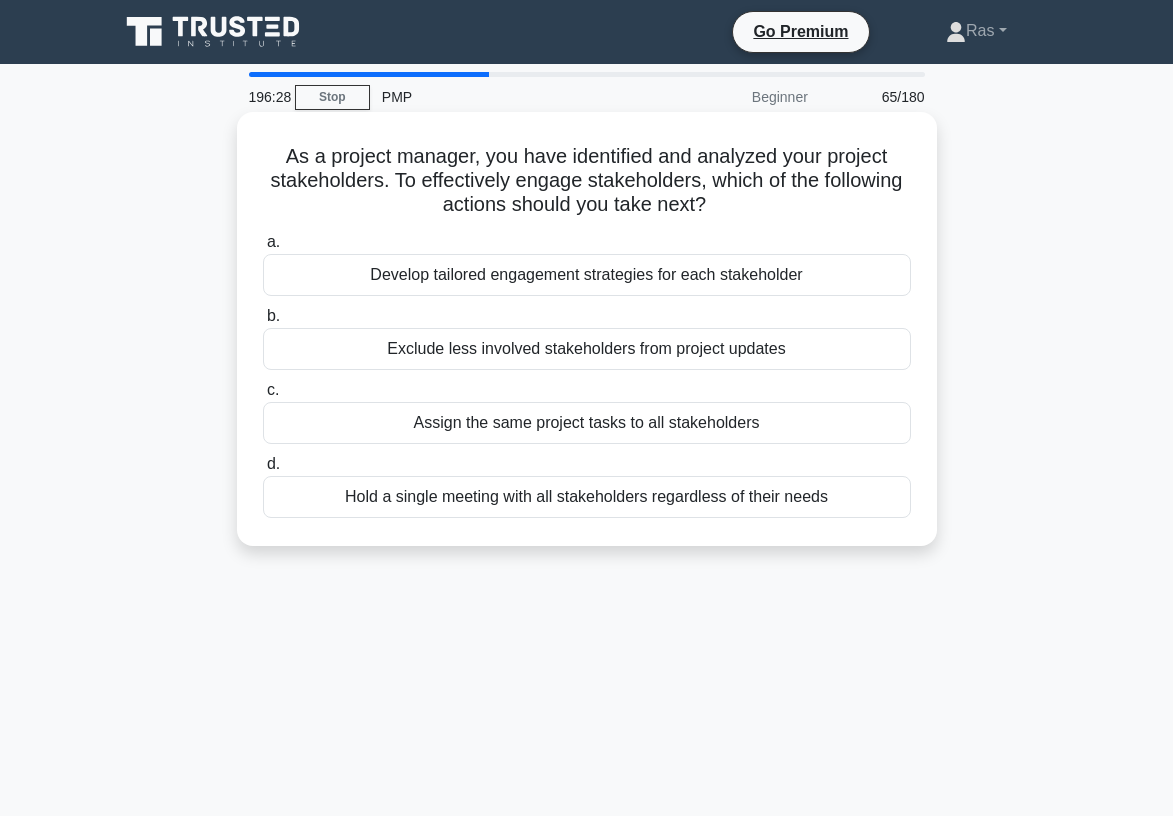 click on "Develop tailored engagement strategies for each stakeholder" at bounding box center [587, 275] 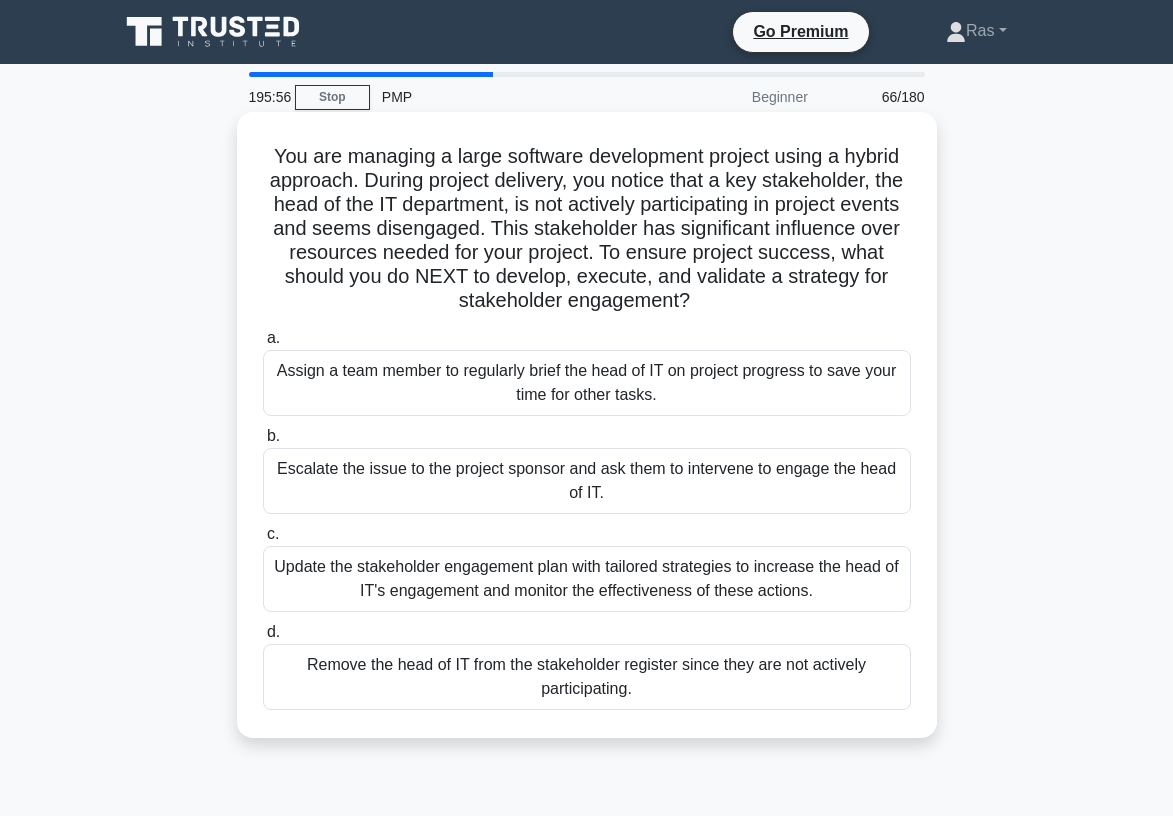 click on "Update the stakeholder engagement plan with tailored strategies to increase the head of IT's engagement and monitor the effectiveness of these actions." at bounding box center (587, 579) 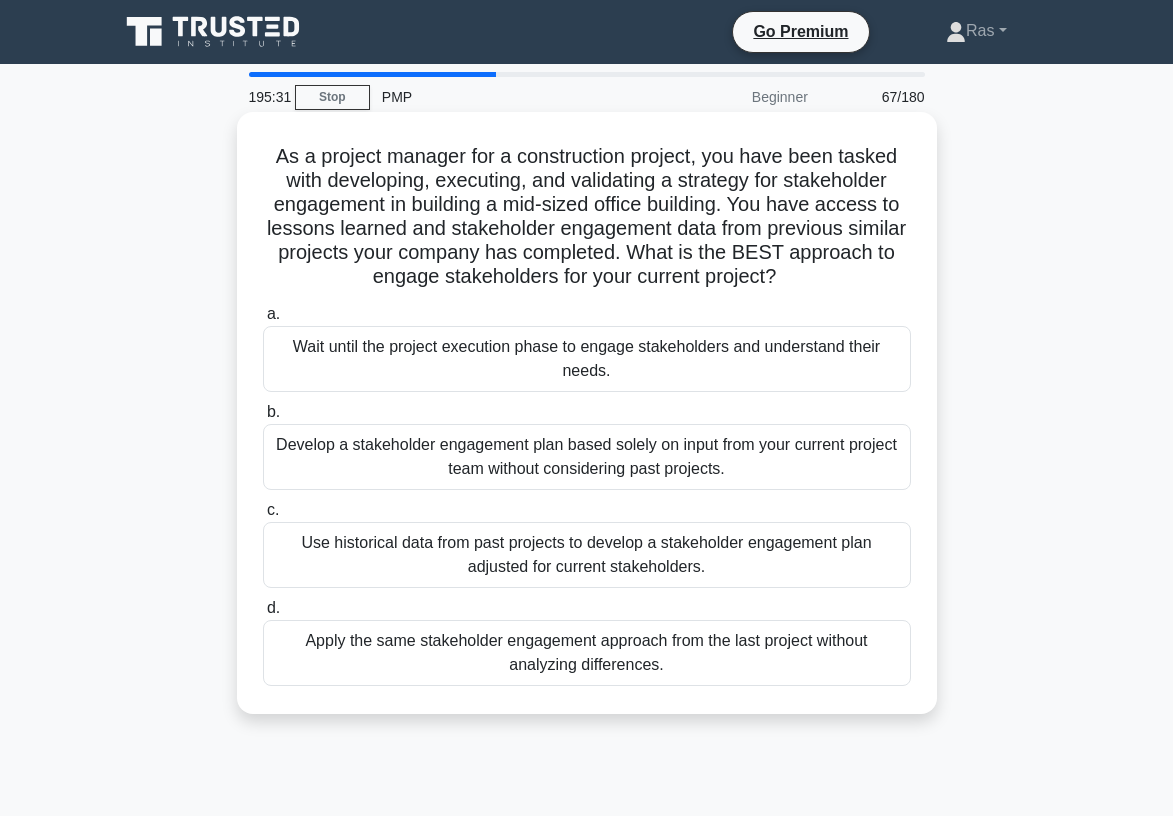 click on "Use historical data from past projects to develop a stakeholder engagement plan adjusted for current stakeholders." at bounding box center [587, 555] 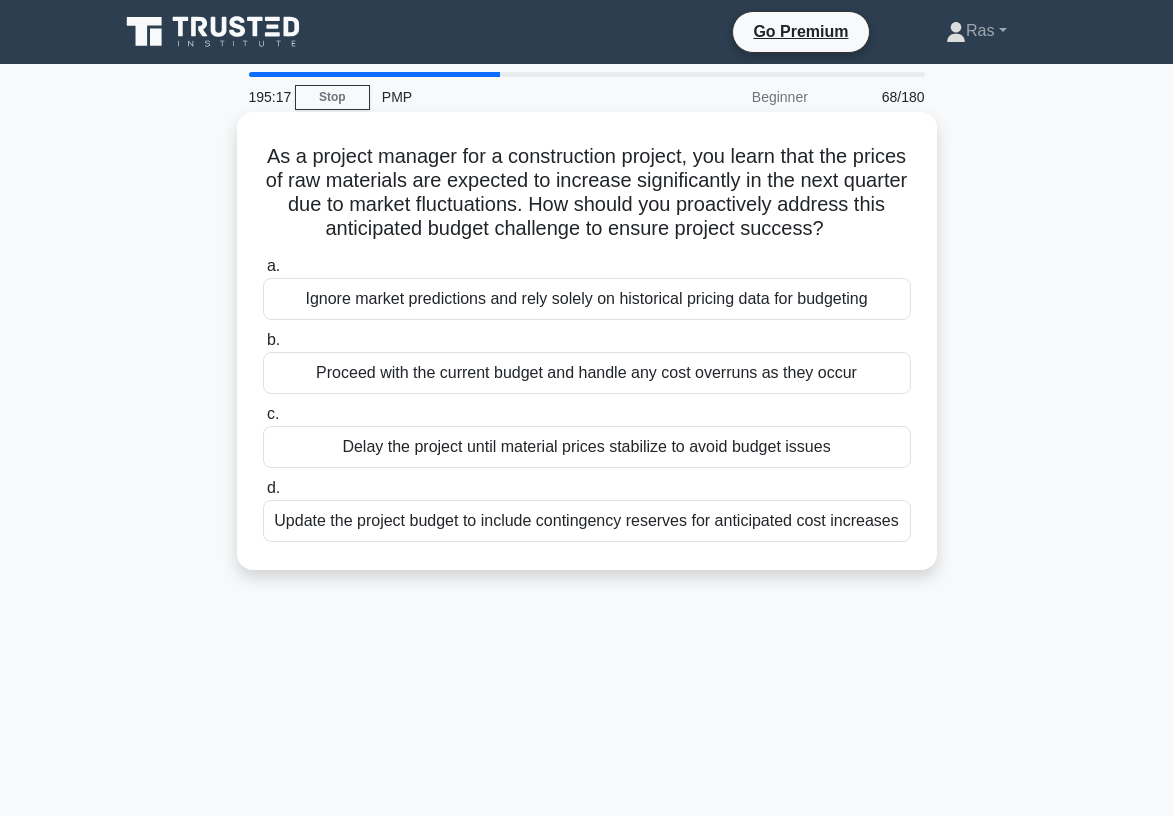 click on "Update the project budget to include contingency reserves for anticipated cost increases" at bounding box center [587, 521] 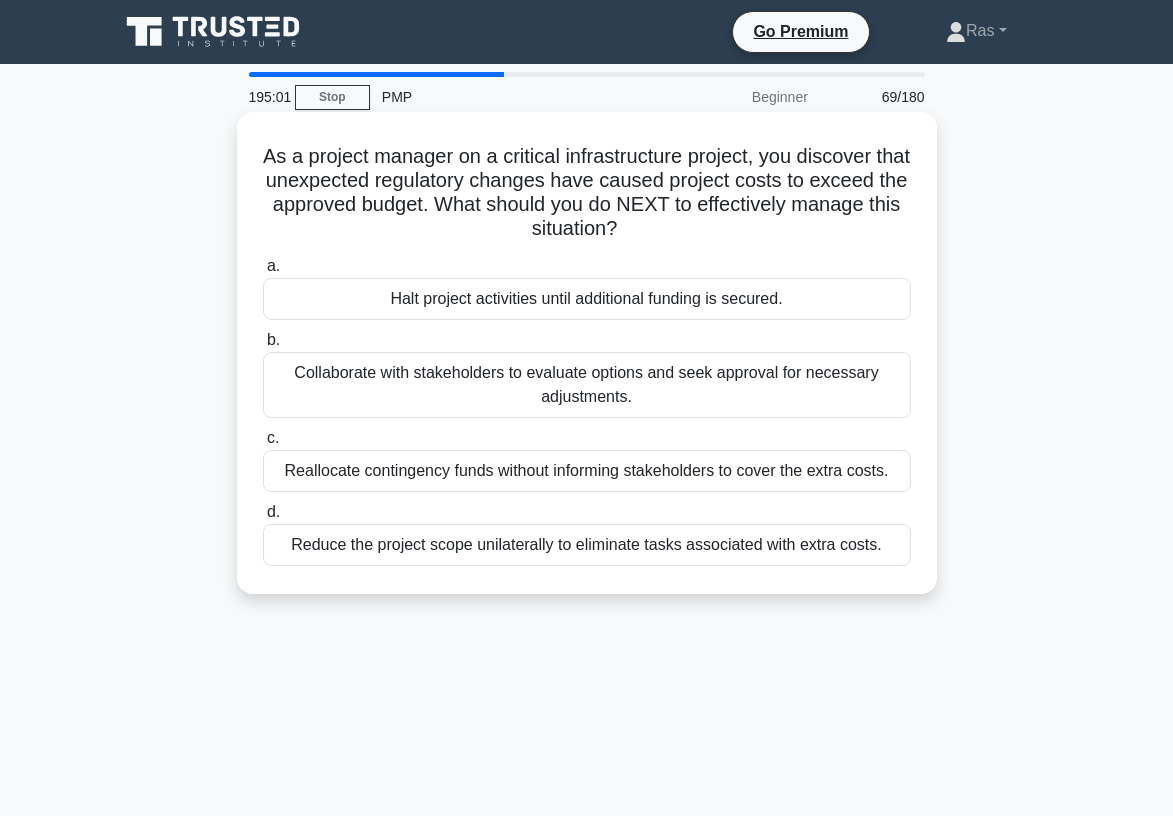 click on "Collaborate with stakeholders to evaluate options and seek approval for necessary adjustments." at bounding box center (587, 385) 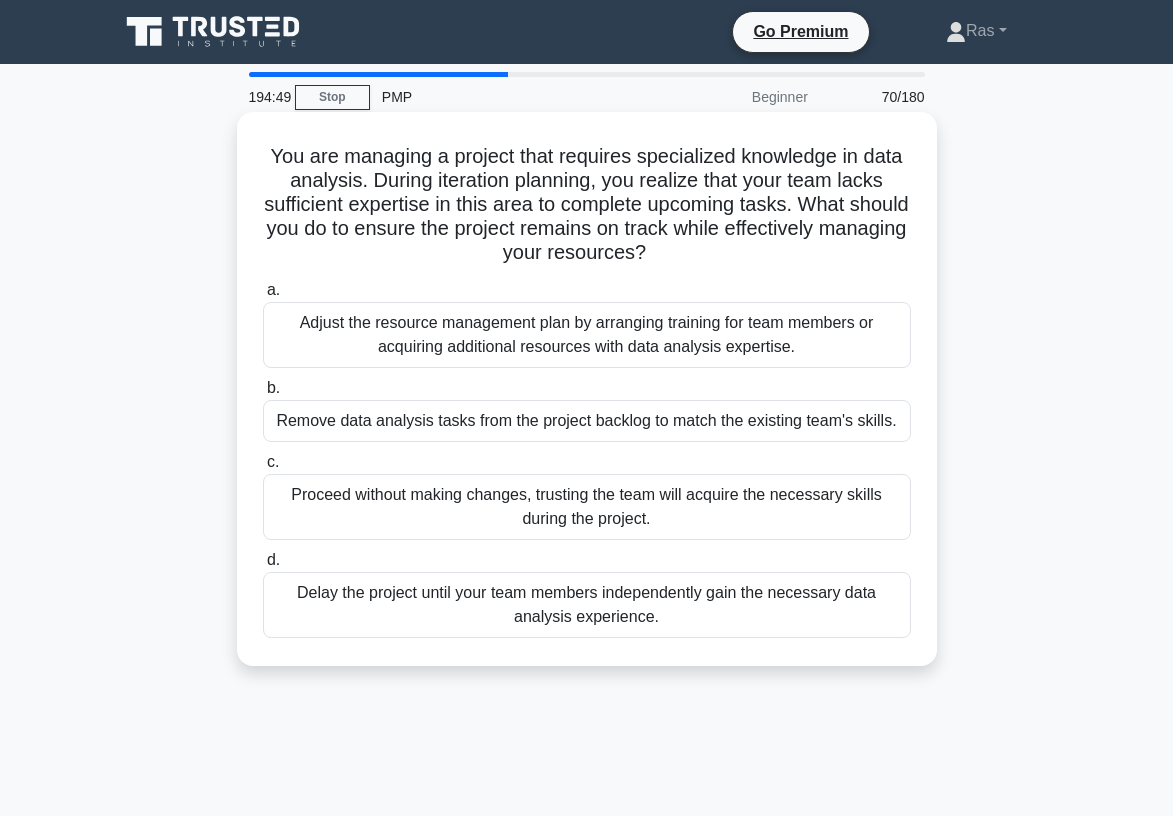 click on "Adjust the resource management plan by arranging training for team members or acquiring additional resources with data analysis expertise." at bounding box center (587, 335) 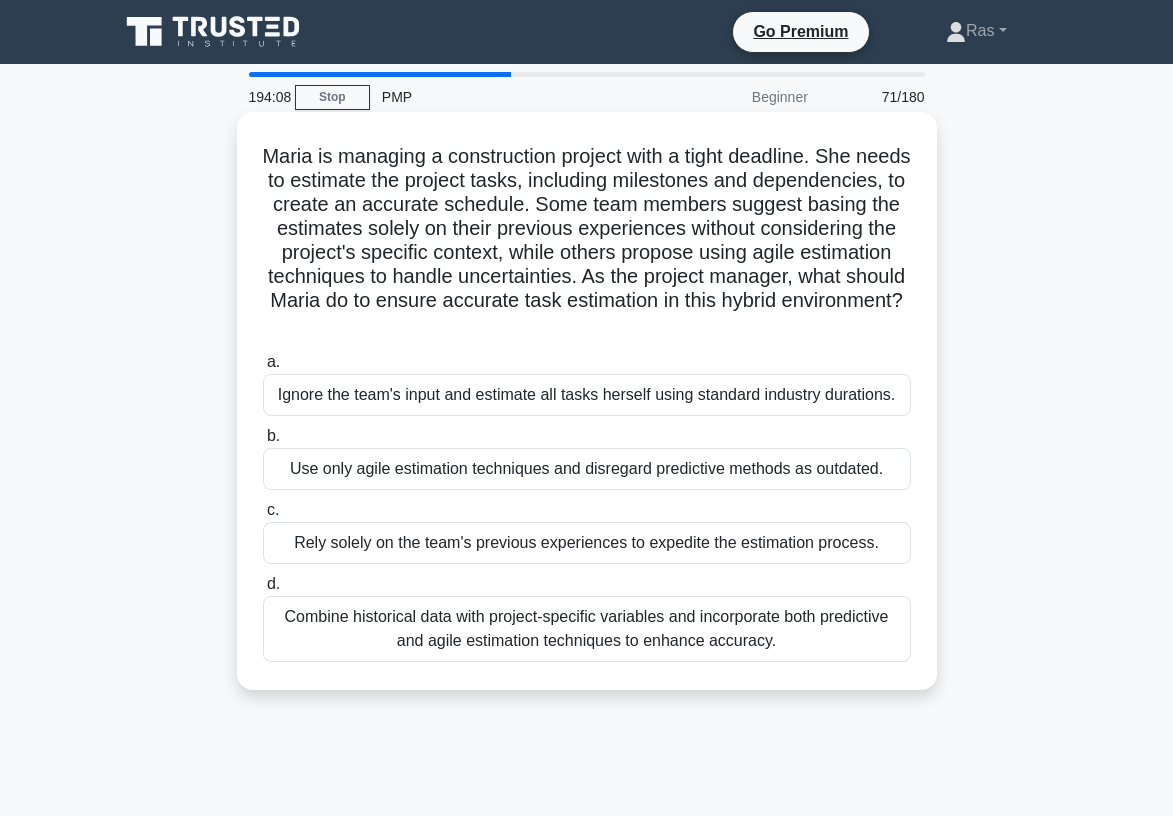 click on "Combine historical data with project-specific variables and incorporate both predictive and agile estimation techniques to enhance accuracy." at bounding box center (587, 629) 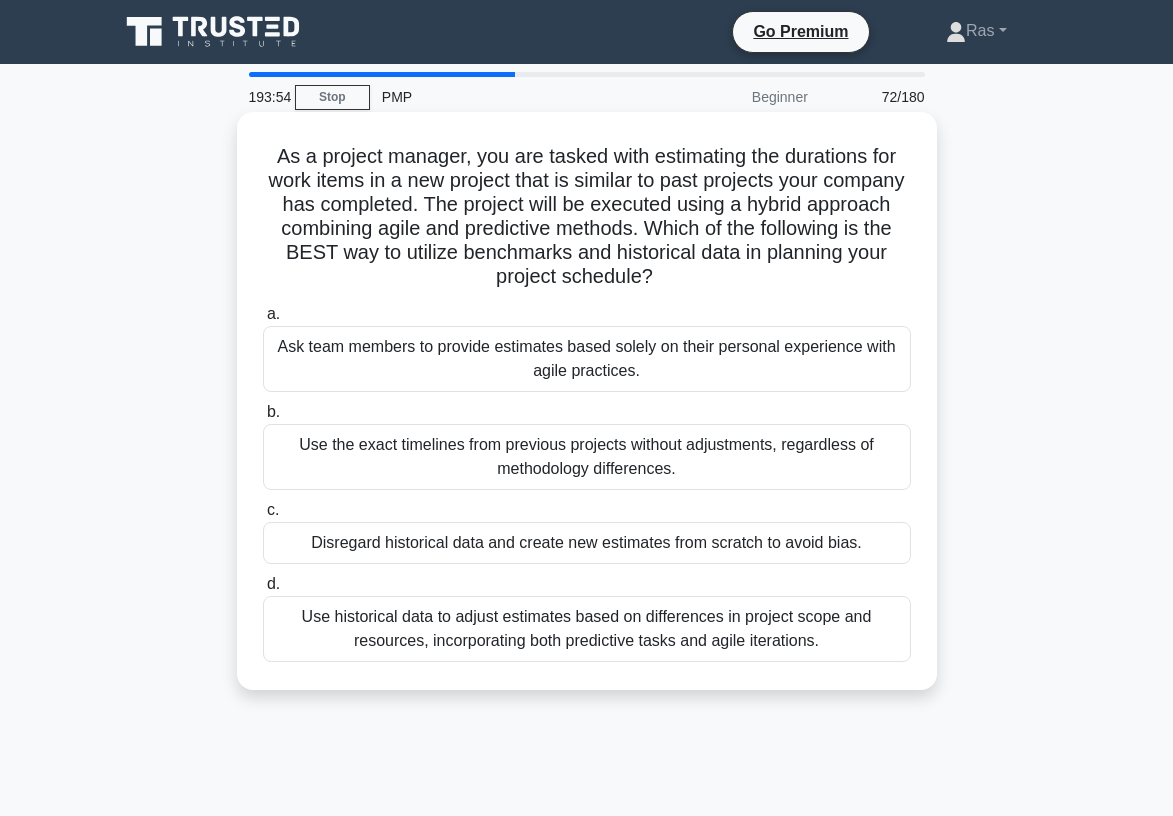 click on "Use historical data to adjust estimates based on differences in project scope and resources, incorporating both predictive tasks and agile iterations." at bounding box center [587, 629] 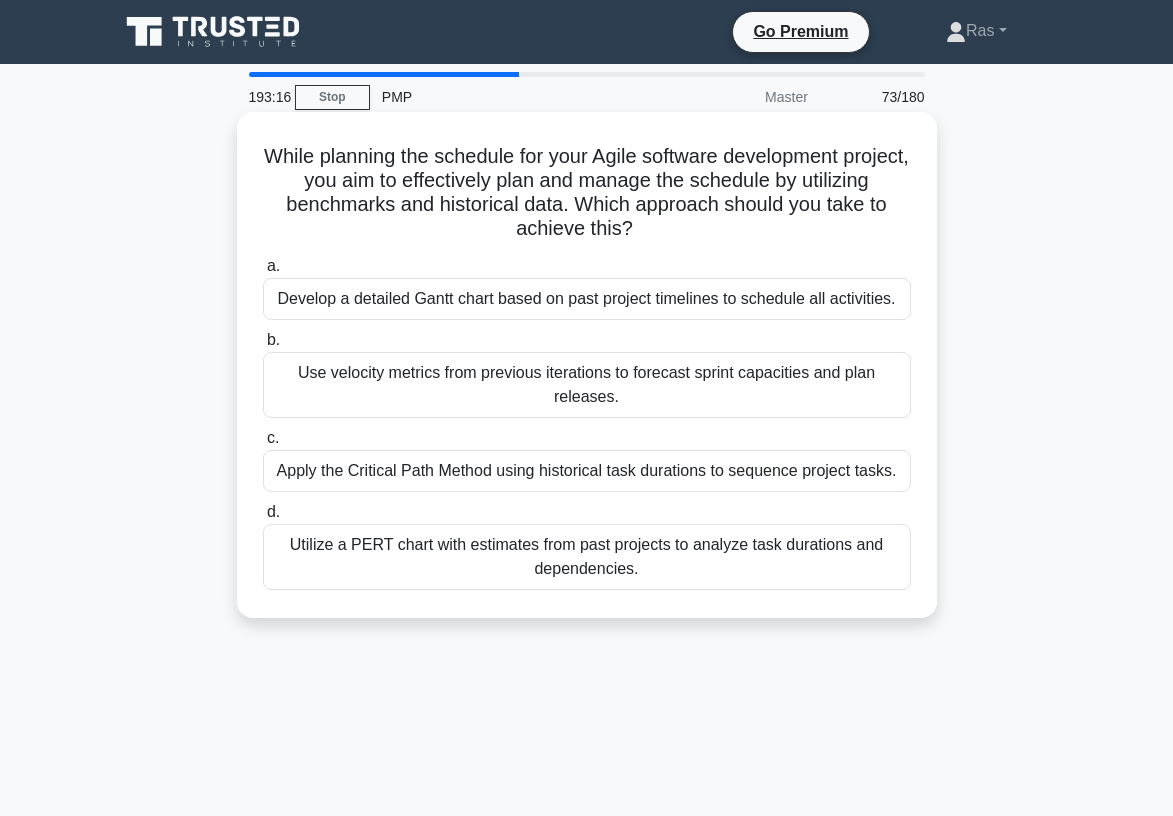 click on "Use velocity metrics from previous iterations to forecast sprint capacities and plan releases." at bounding box center [587, 385] 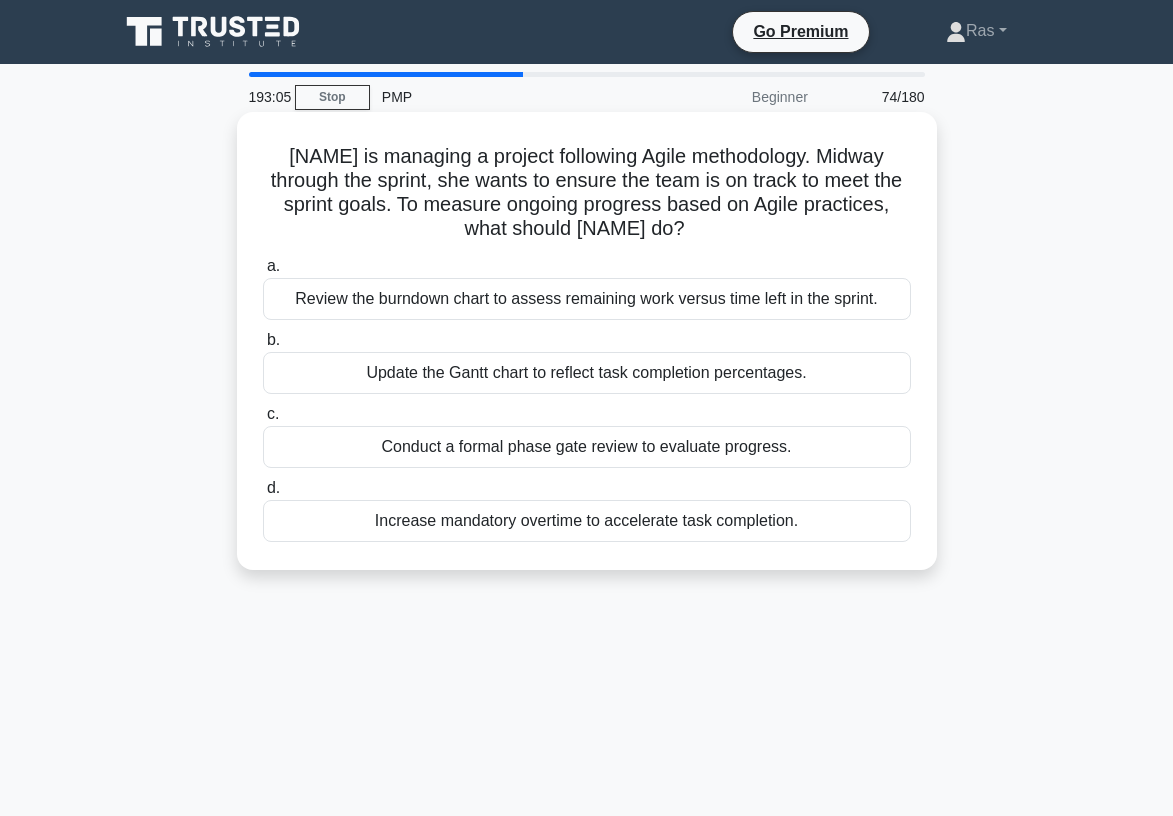 click on "Review the burndown chart to assess remaining work versus time left in the sprint." at bounding box center (587, 299) 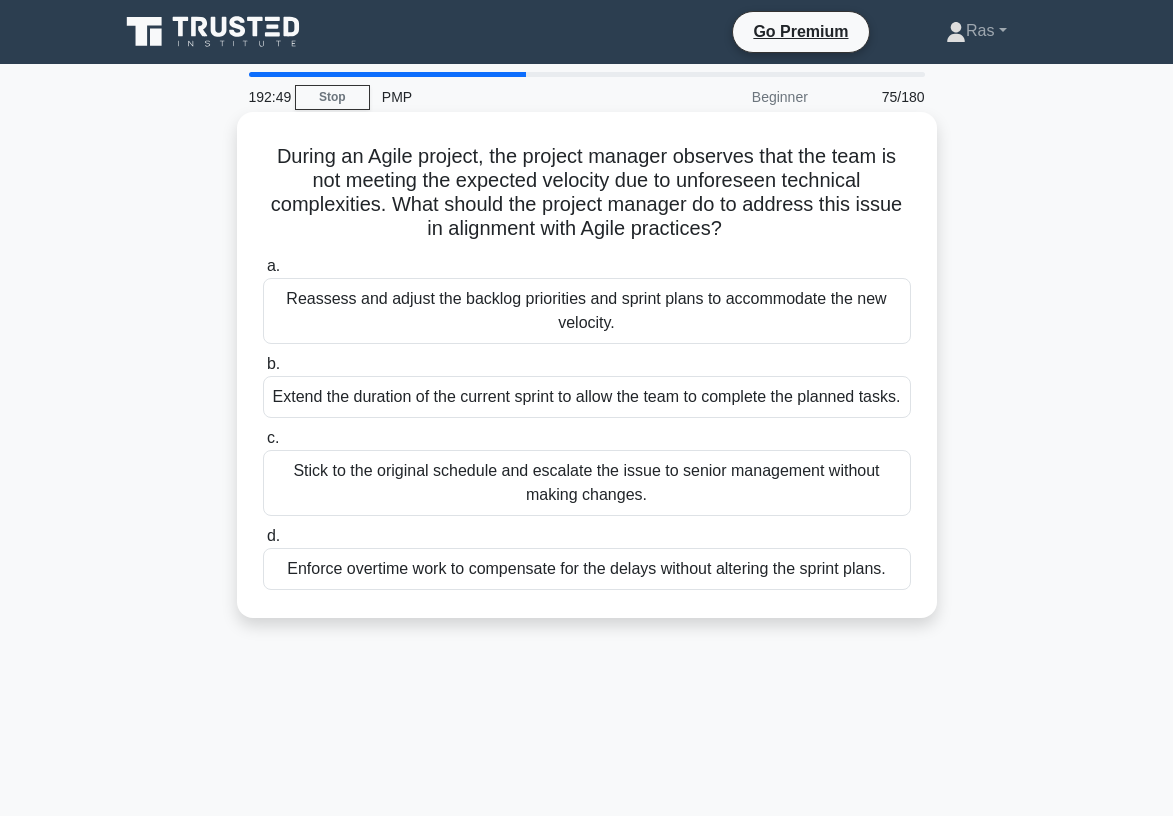 click on "Reassess and adjust the backlog priorities and sprint plans to accommodate the new velocity." at bounding box center (587, 311) 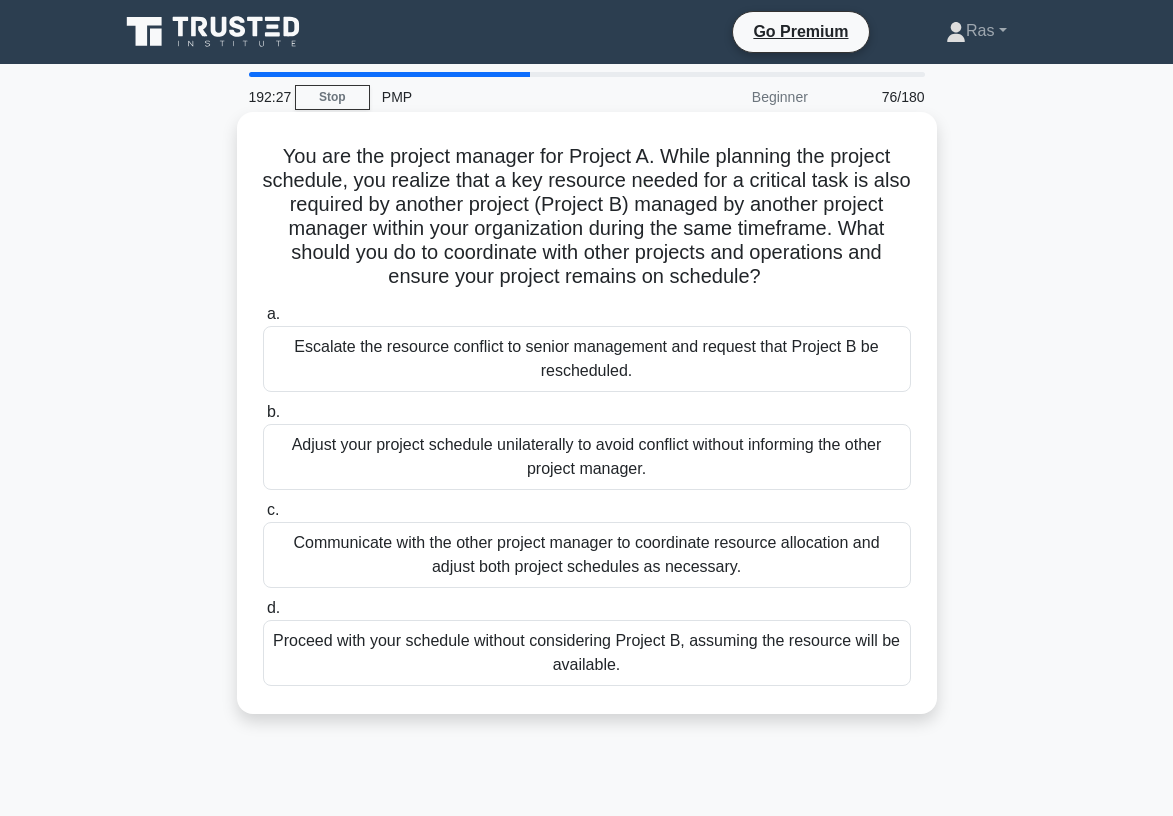 click on "Communicate with the other project manager to coordinate resource allocation and adjust both project schedules as necessary." at bounding box center (587, 555) 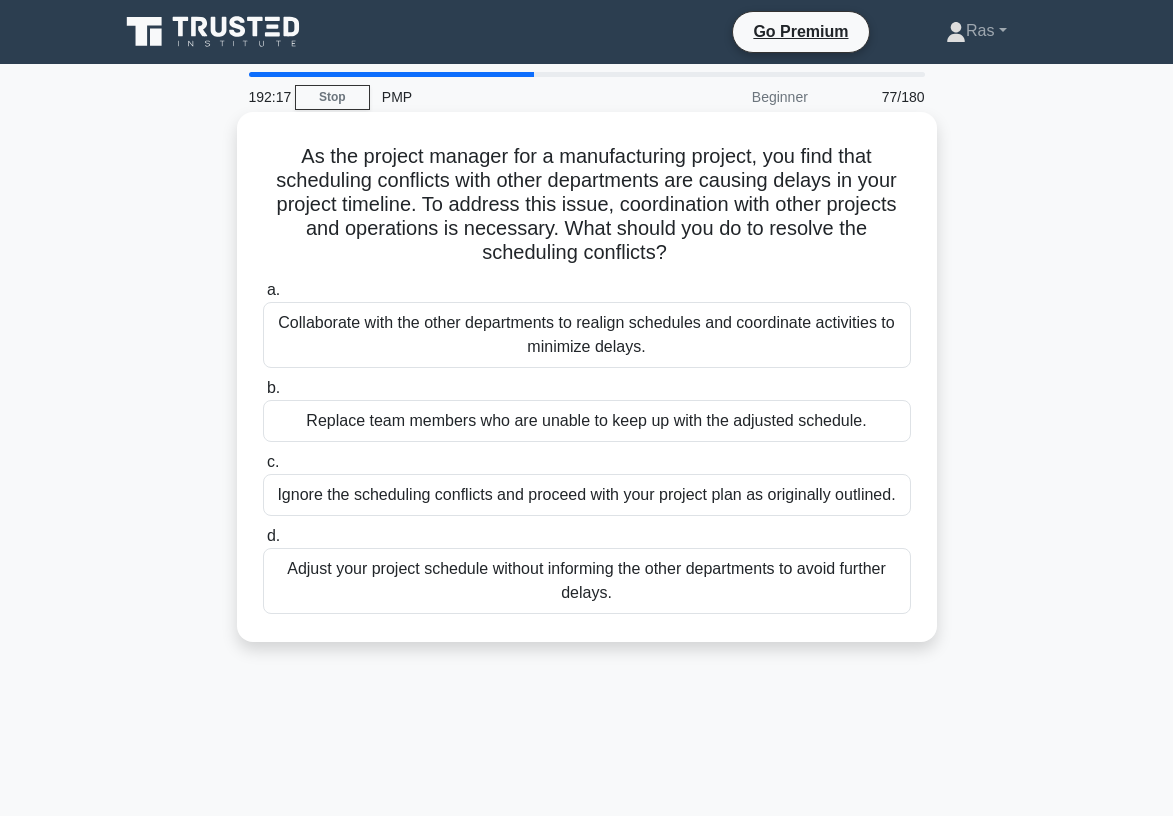 click on "Collaborate with the other departments to realign schedules and coordinate activities to minimize delays." at bounding box center (587, 335) 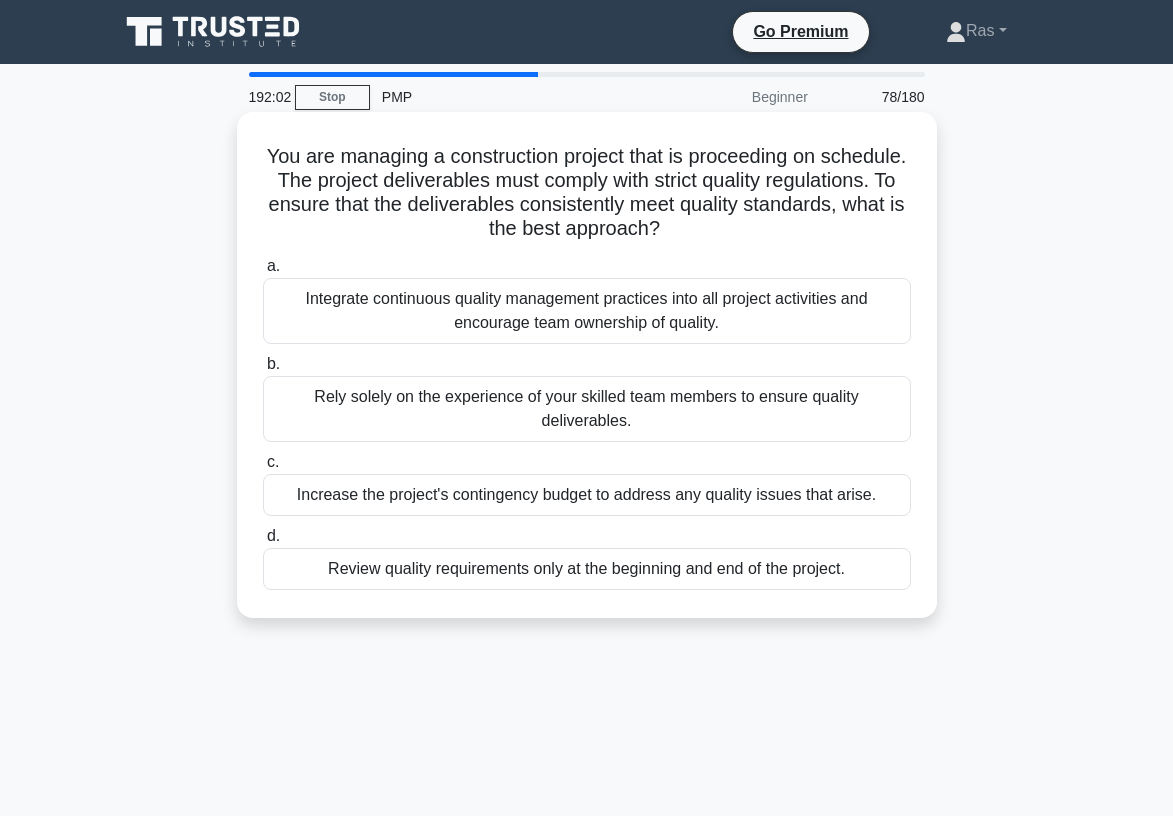 click on "Integrate continuous quality management practices into all project activities and encourage team ownership of quality." at bounding box center [587, 311] 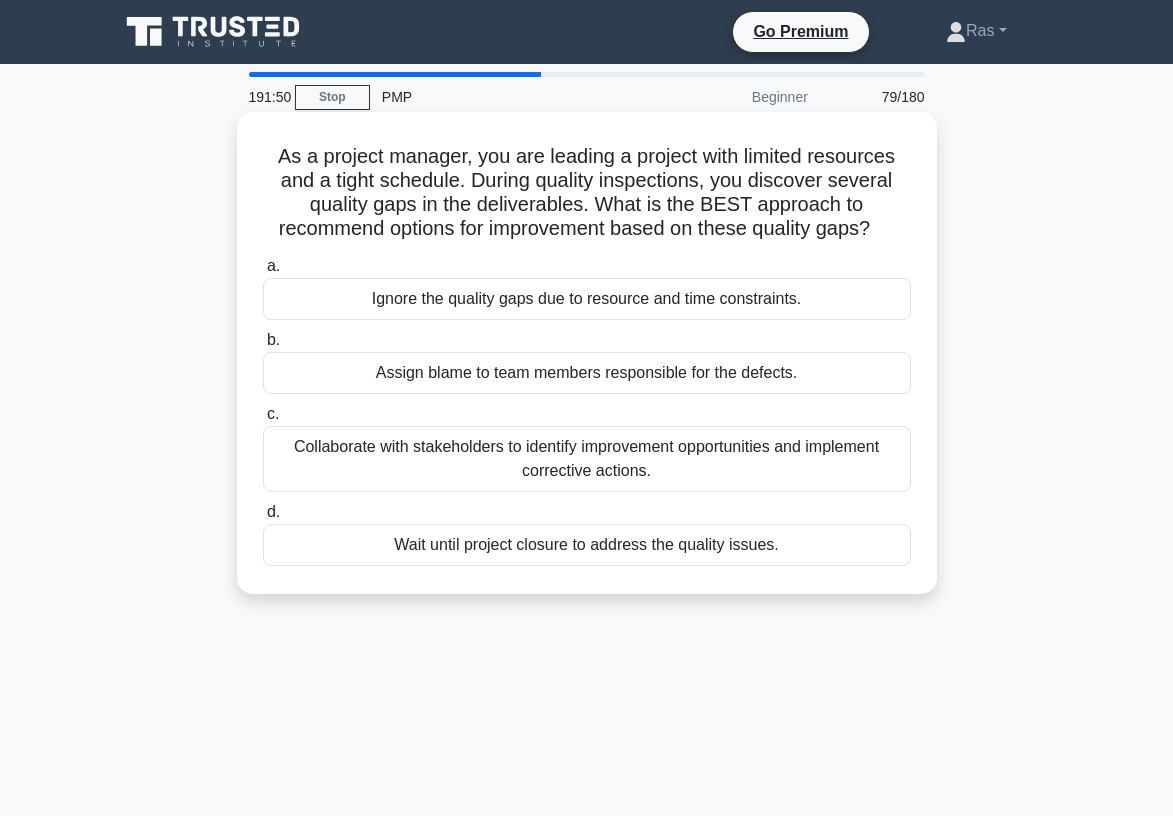 click on "Collaborate with stakeholders to identify improvement opportunities and implement corrective actions." at bounding box center (587, 459) 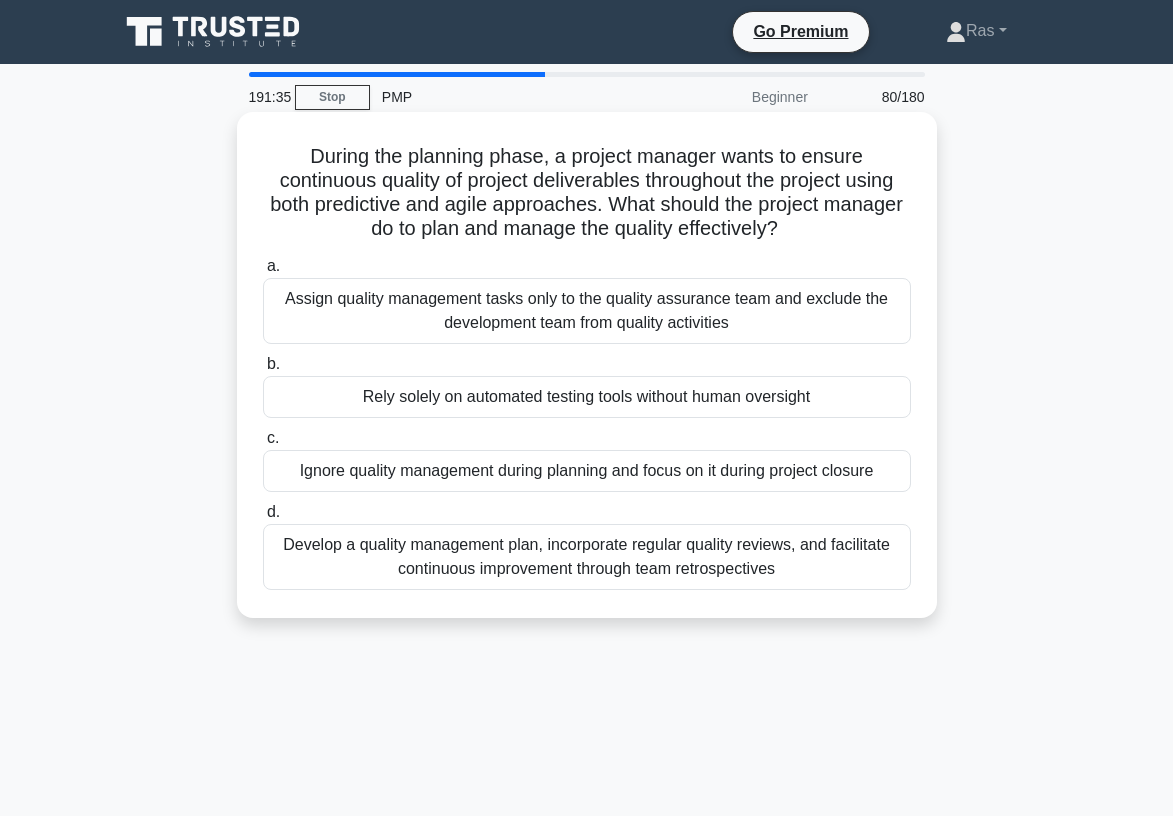 click on "Develop a quality management plan, incorporate regular quality reviews, and facilitate continuous improvement through team retrospectives" at bounding box center (587, 557) 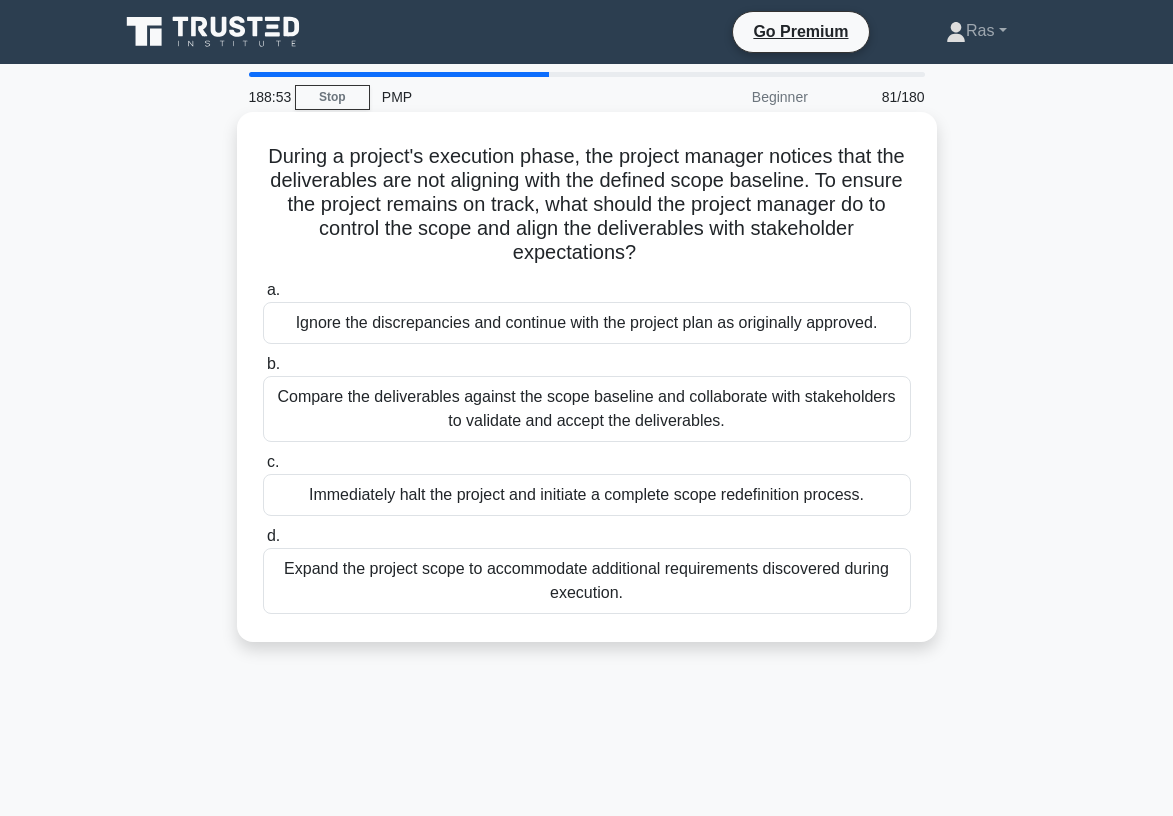 click on "Compare the deliverables against the scope baseline and collaborate with stakeholders to validate and accept the deliverables." at bounding box center [587, 409] 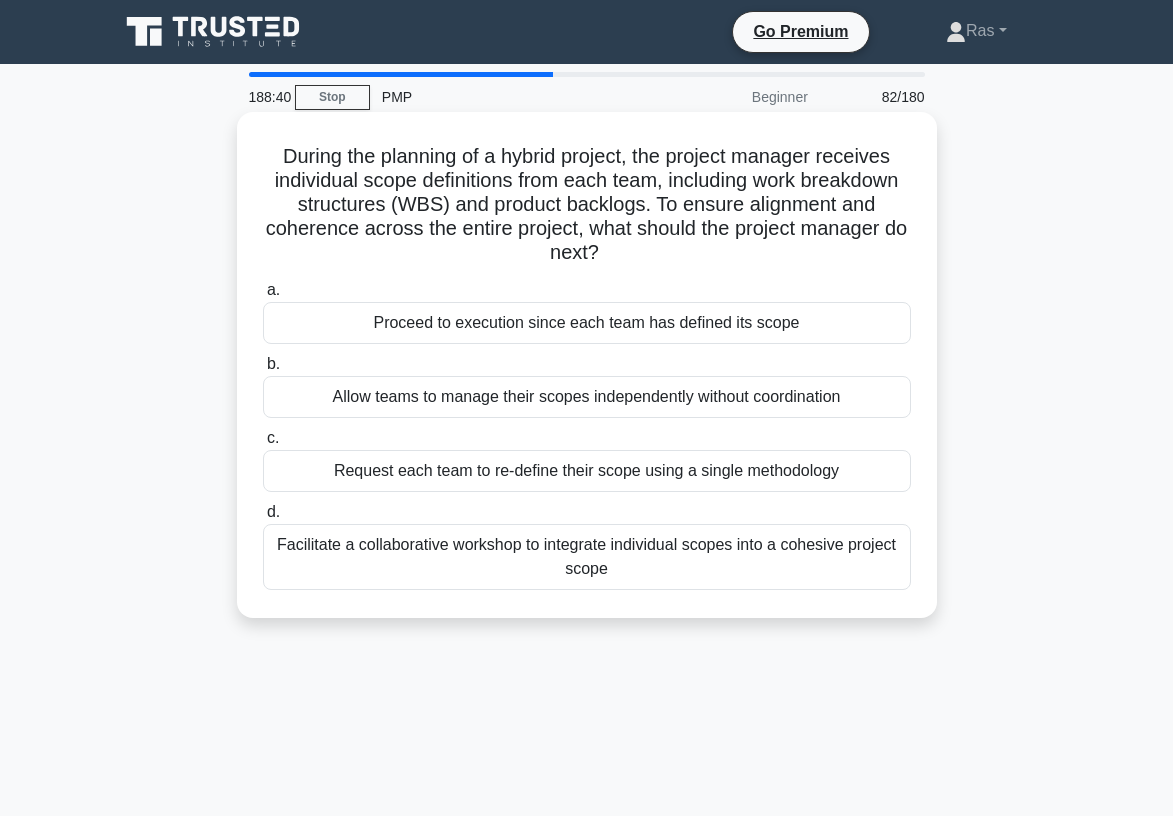 click on "Facilitate a collaborative workshop to integrate individual scopes into a cohesive project scope" at bounding box center [587, 557] 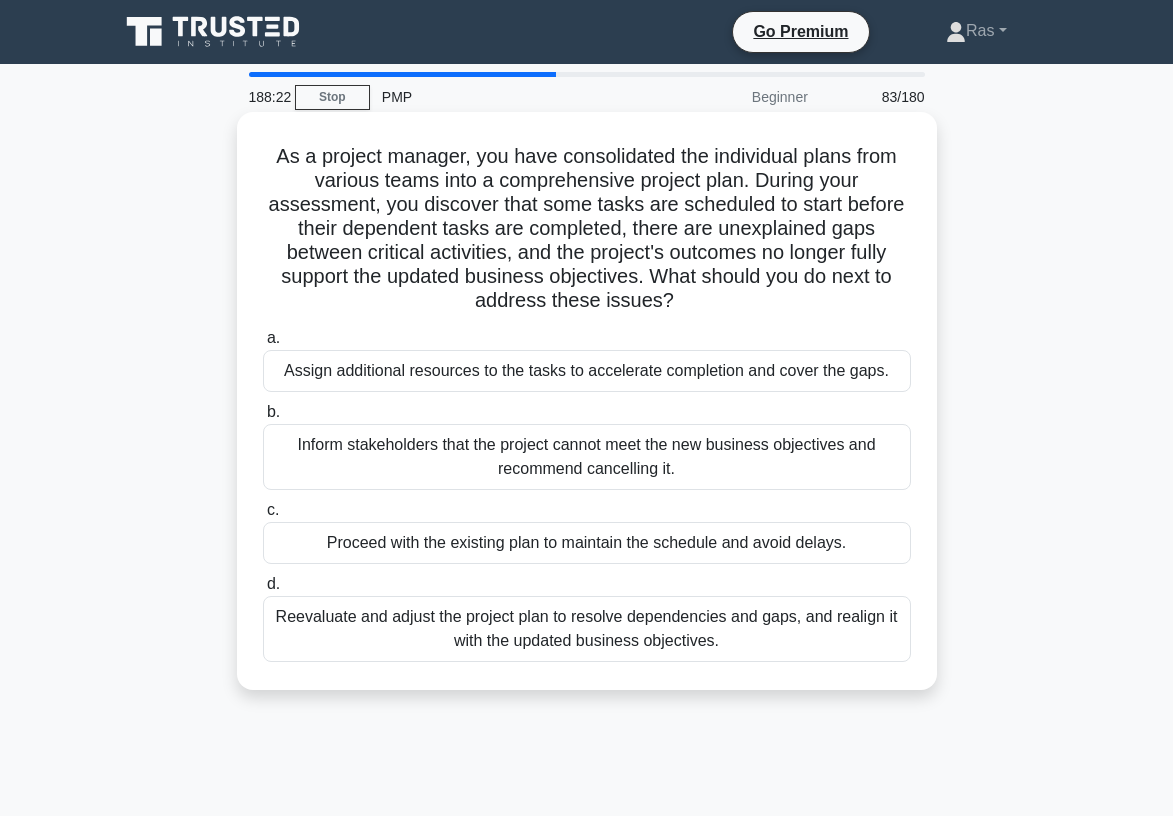 click on "Reevaluate and adjust the project plan to resolve dependencies and gaps, and realign it with the updated business objectives." at bounding box center [587, 629] 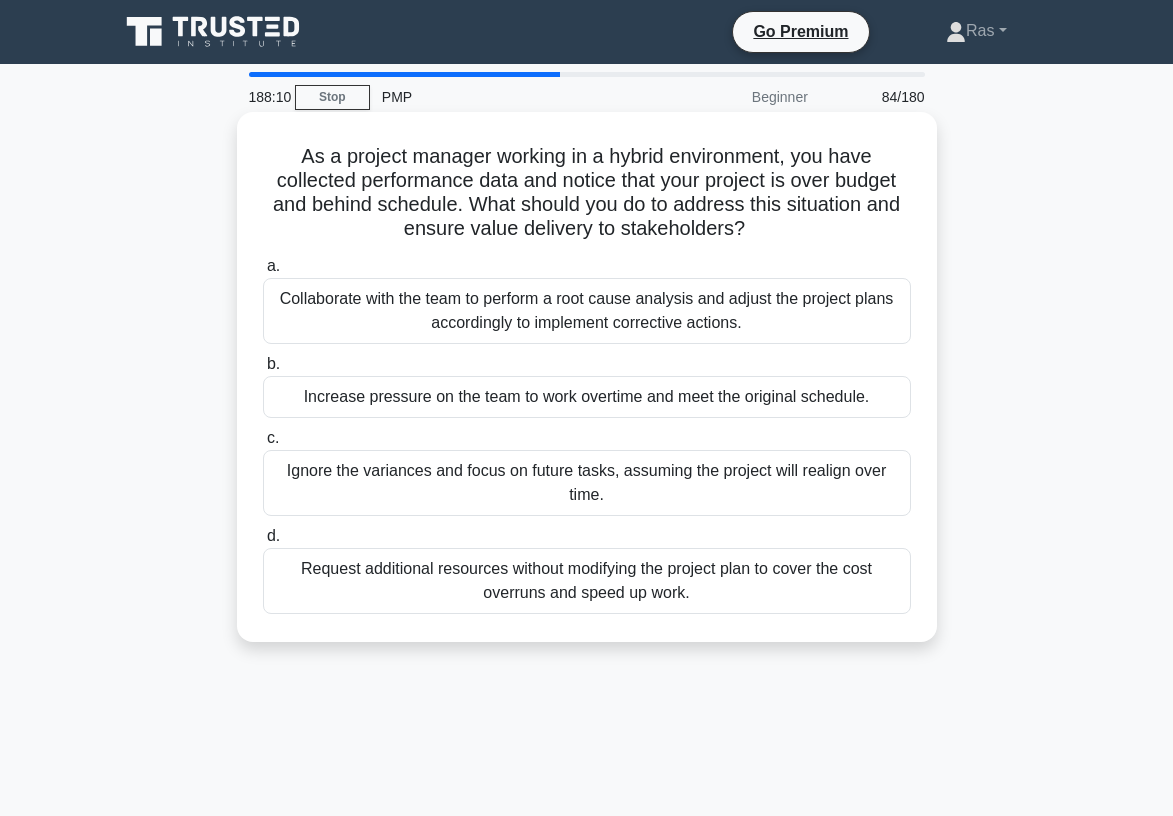 click on "Collaborate with the team to perform a root cause analysis and adjust the project plans accordingly to implement corrective actions." at bounding box center (587, 311) 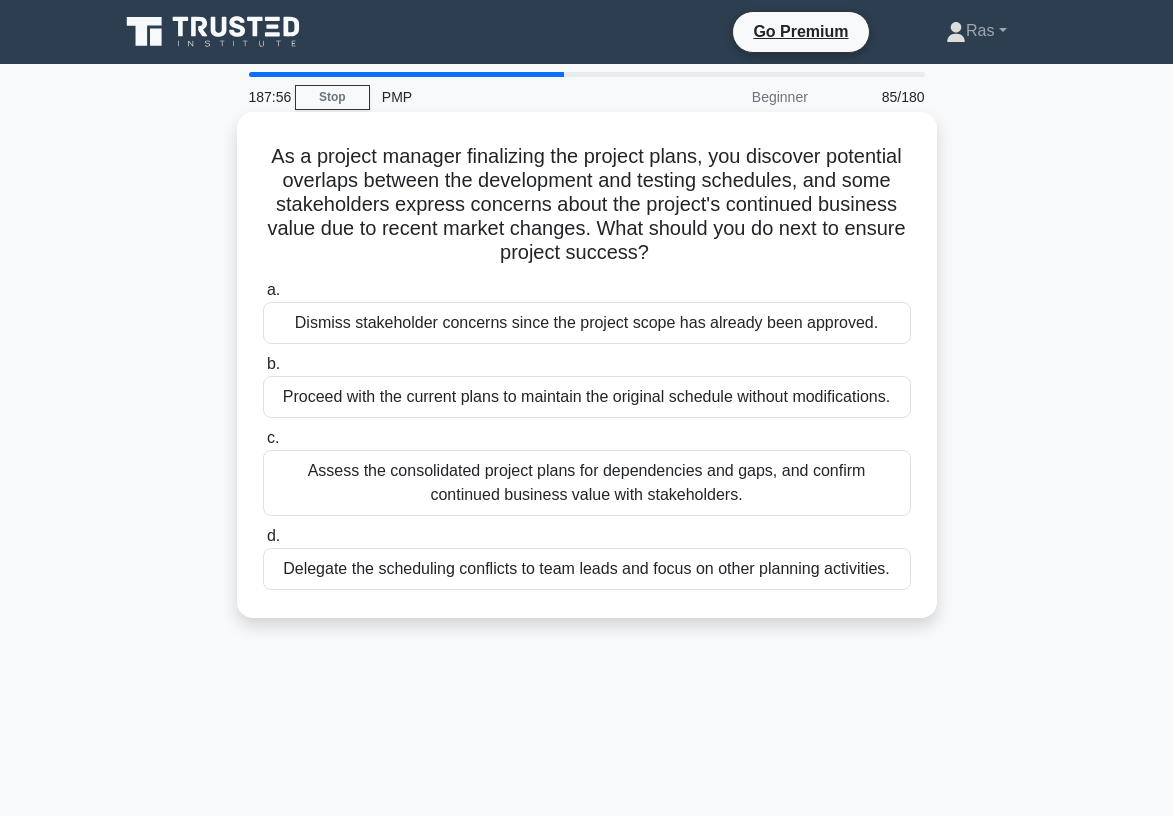 click on "Assess the consolidated project plans for dependencies and gaps, and confirm continued business value with stakeholders." at bounding box center (587, 483) 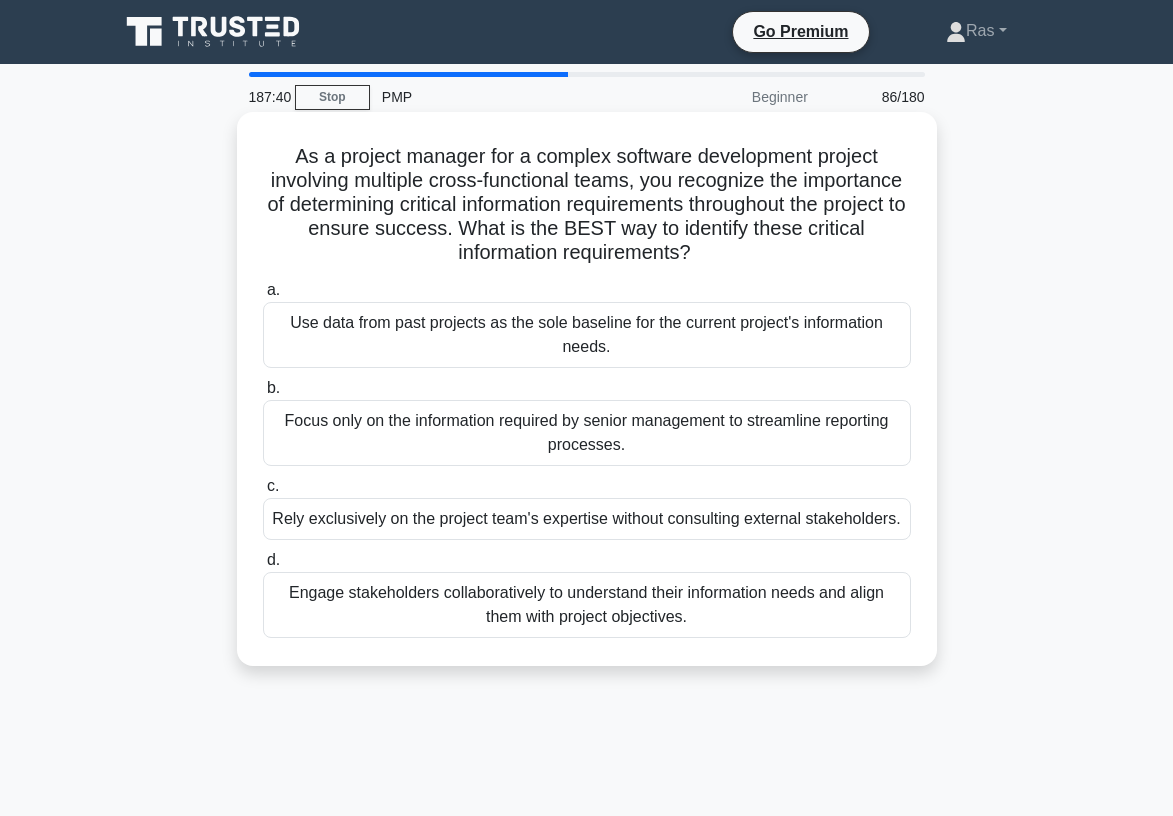 click on "Engage stakeholders collaboratively to understand their information needs and align them with project objectives." at bounding box center (587, 605) 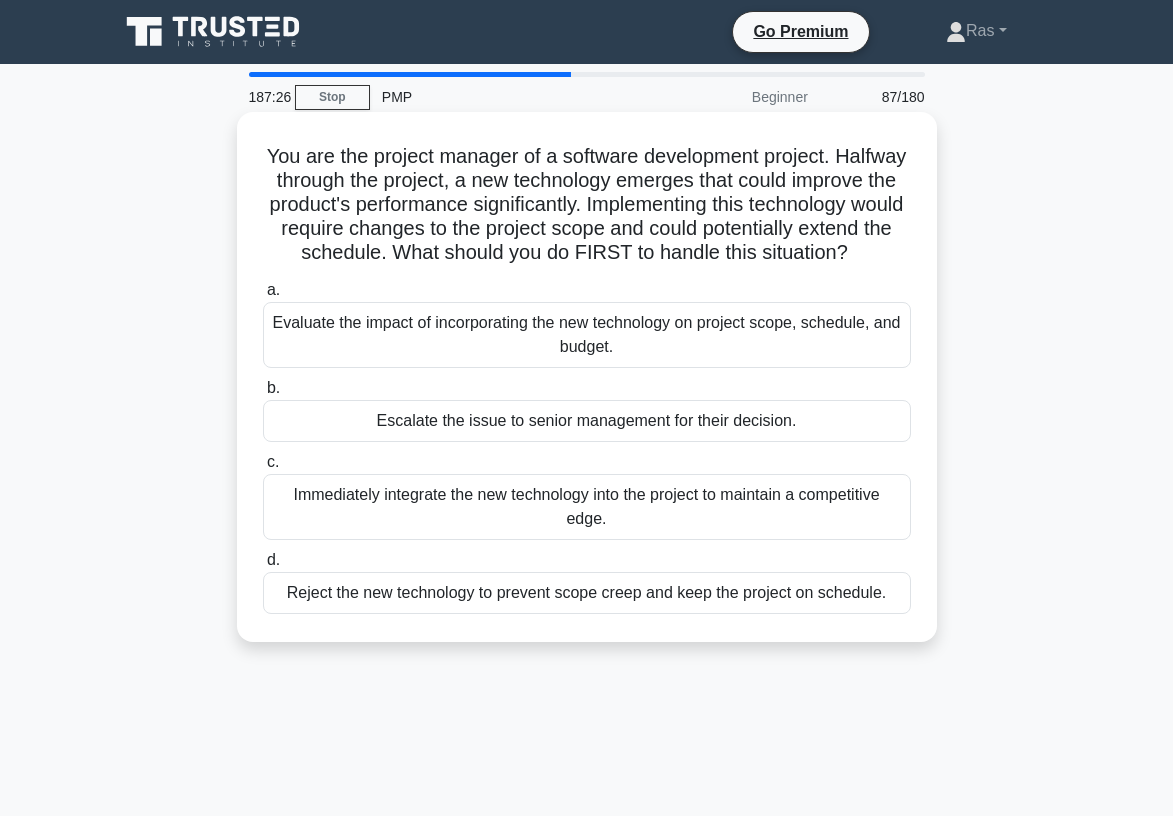 click on "Evaluate the impact of incorporating the new technology on project scope, schedule, and budget." at bounding box center [587, 335] 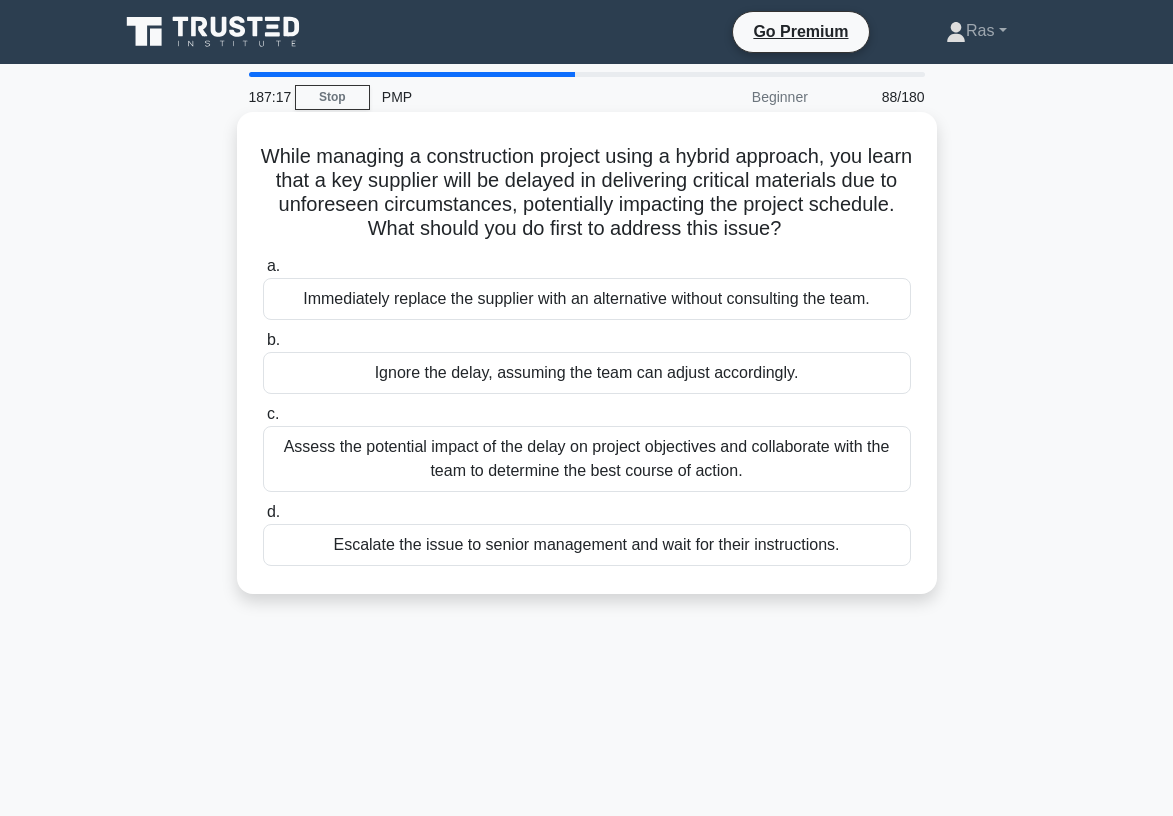 click on "Assess the potential impact of the delay on project objectives and collaborate with the team to determine the best course of action." at bounding box center (587, 459) 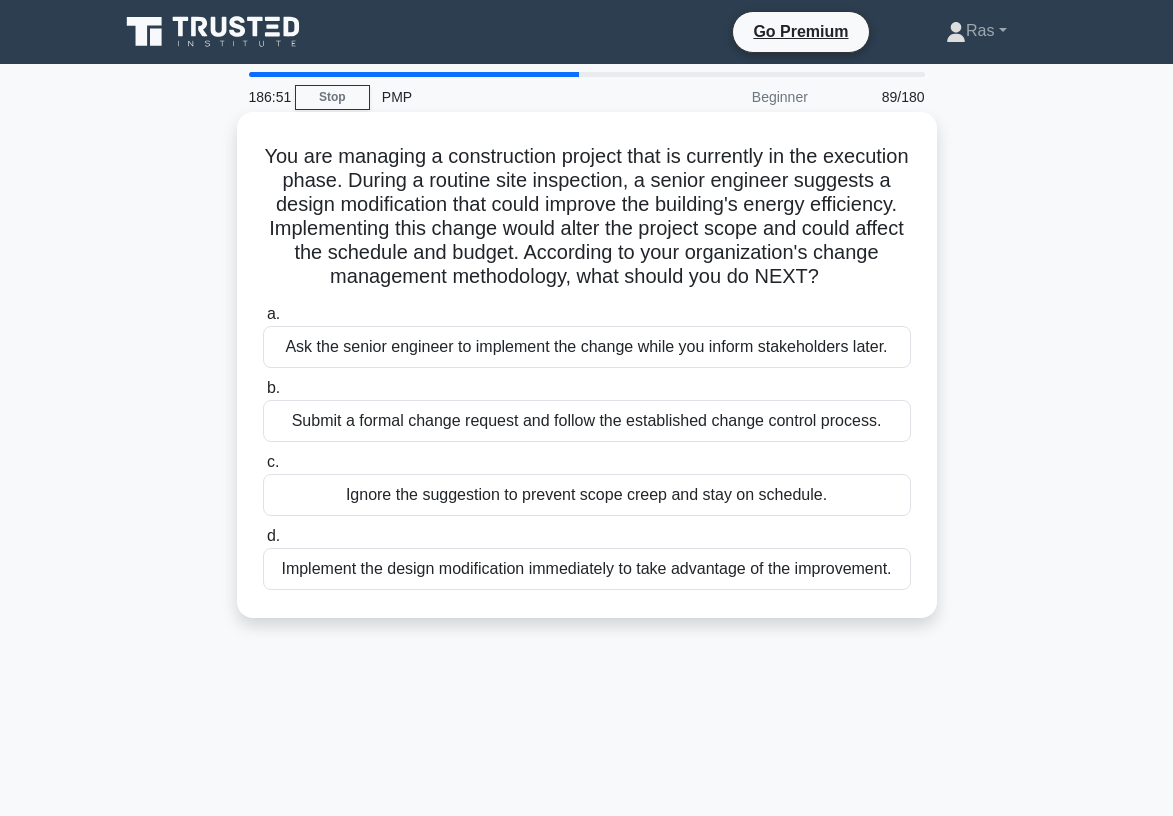 click on "Submit a formal change request and follow the established change control process." at bounding box center [587, 421] 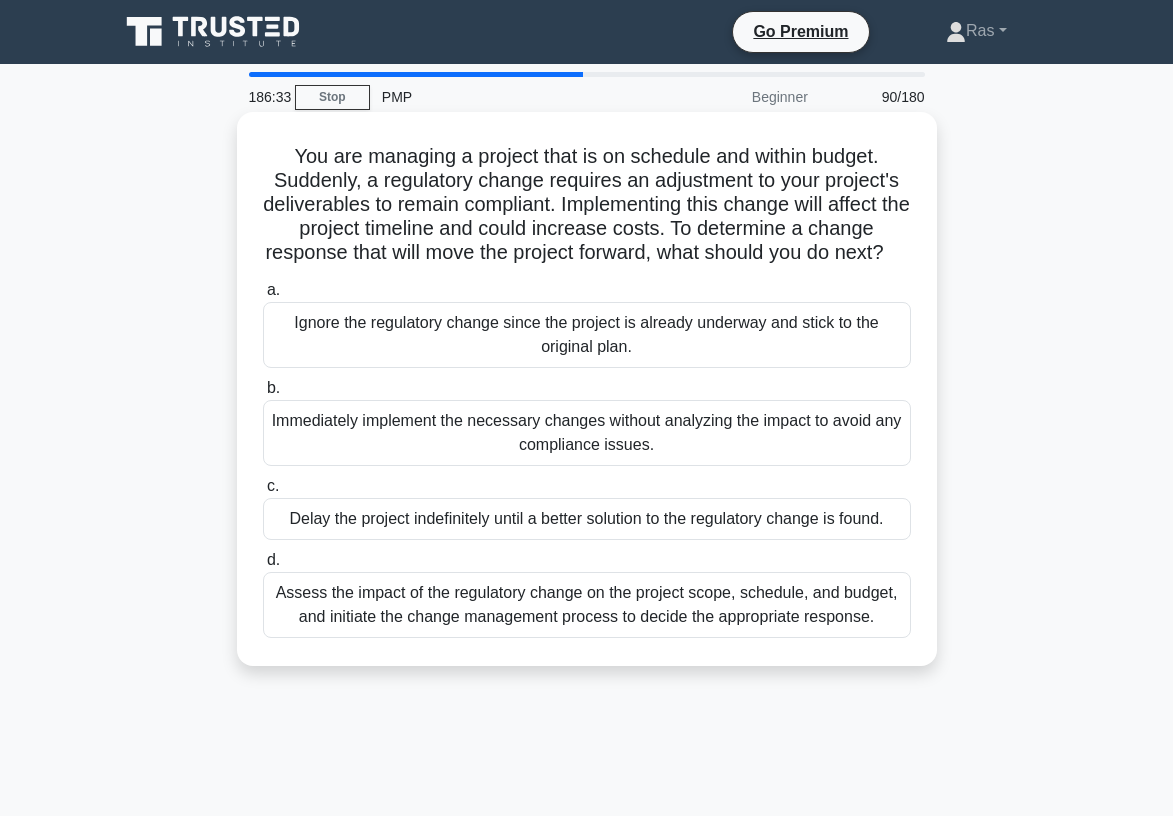 click on "Assess the impact of the regulatory change on the project scope, schedule, and budget, and initiate the change management process to decide the appropriate response." at bounding box center [587, 605] 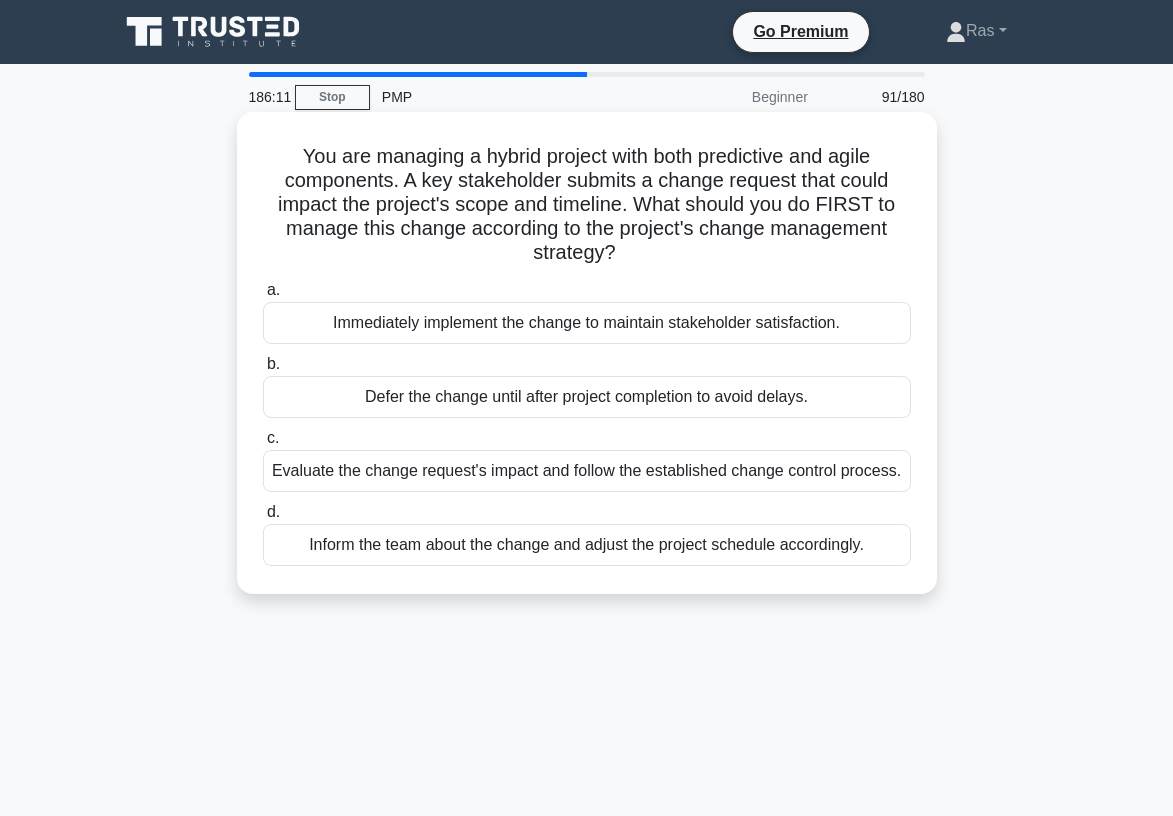 click on "Evaluate the change request's impact and follow the established change control process." at bounding box center (587, 471) 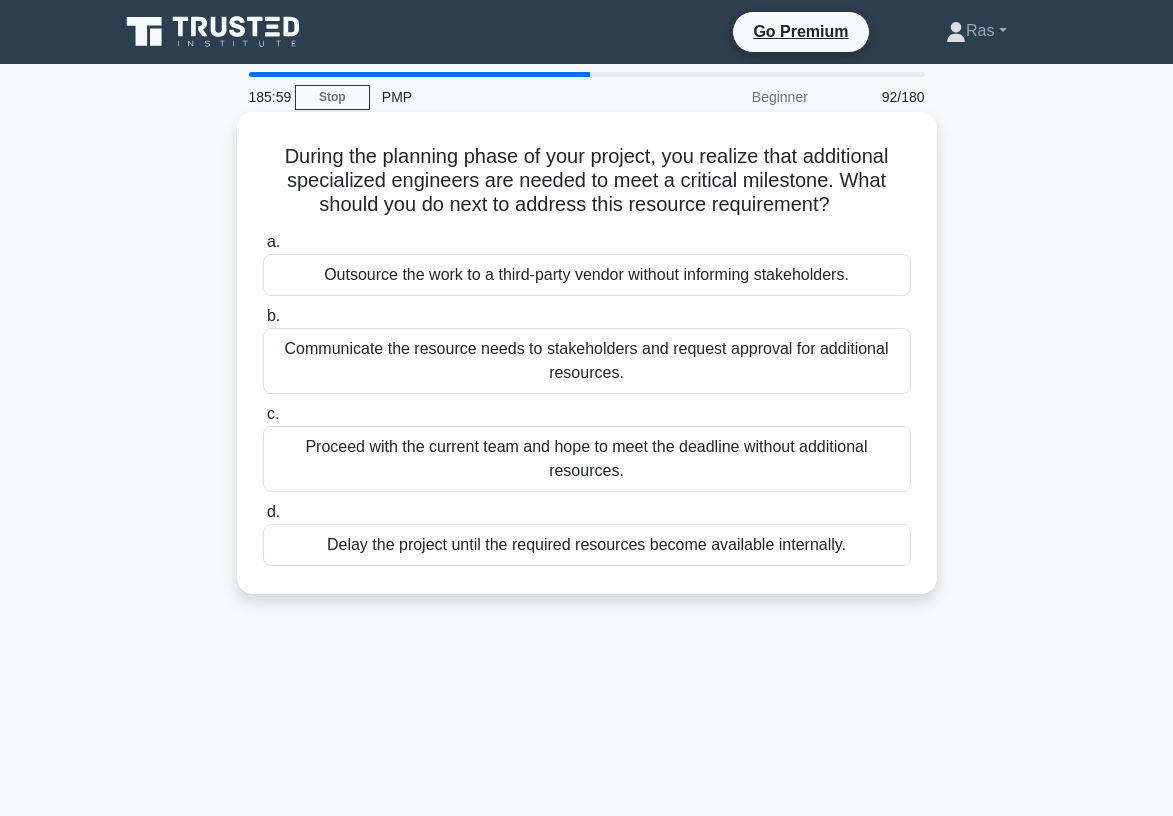 click on "Communicate the resource needs to stakeholders and request approval for additional resources." at bounding box center [587, 361] 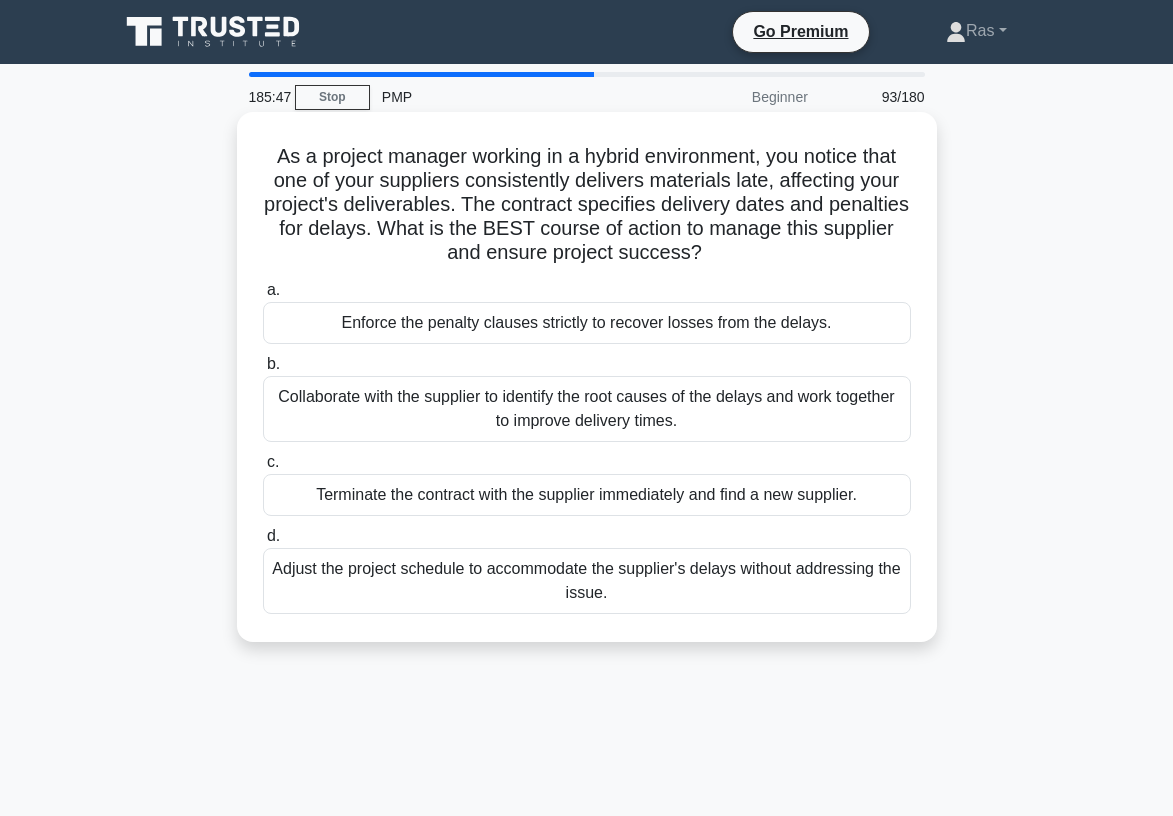 click on "Collaborate with the supplier to identify the root causes of the delays and work together to improve delivery times." at bounding box center [587, 409] 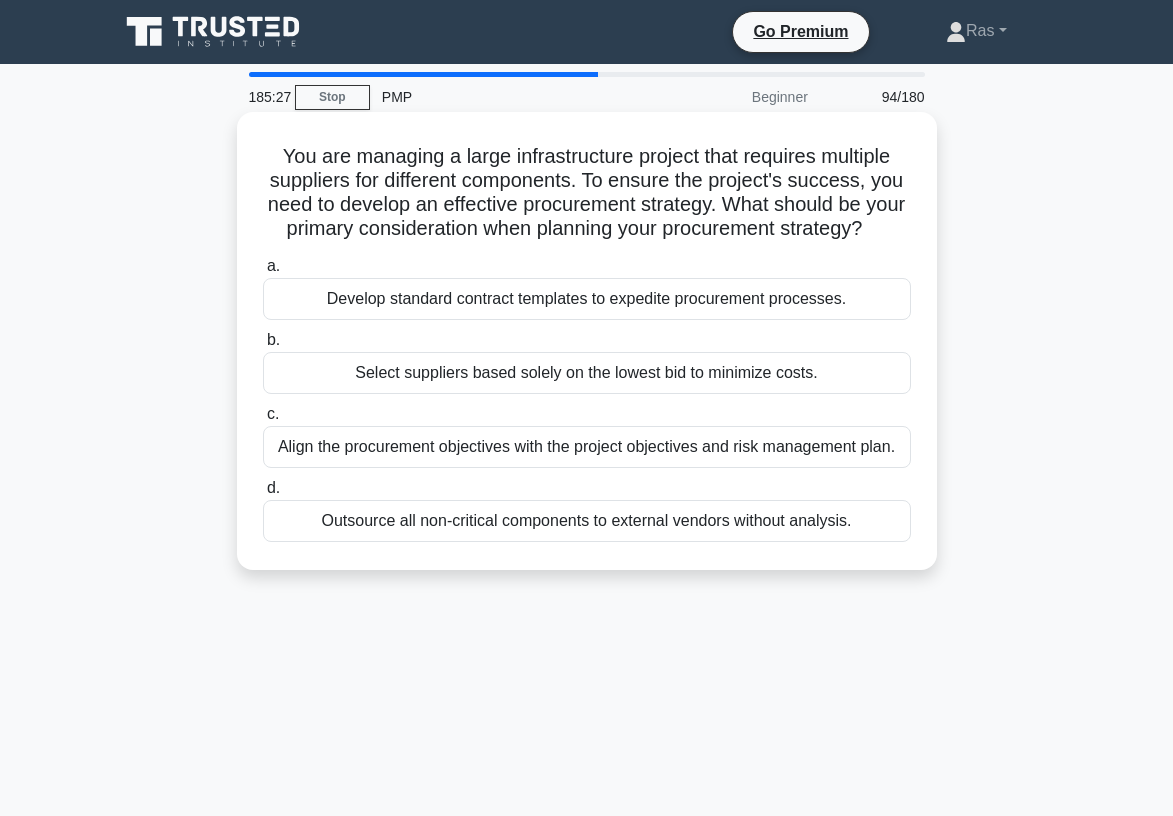 click on "Align the procurement objectives with the project objectives and risk management plan." at bounding box center (587, 447) 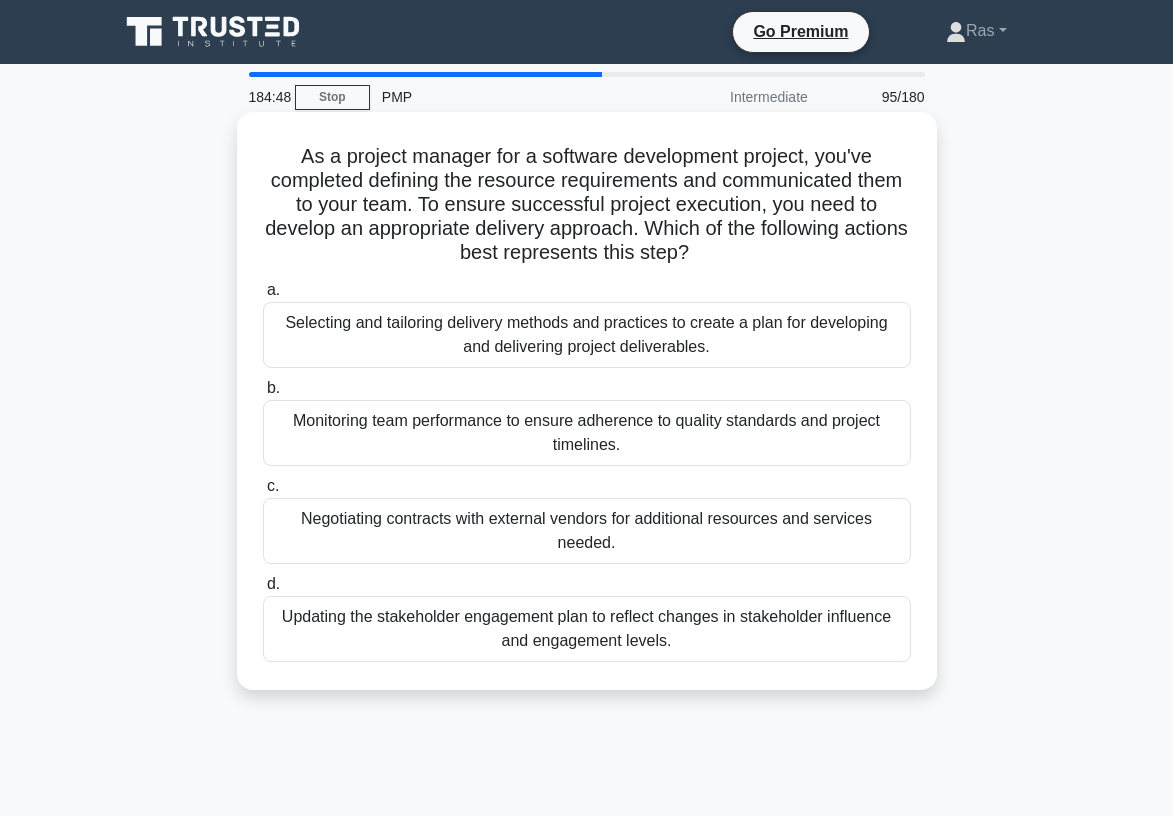 click on "Selecting and tailoring delivery methods and practices to create a plan for developing and delivering project deliverables." at bounding box center [587, 335] 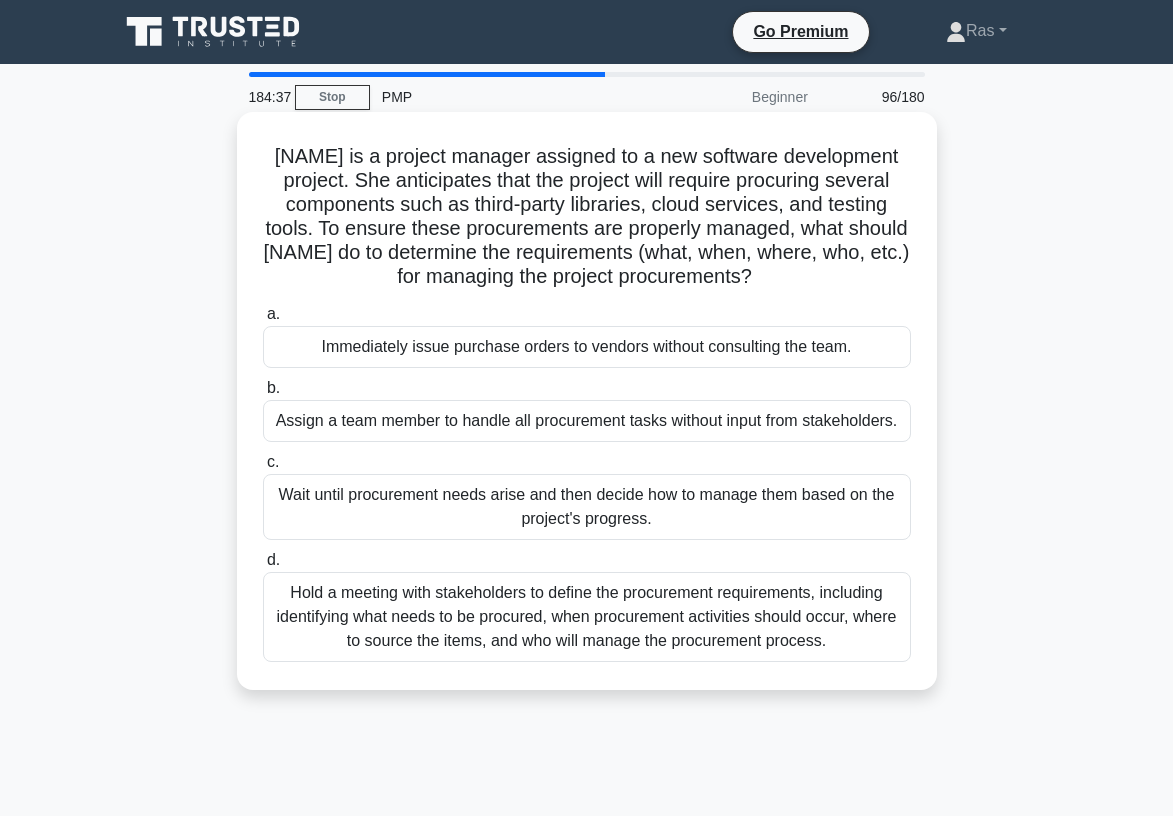 click on "Hold a meeting with stakeholders to define the procurement requirements, including identifying what needs to be procured, when procurement activities should occur, where to source the items, and who will manage the procurement process." at bounding box center (587, 617) 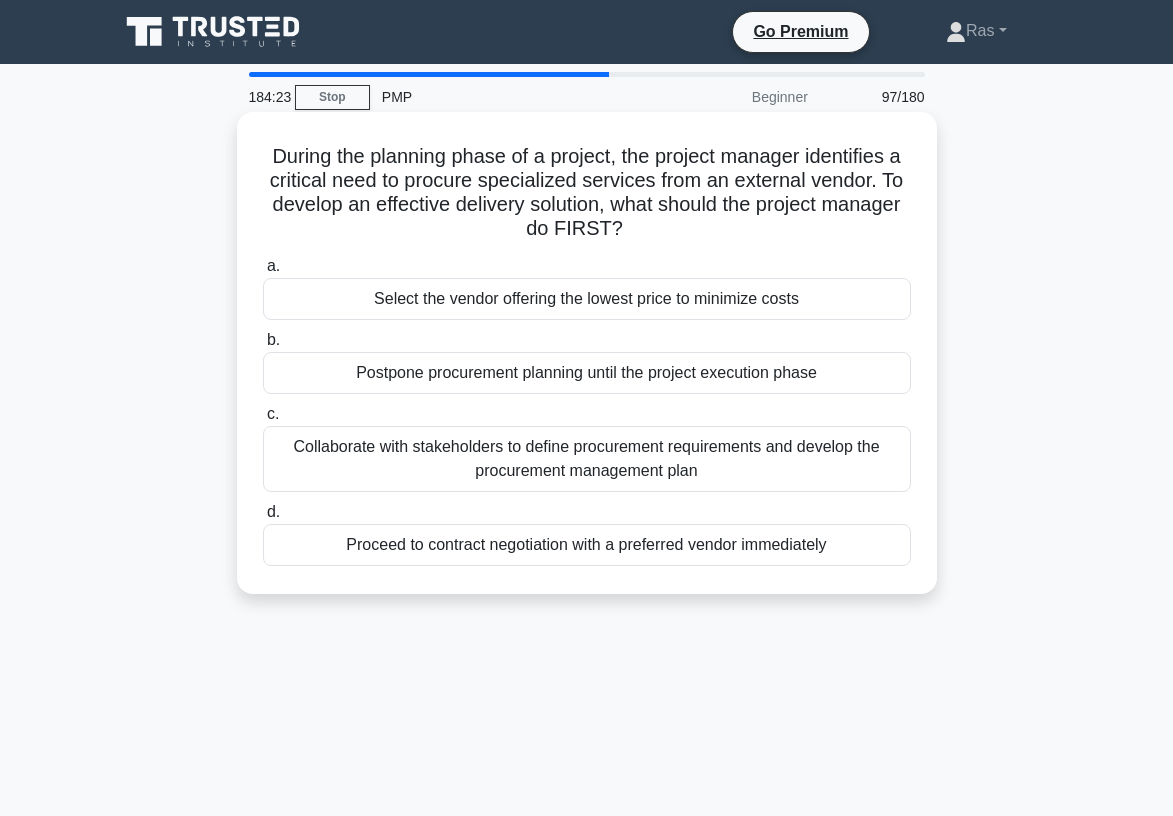 click on "Collaborate with stakeholders to define procurement requirements and develop the procurement management plan" at bounding box center [587, 459] 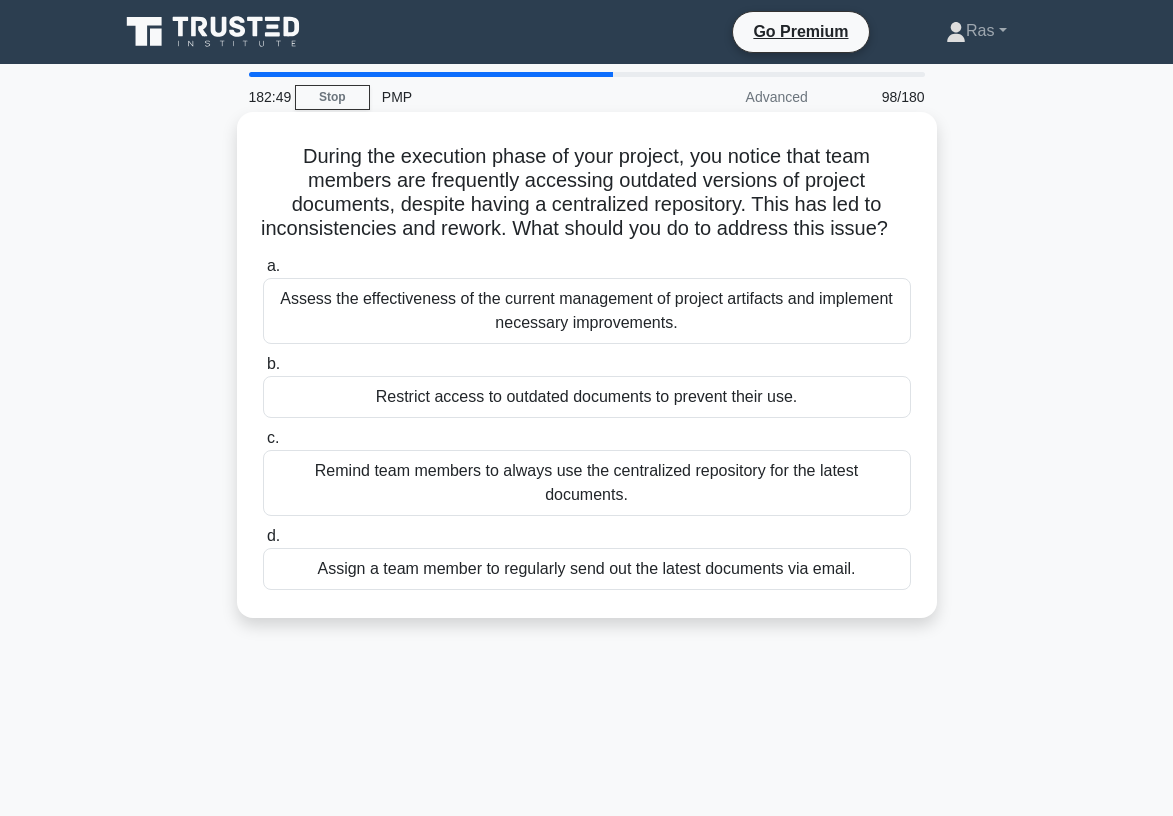 click on "Assess the effectiveness of the current management of project artifacts and implement necessary improvements." at bounding box center [587, 311] 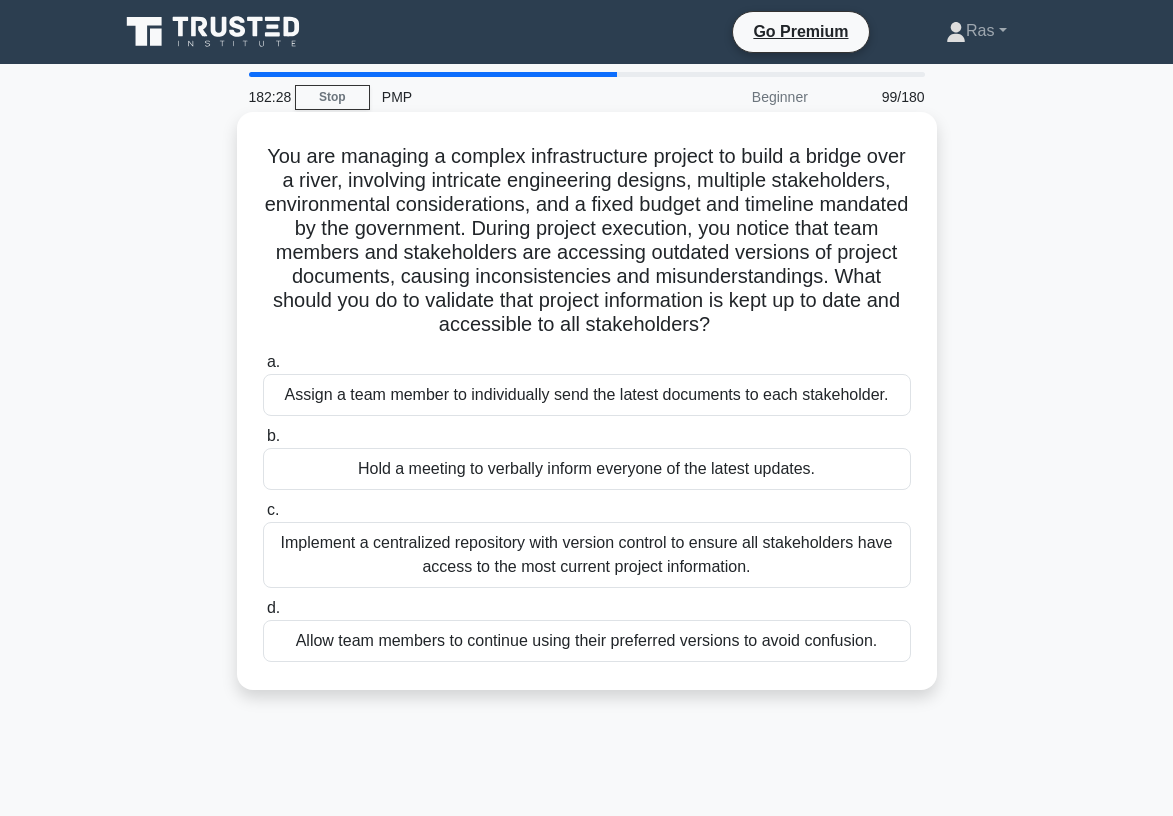 click on "Implement a centralized repository with version control to ensure all stakeholders have access to the most current project information." at bounding box center [587, 555] 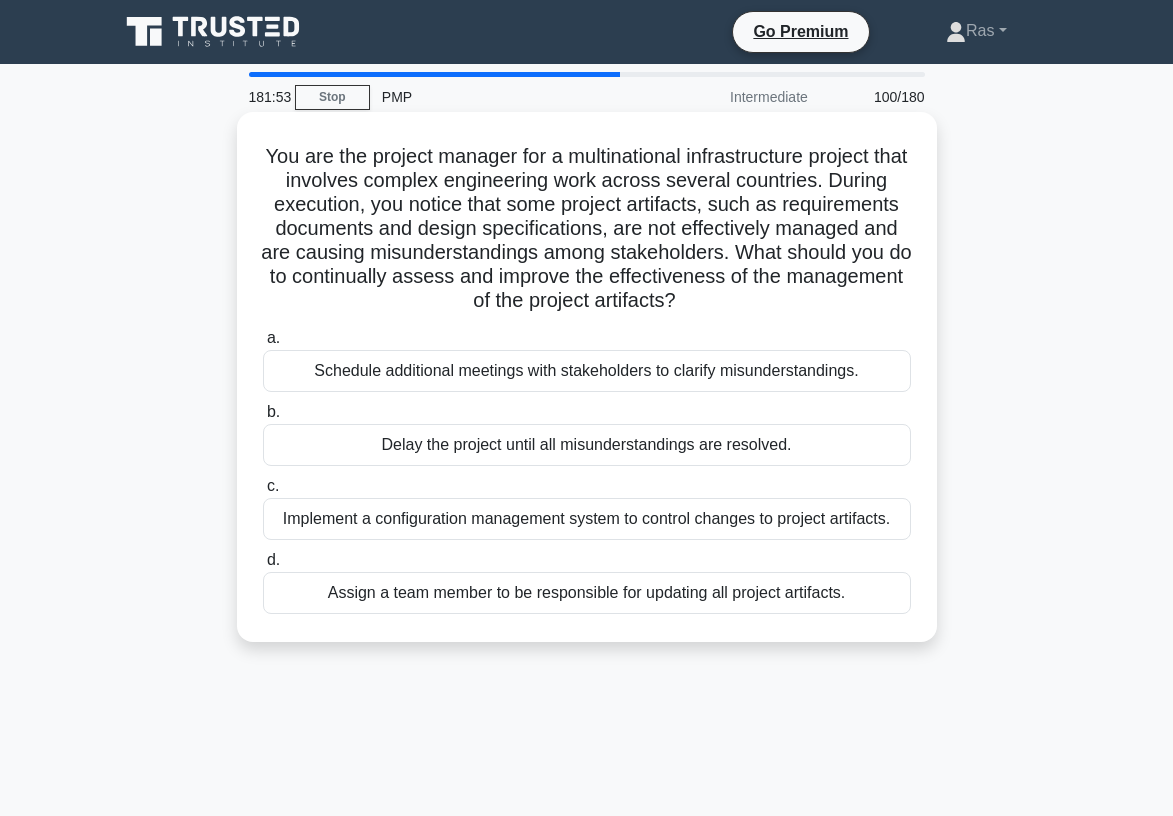 click on "Schedule additional meetings with stakeholders to clarify misunderstandings." at bounding box center (587, 371) 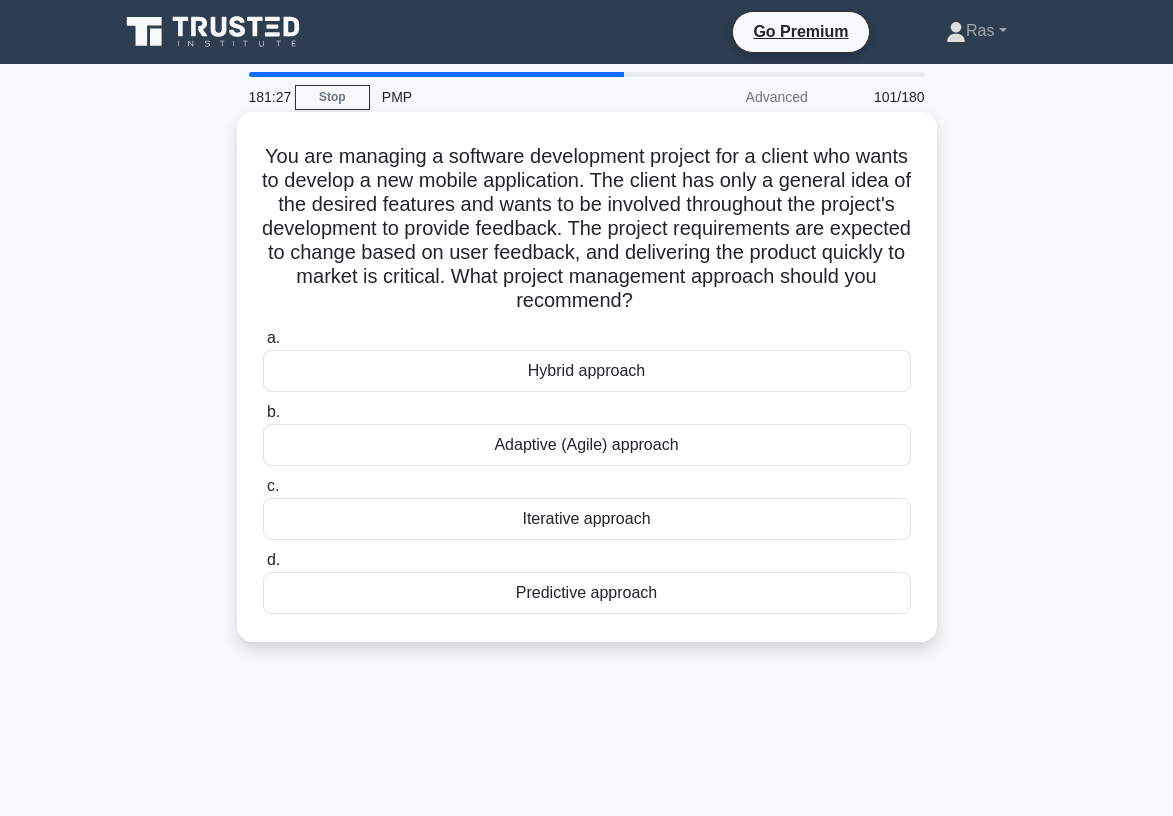 click on "Adaptive (Agile) approach" at bounding box center [587, 445] 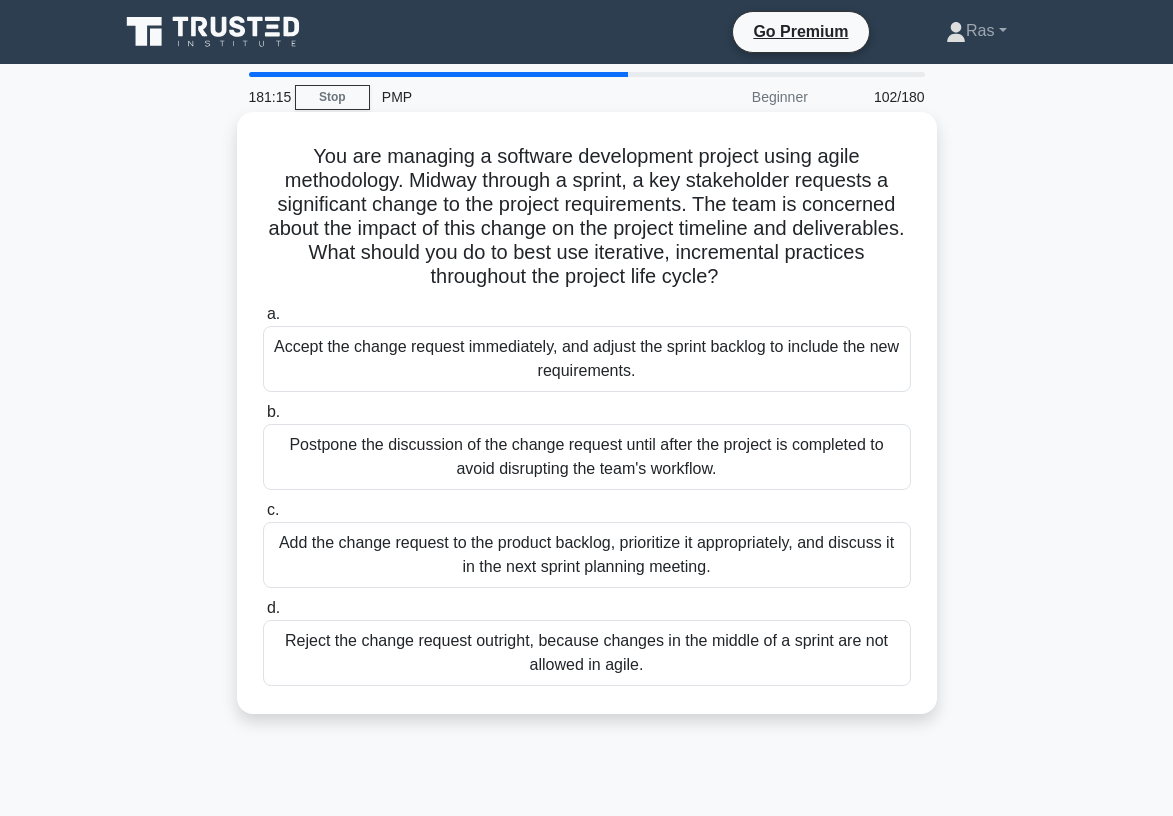 click on "Add the change request to the product backlog, prioritize it appropriately, and discuss it in the next sprint planning meeting." at bounding box center (587, 555) 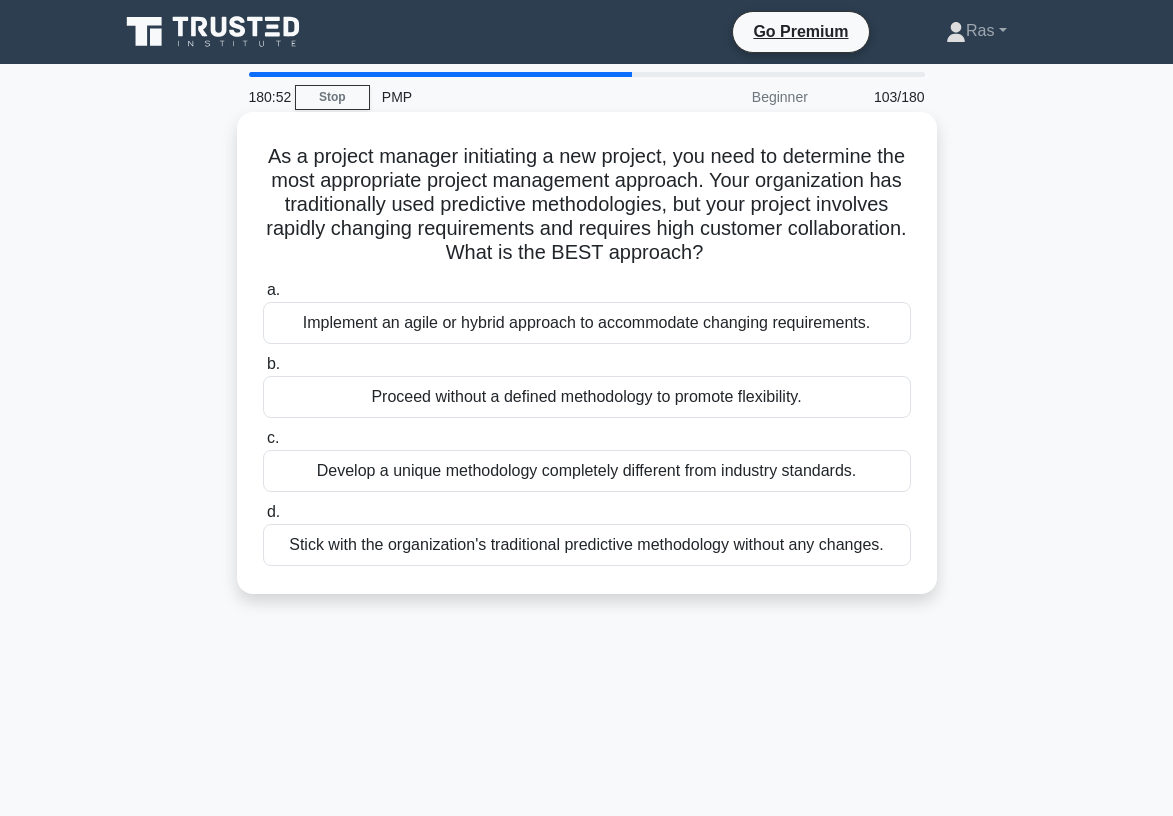click on "Implement an agile or hybrid approach to accommodate changing requirements." at bounding box center (587, 323) 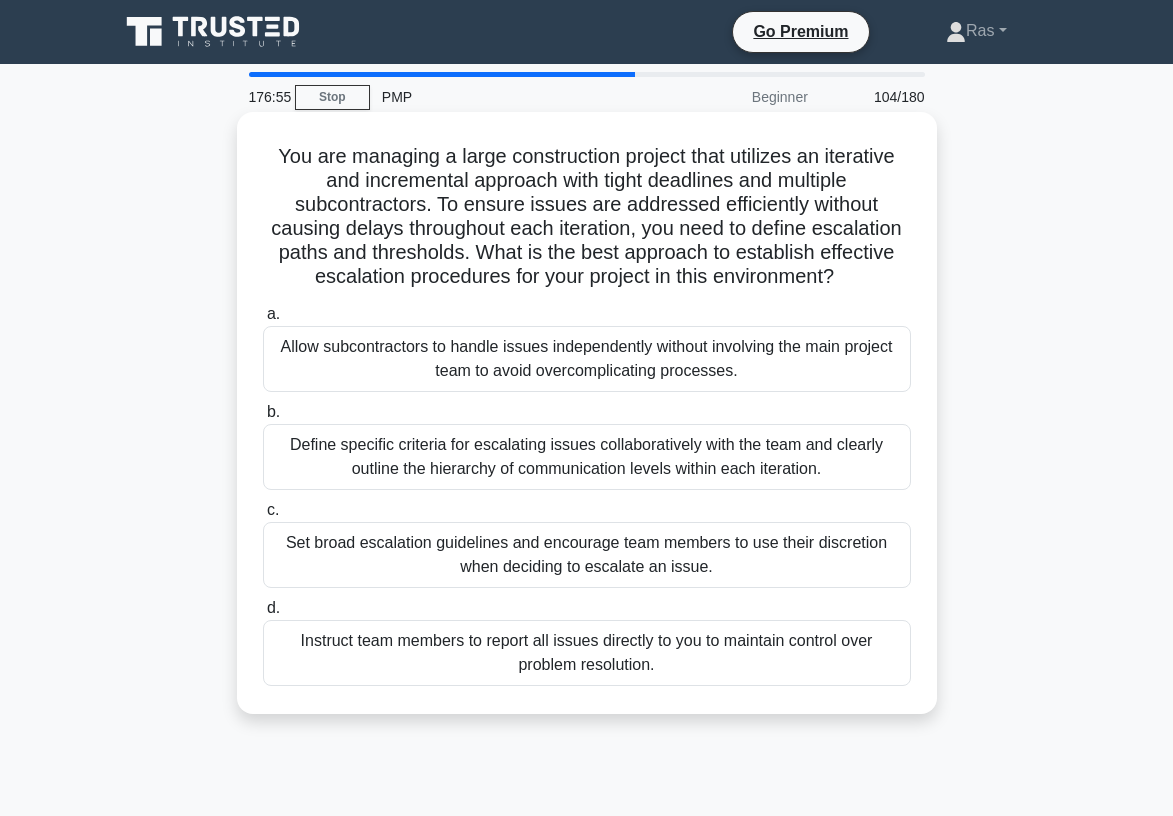 click on "Set broad escalation guidelines and encourage team members to use their discretion when deciding to escalate an issue." at bounding box center (587, 555) 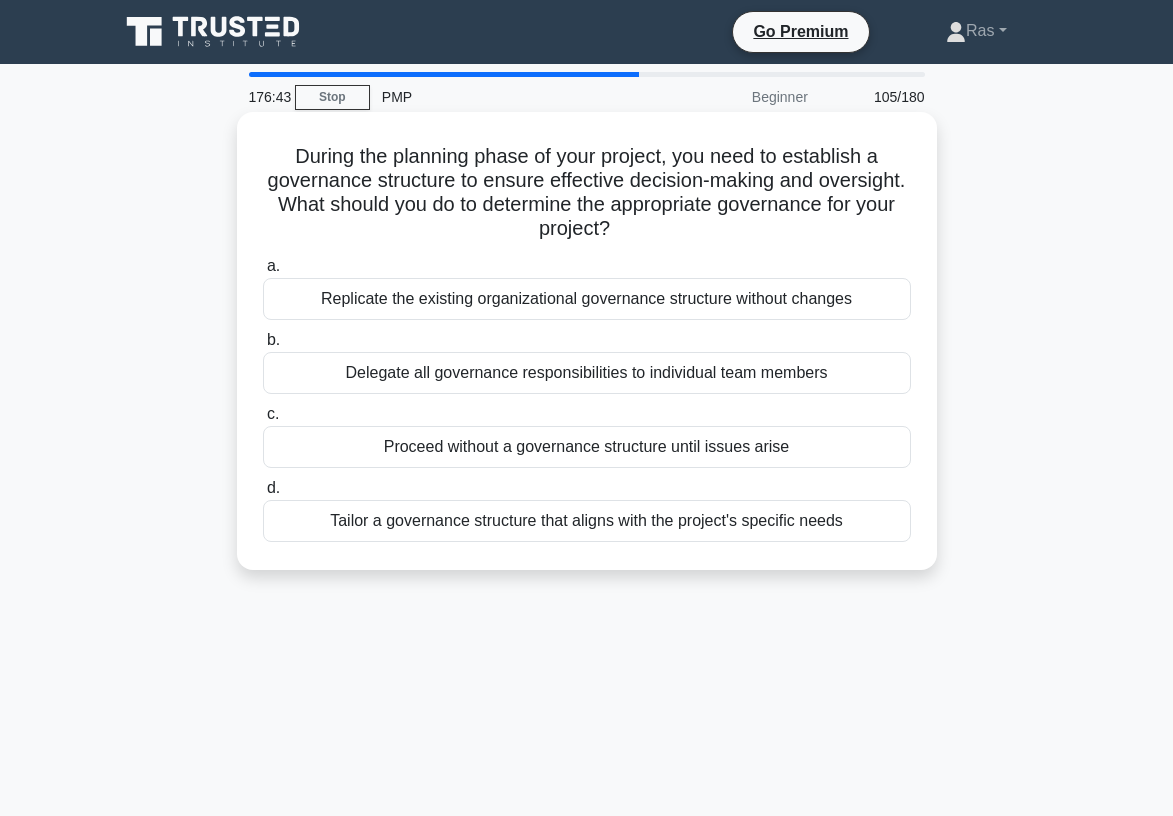 click on "Tailor a governance structure that aligns with the project's specific needs" at bounding box center (587, 521) 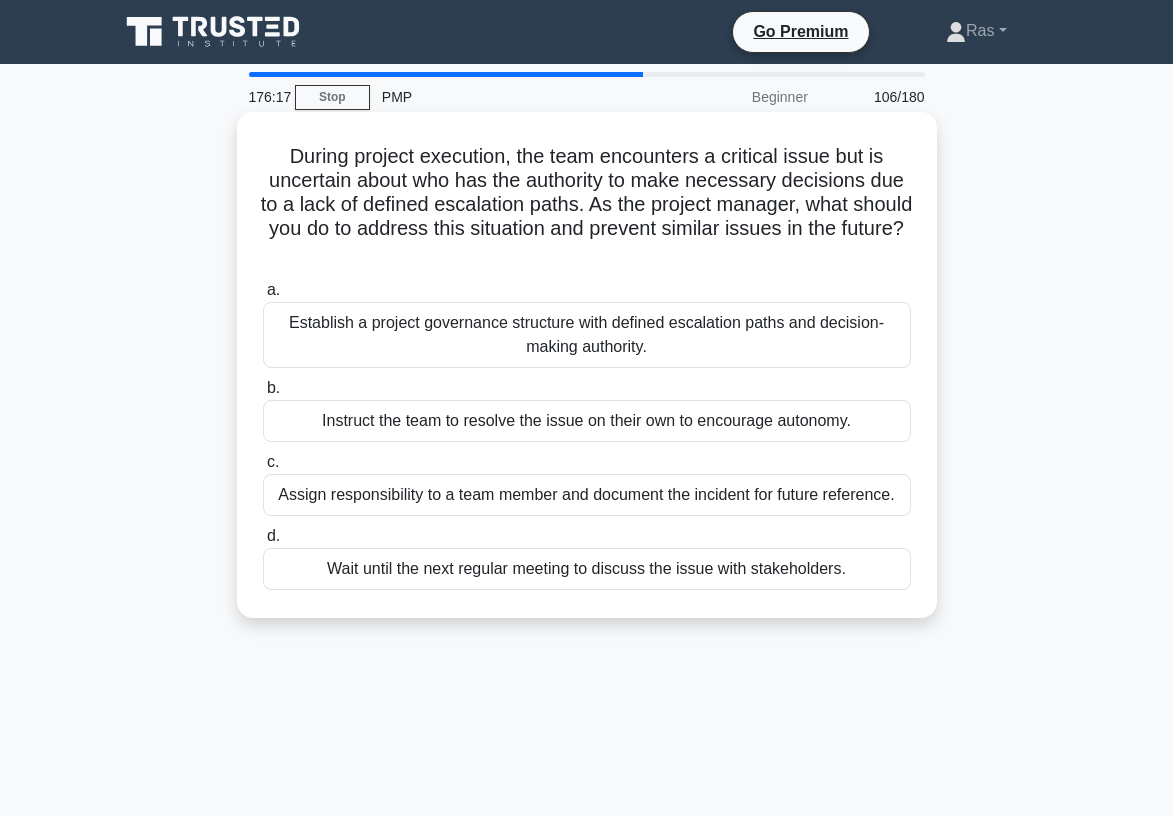 click on "Establish a project governance structure with defined escalation paths and decision-making authority." at bounding box center [587, 335] 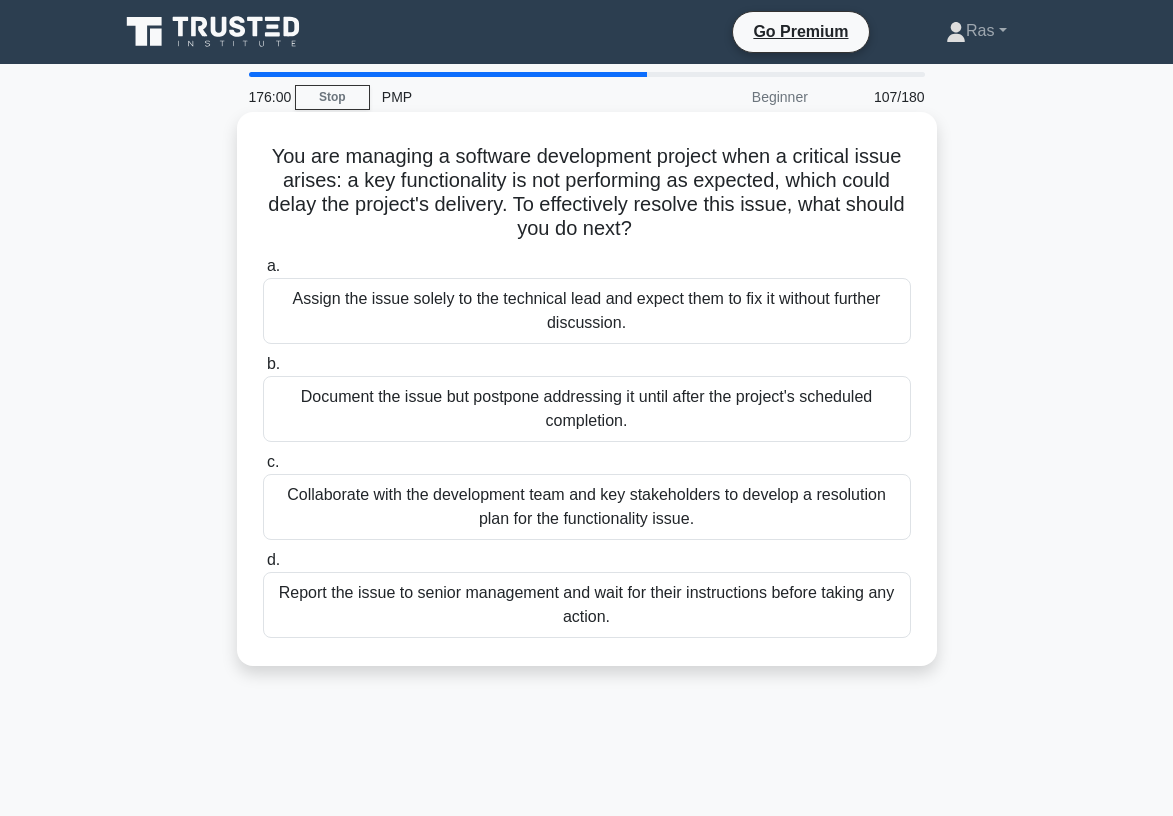 click on "Collaborate with the development team and key stakeholders to develop a resolution plan for the functionality issue." at bounding box center (587, 507) 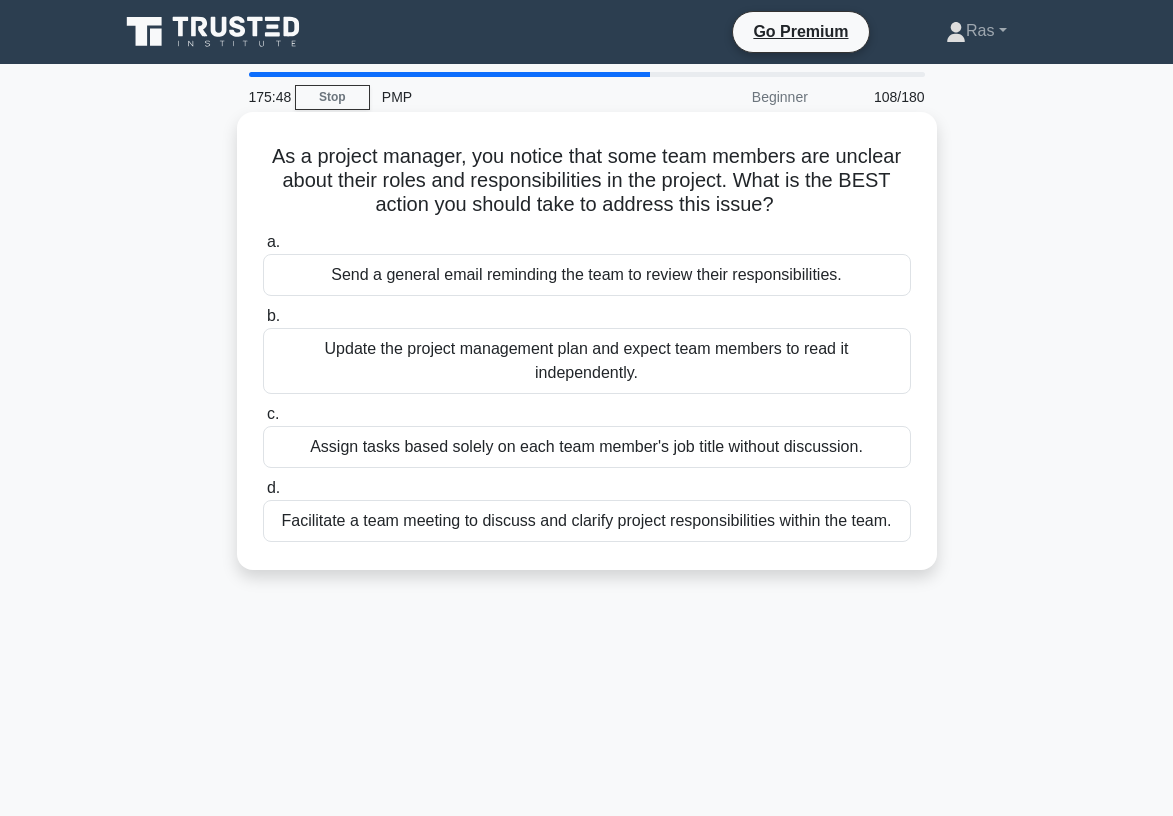 click on "Facilitate a team meeting to discuss and clarify project responsibilities within the team." at bounding box center (587, 521) 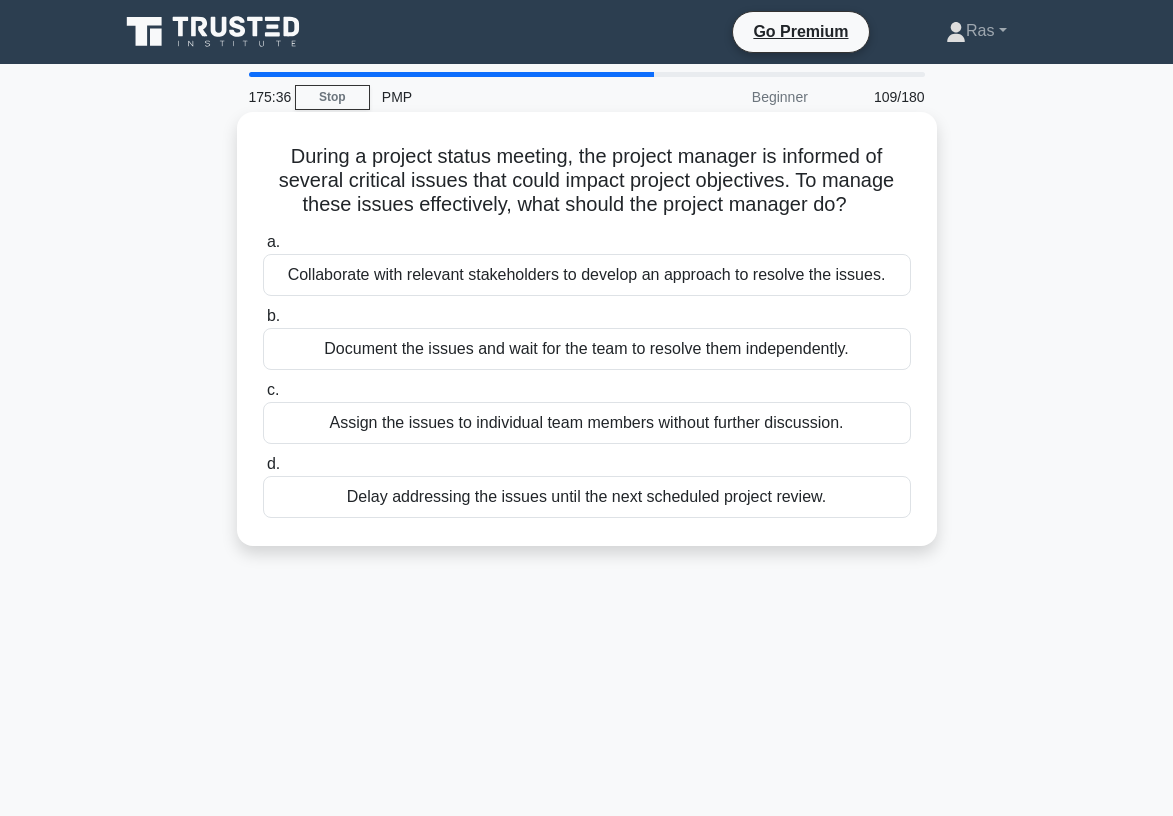 click on "Collaborate with relevant stakeholders to develop an approach to resolve the issues." at bounding box center (587, 275) 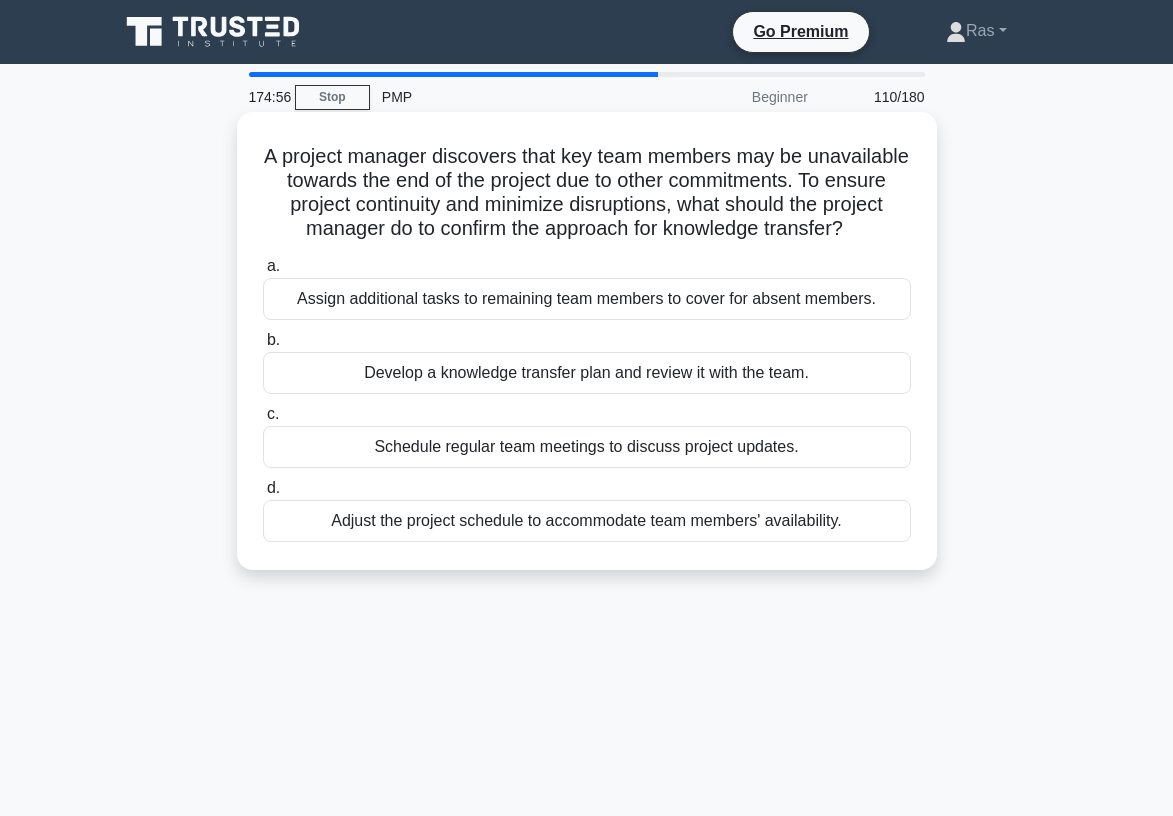 click on "Develop a knowledge transfer plan and review it with the team." at bounding box center [587, 373] 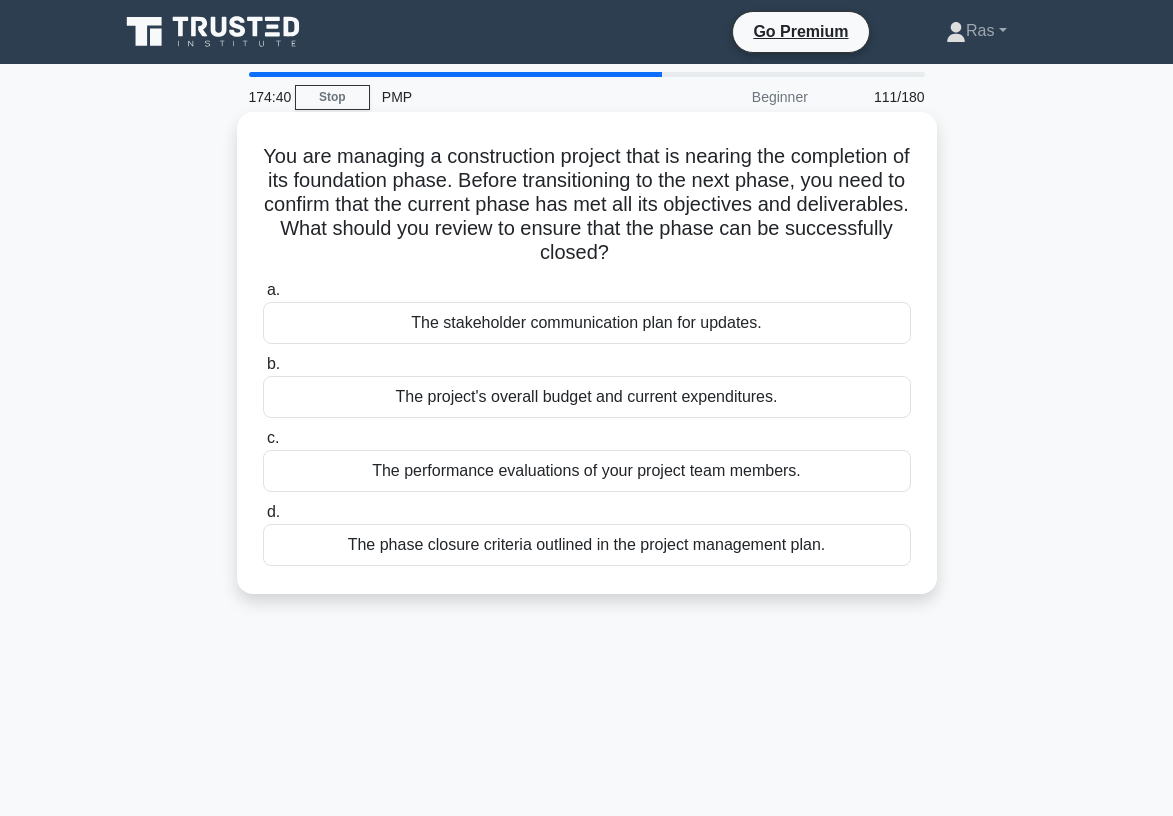 click on "The phase closure criteria outlined in the project management plan." at bounding box center (587, 545) 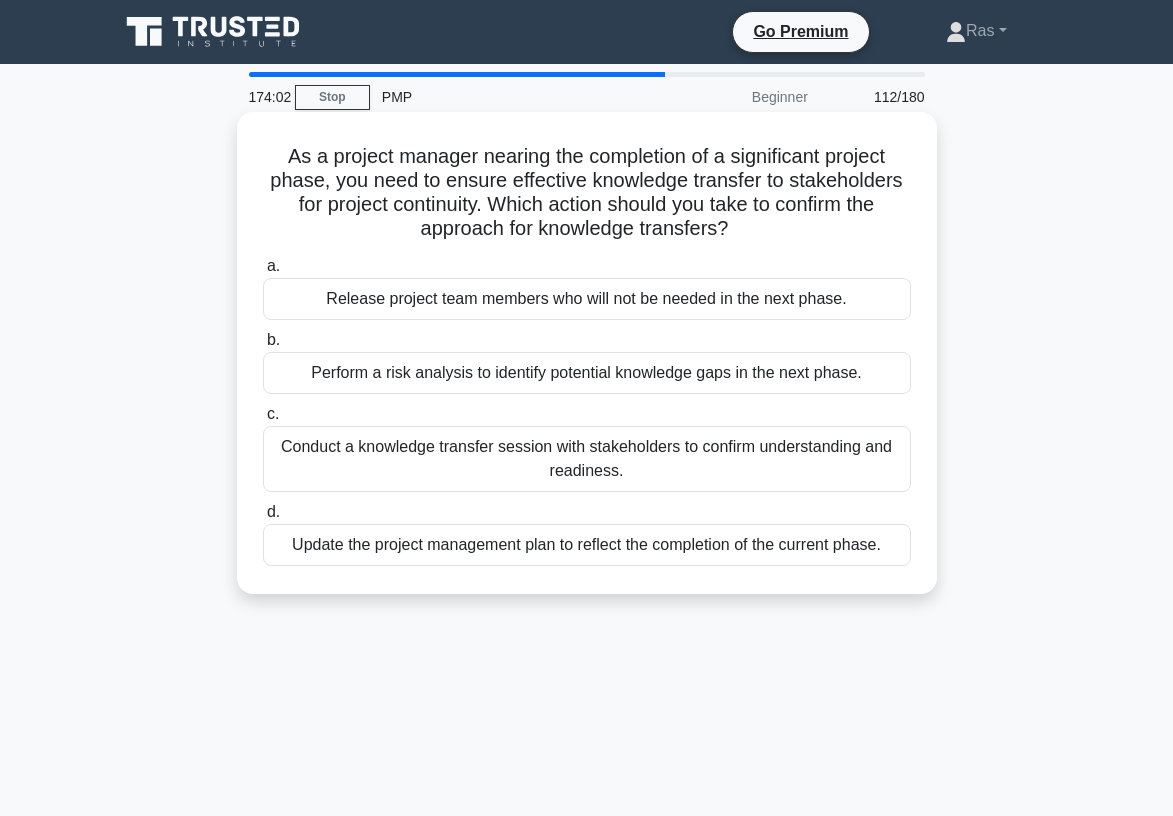 click on "Conduct a knowledge transfer session with stakeholders to confirm understanding and readiness." at bounding box center [587, 459] 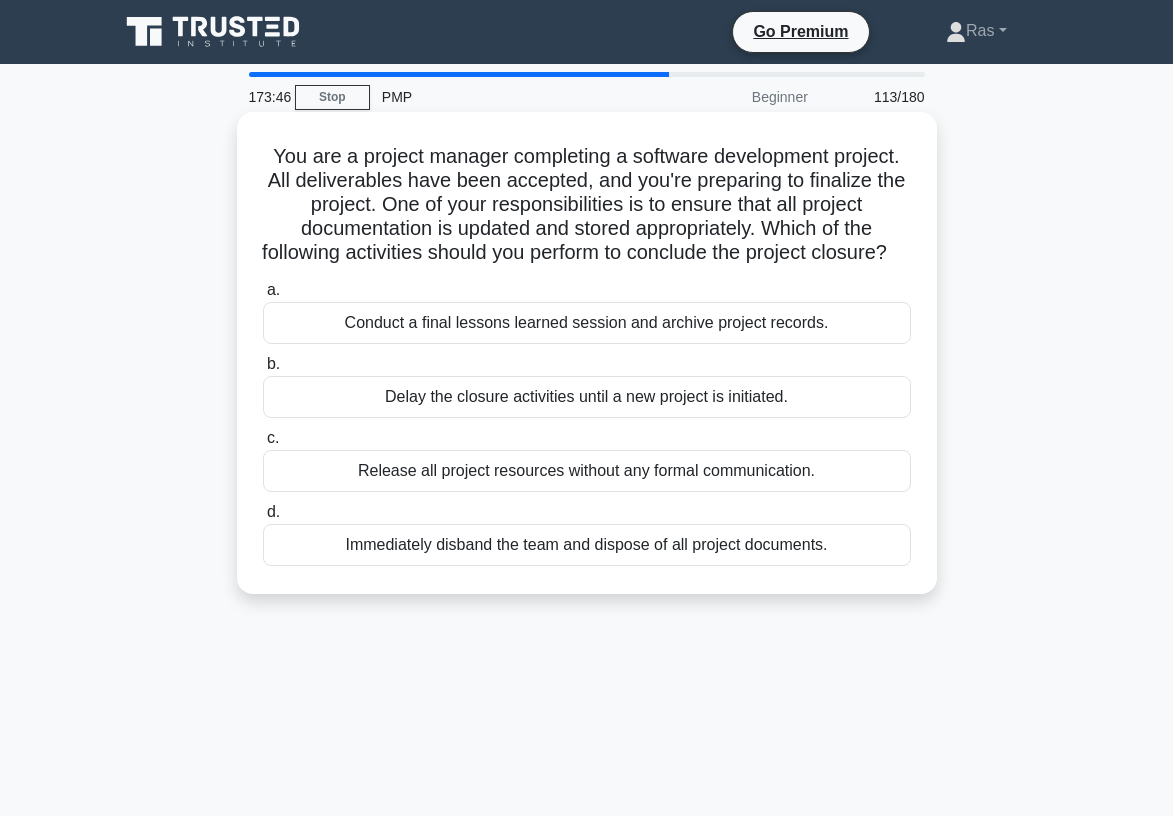 click on "Conduct a final lessons learned session and archive project records." at bounding box center (587, 323) 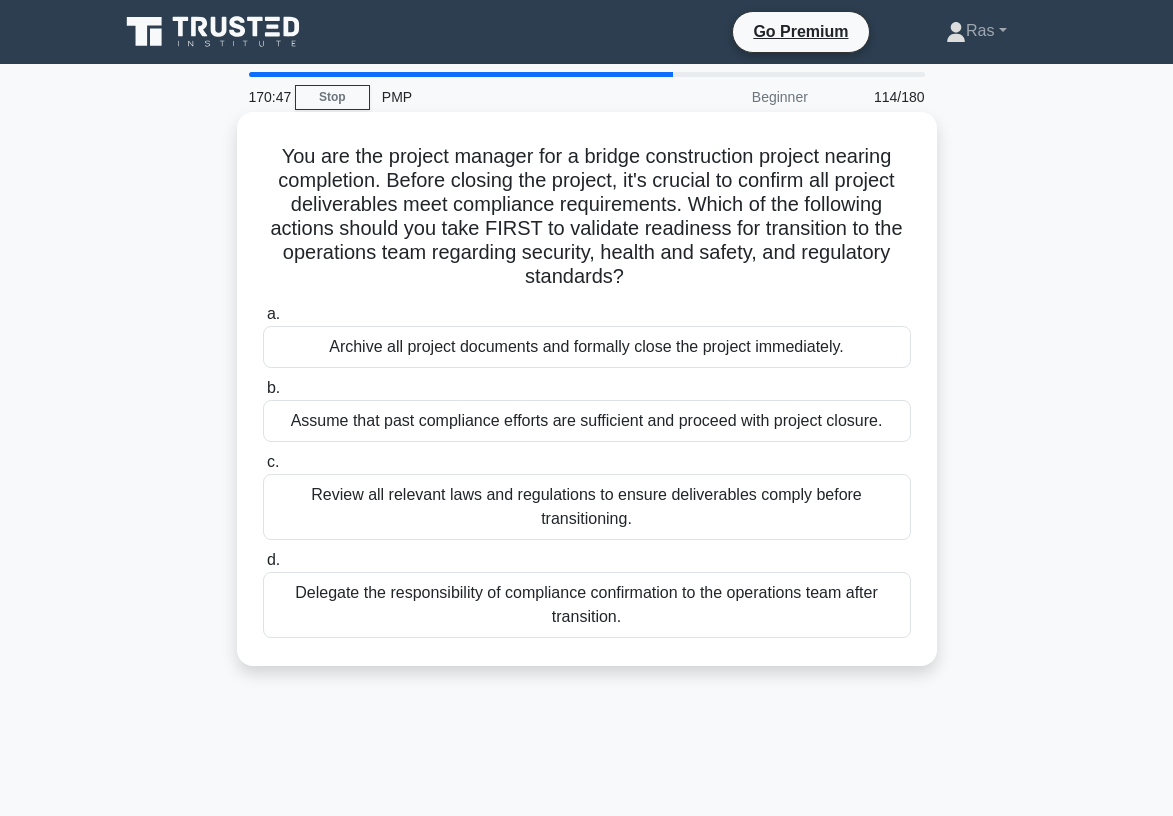 click on "Review all relevant laws and regulations to ensure deliverables comply before transitioning." at bounding box center [587, 507] 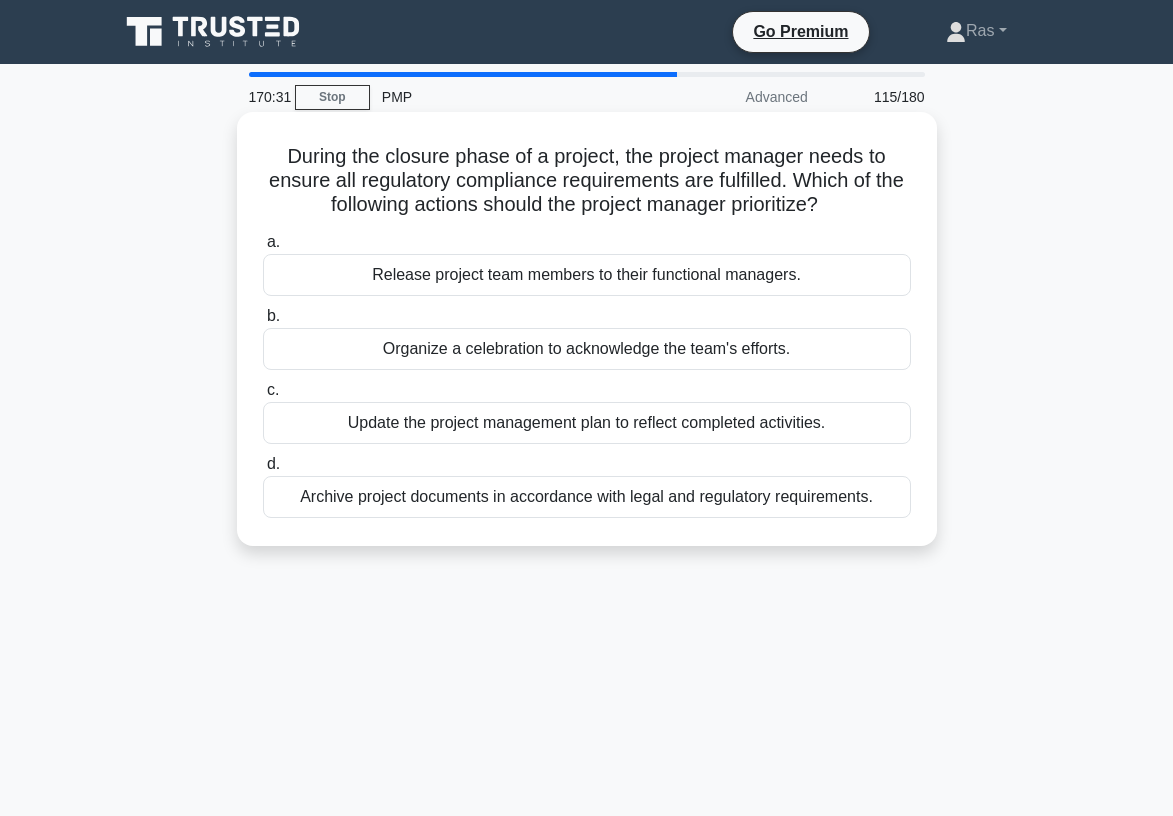 click on "Update the project management plan to reflect completed activities." at bounding box center (587, 423) 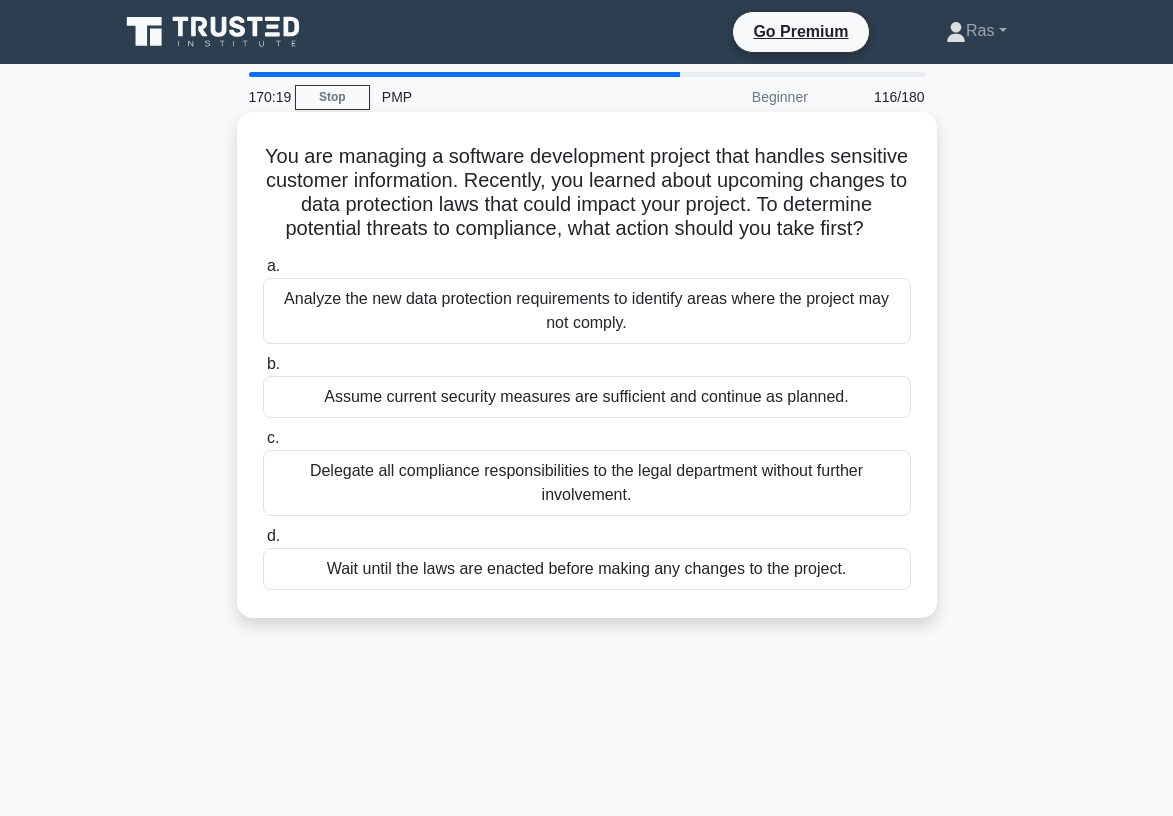 click on "Analyze the new data protection requirements to identify areas where the project may not comply." at bounding box center [587, 311] 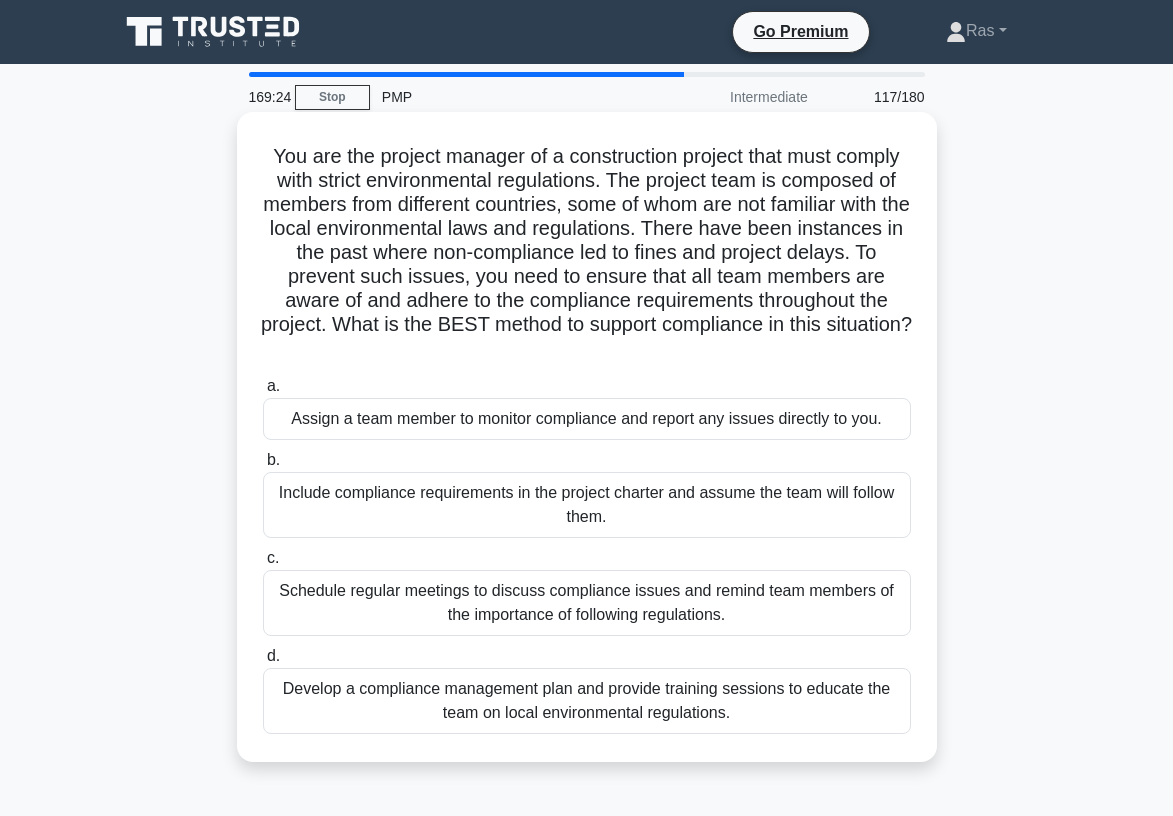 click on "Develop a compliance management plan and provide training sessions to educate the team on local environmental regulations." at bounding box center (587, 701) 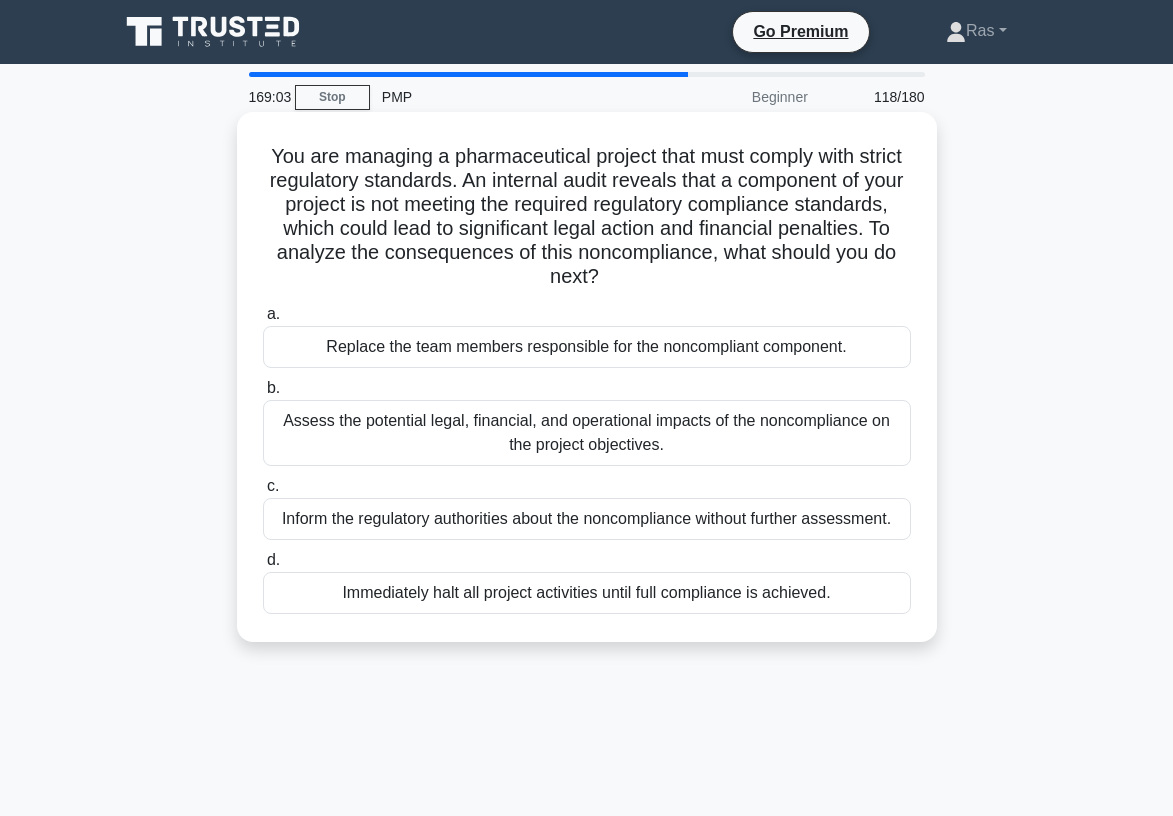 click on "Assess the potential legal, financial, and operational impacts of the noncompliance on the project objectives." at bounding box center (587, 433) 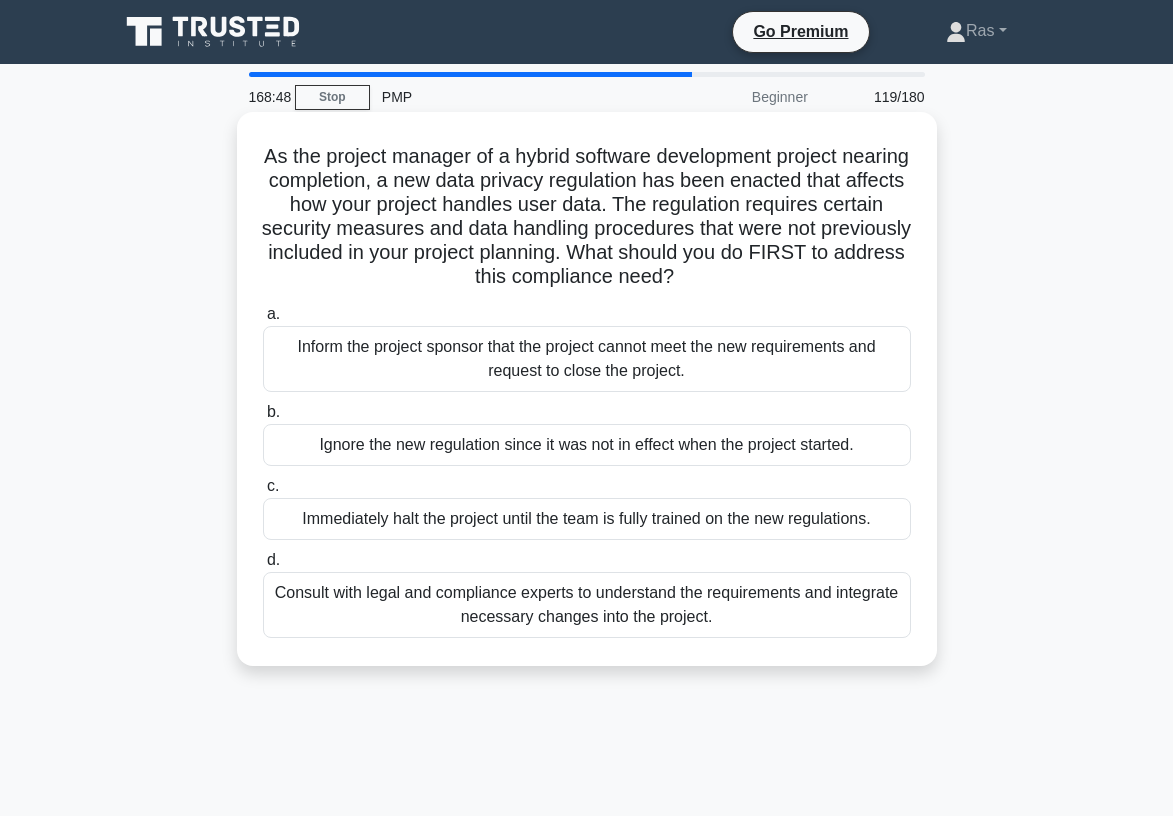 click on "Consult with legal and compliance experts to understand the requirements and integrate necessary changes into the project." at bounding box center [587, 605] 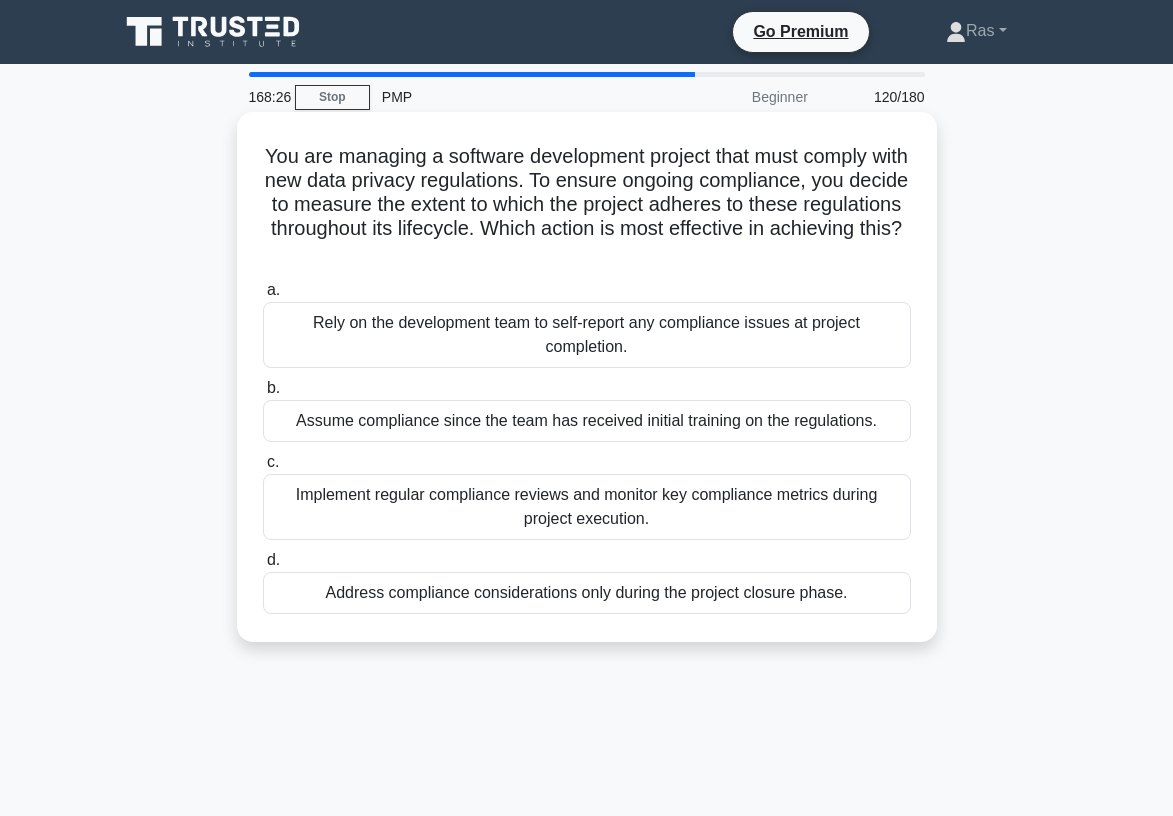 click on "Implement regular compliance reviews and monitor key compliance metrics during project execution." at bounding box center [587, 507] 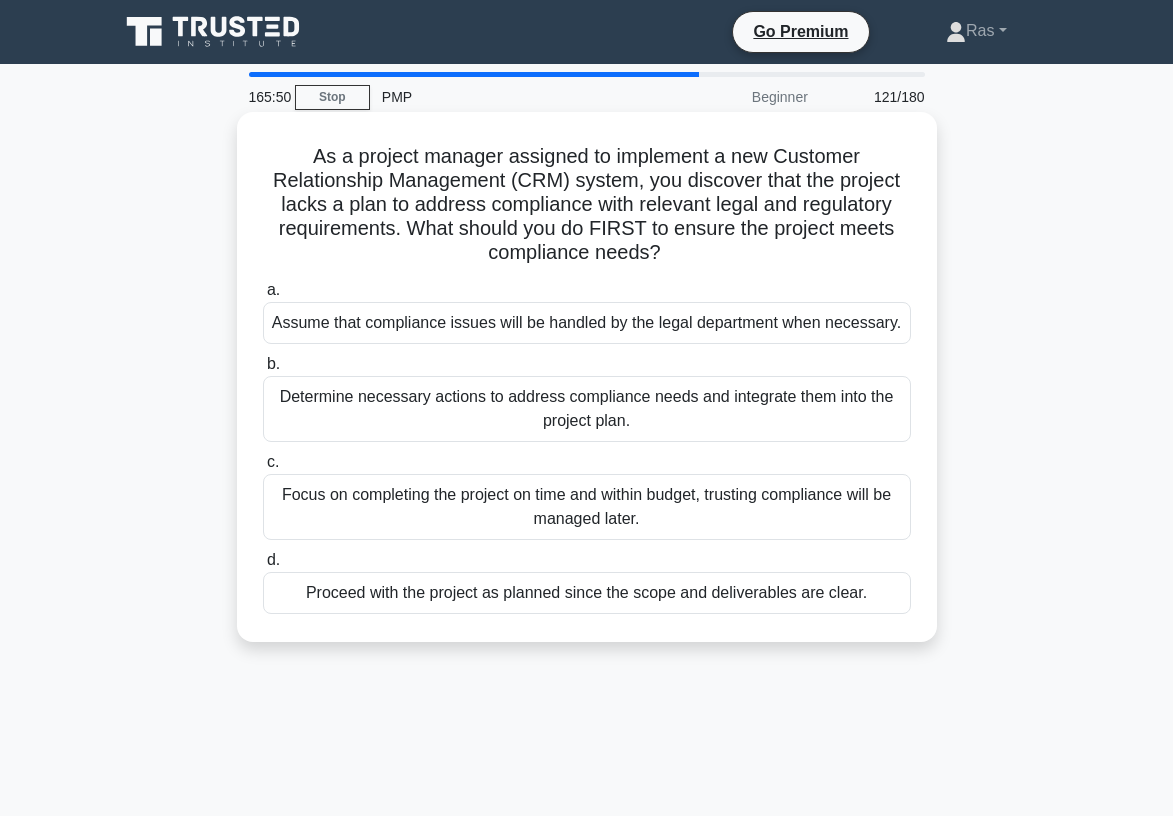click on "Determine necessary actions to address compliance needs and integrate them into the project plan." at bounding box center (587, 409) 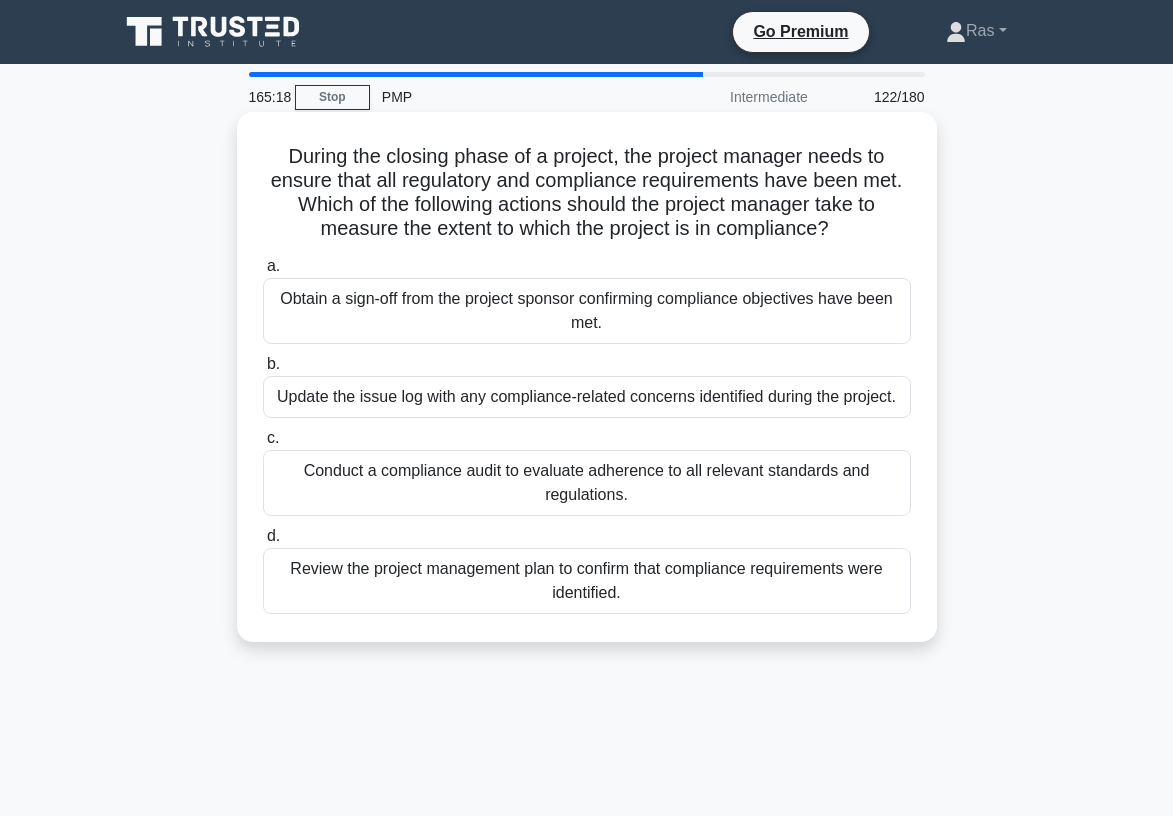 click on "a.
Obtain a sign-off from the project sponsor confirming compliance objectives have been met.
b.
Update the issue log with any compliance-related concerns identified during the project.
c." at bounding box center (587, 434) 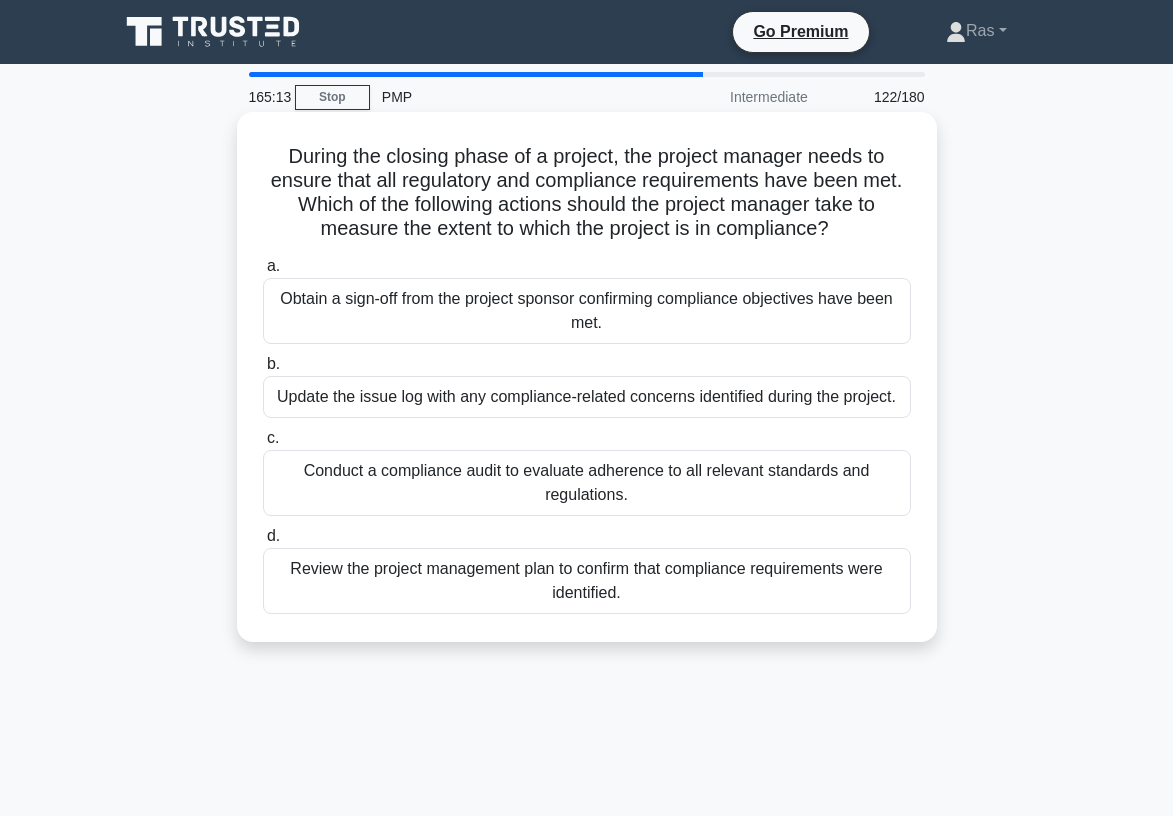 click on "Review the project management plan to confirm that compliance requirements were identified." at bounding box center [587, 581] 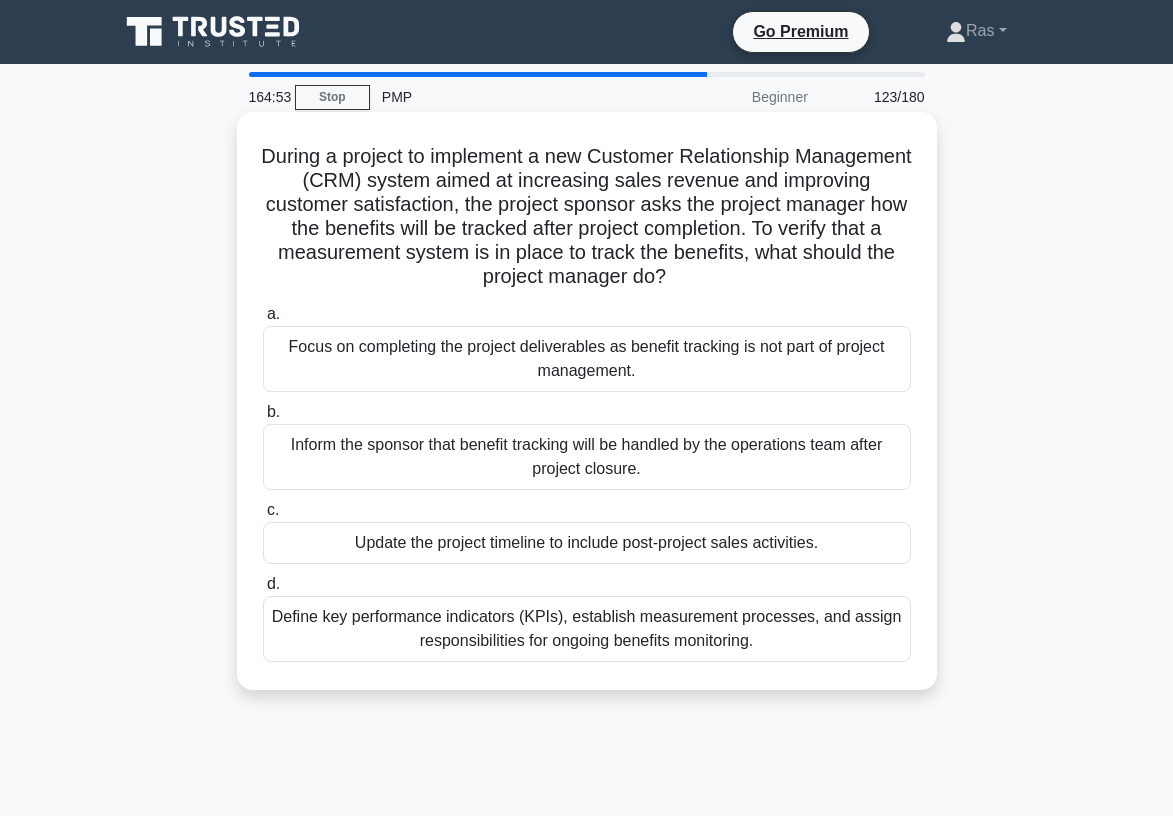 click on "Define key performance indicators (KPIs), establish measurement processes, and assign responsibilities for ongoing benefits monitoring." at bounding box center [587, 629] 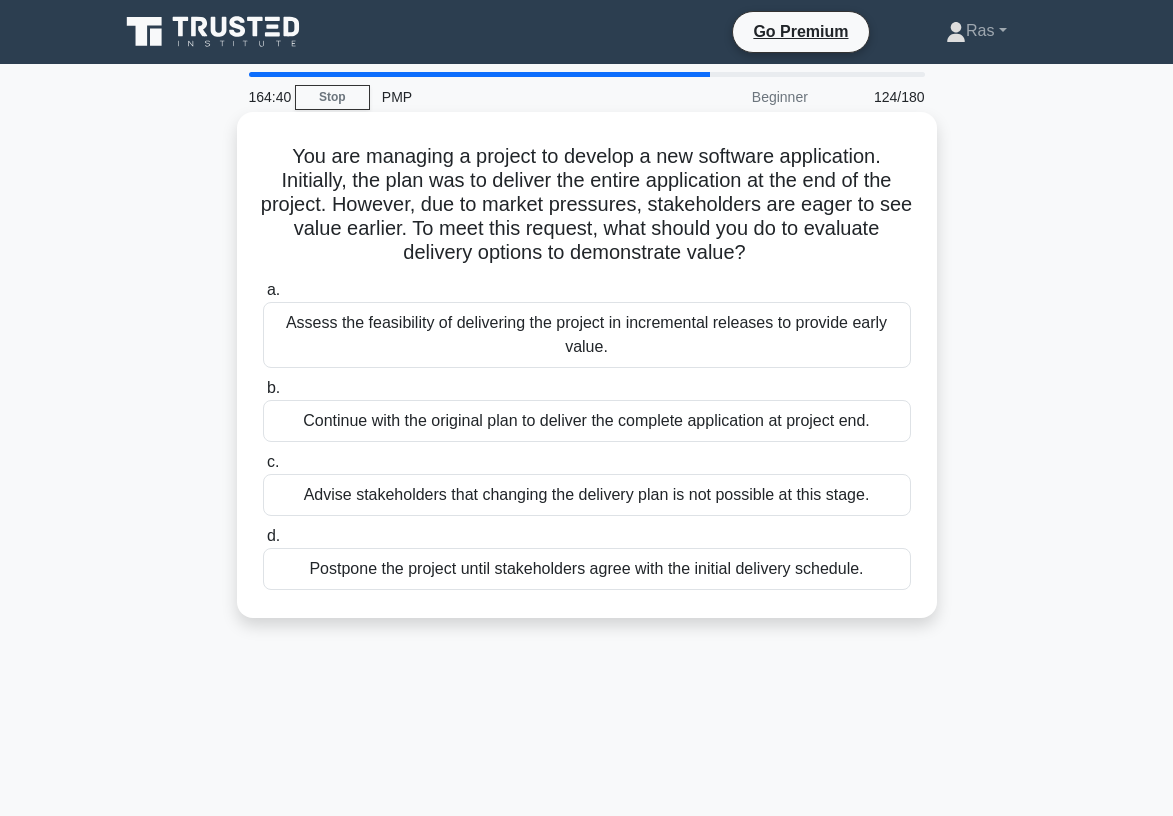 click on "Assess the feasibility of delivering the project in incremental releases to provide early value." at bounding box center [587, 335] 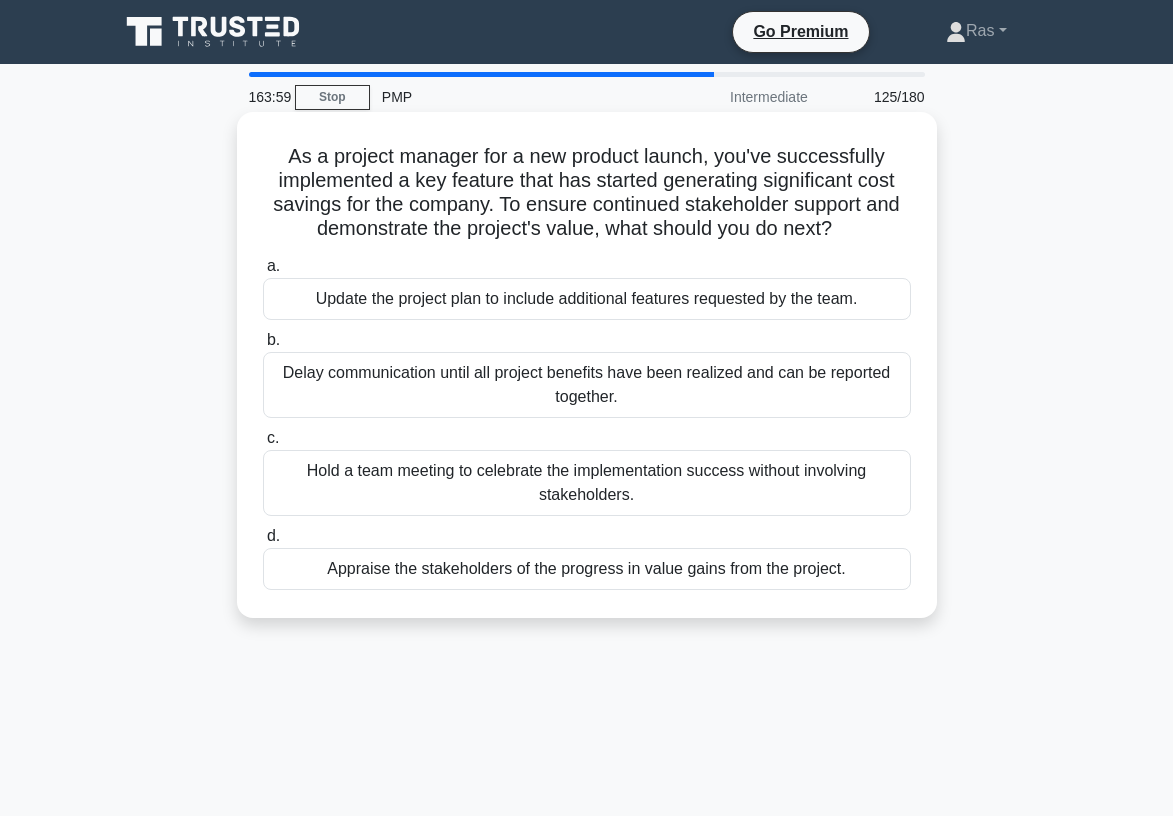 click on "Update the project plan to include additional features requested by the team." at bounding box center (587, 299) 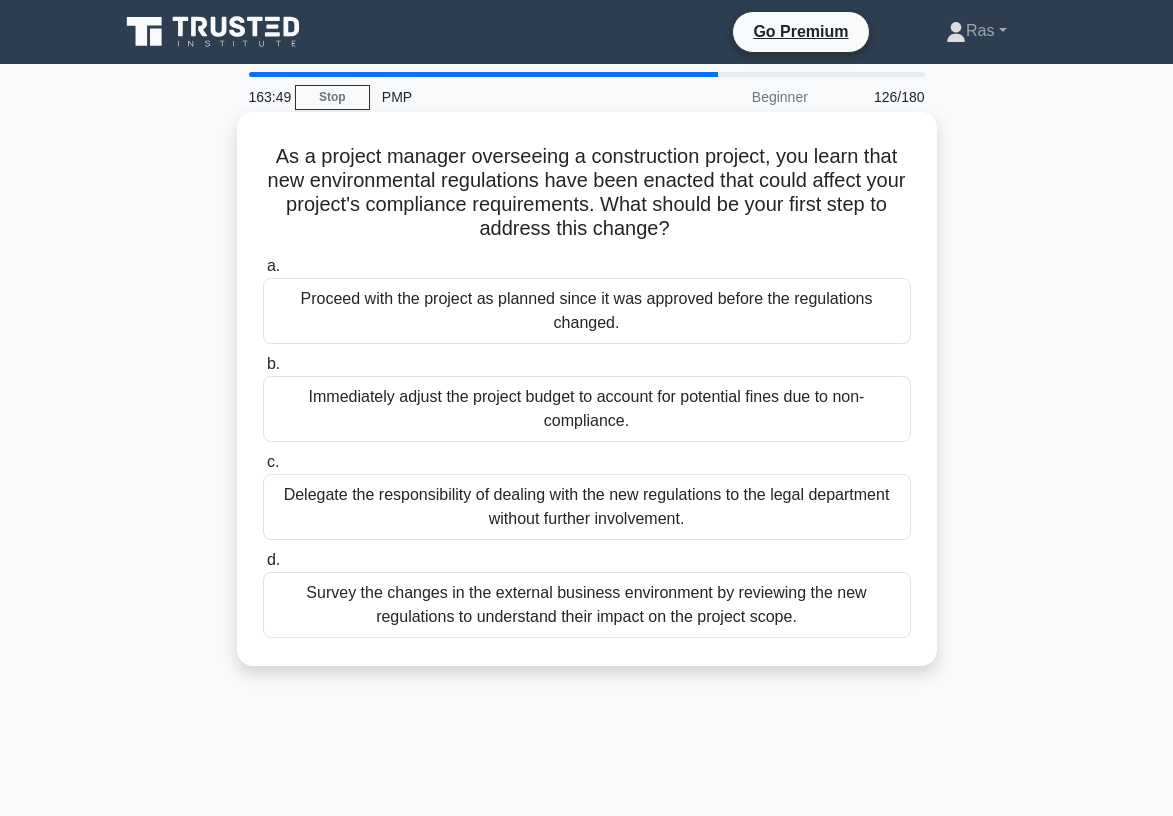 click on "Survey the changes in the external business environment by reviewing the new regulations to understand their impact on the project scope." at bounding box center (587, 605) 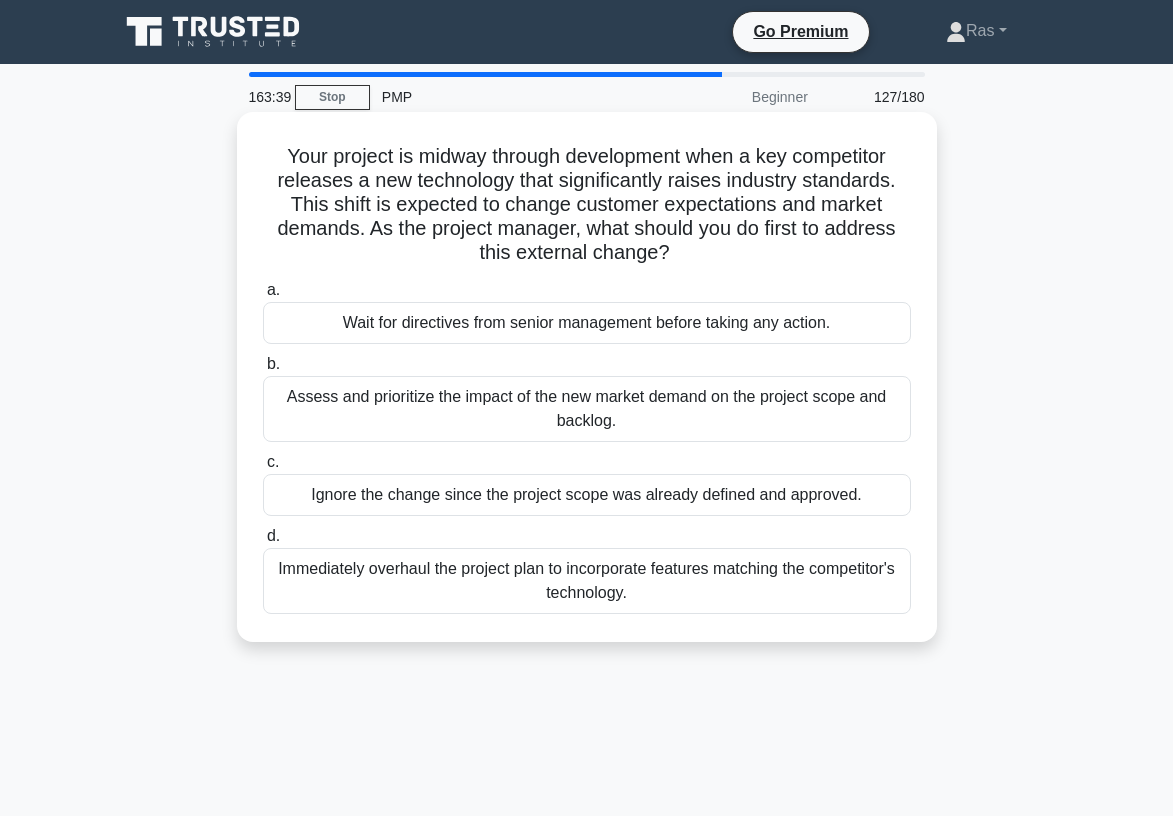 click on "Assess and prioritize the impact of the new market demand on the project scope and backlog." at bounding box center (587, 409) 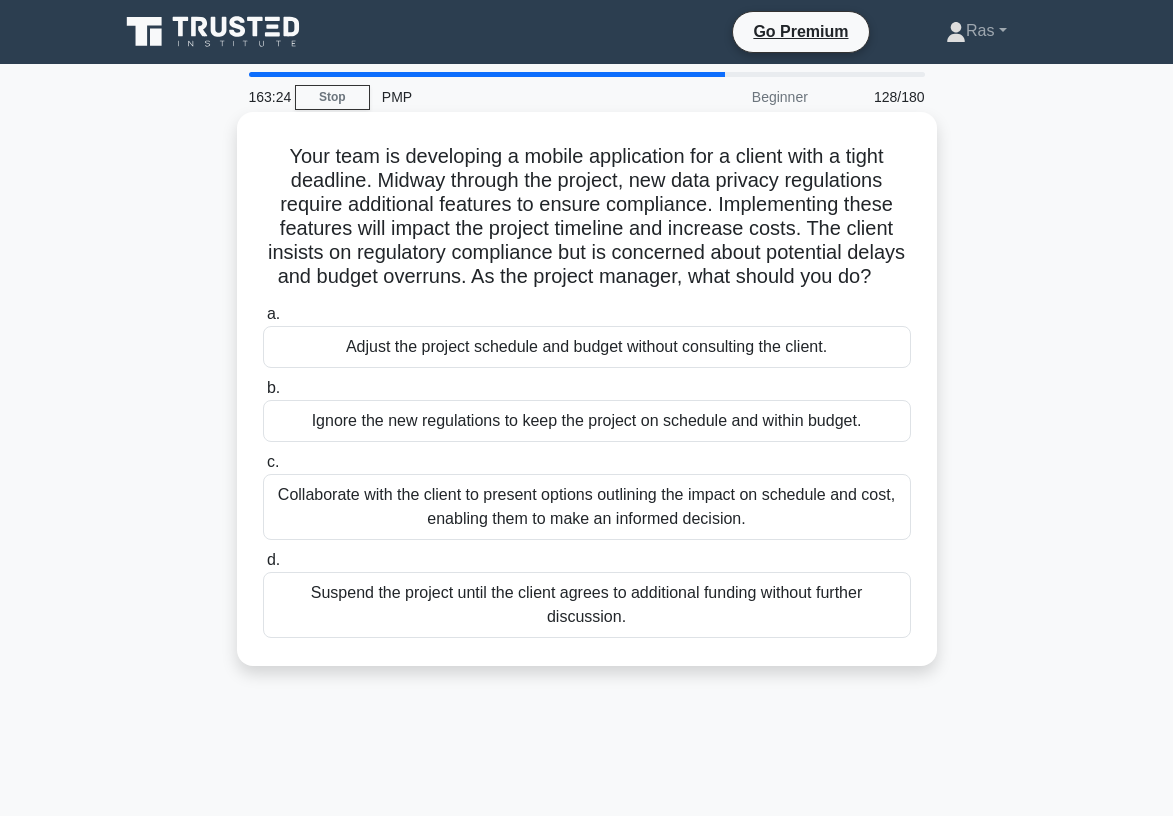 click on "Collaborate with the client to present options outlining the impact on schedule and cost, enabling them to make an informed decision." at bounding box center [587, 507] 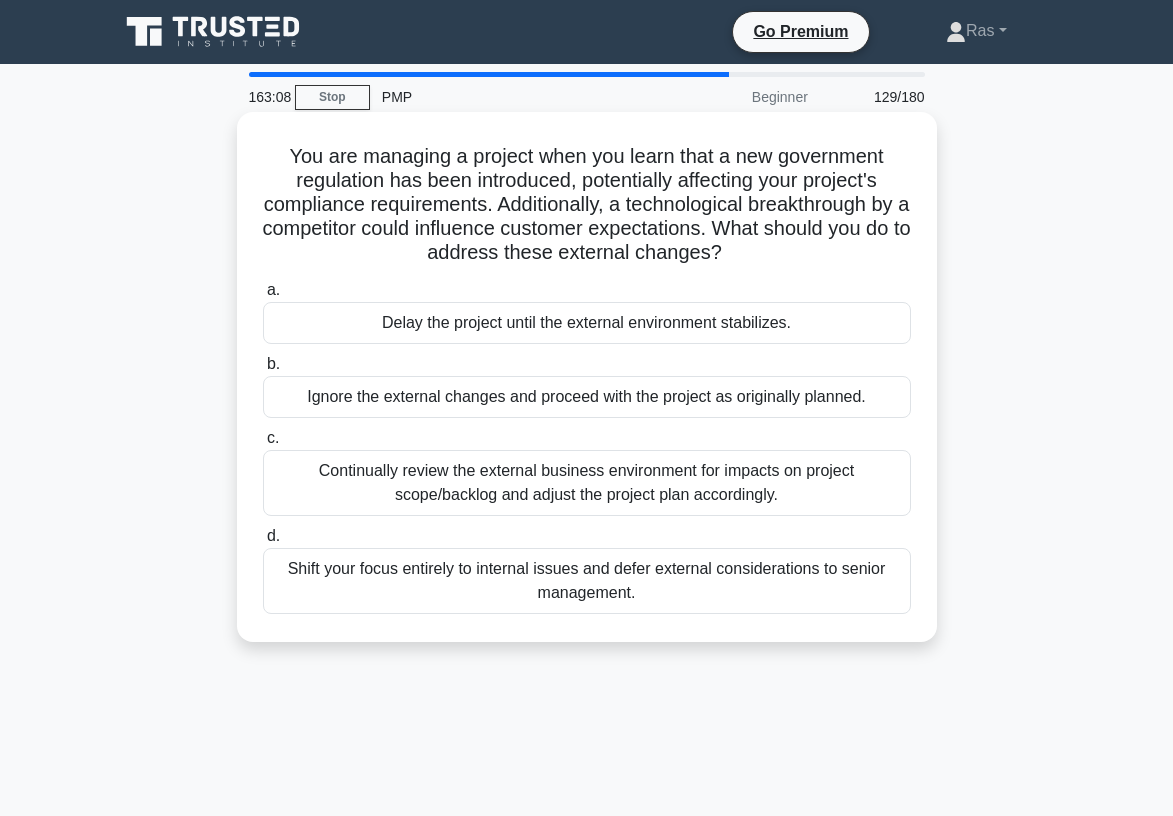 click on "Continually review the external business environment for impacts on project scope/backlog and adjust the project plan accordingly." at bounding box center [587, 483] 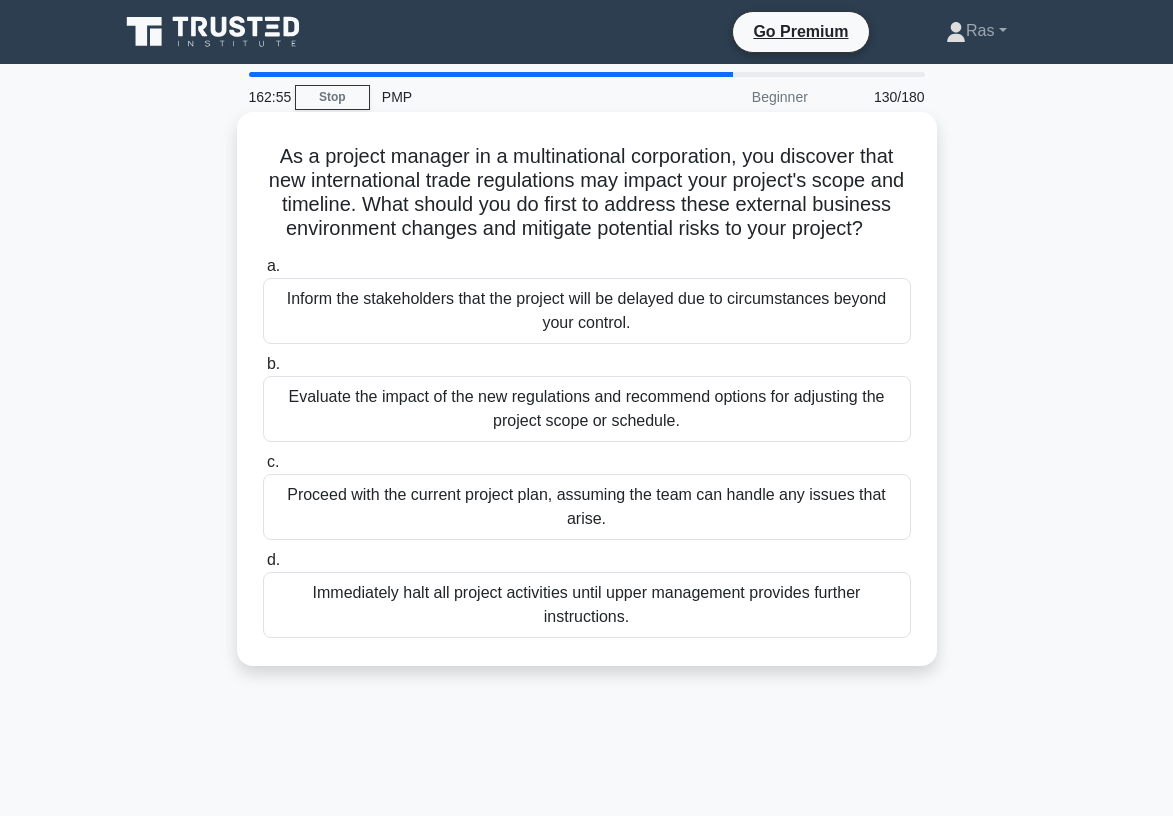 click on "Evaluate the impact of the new regulations and recommend options for adjusting the project scope or schedule." at bounding box center [587, 409] 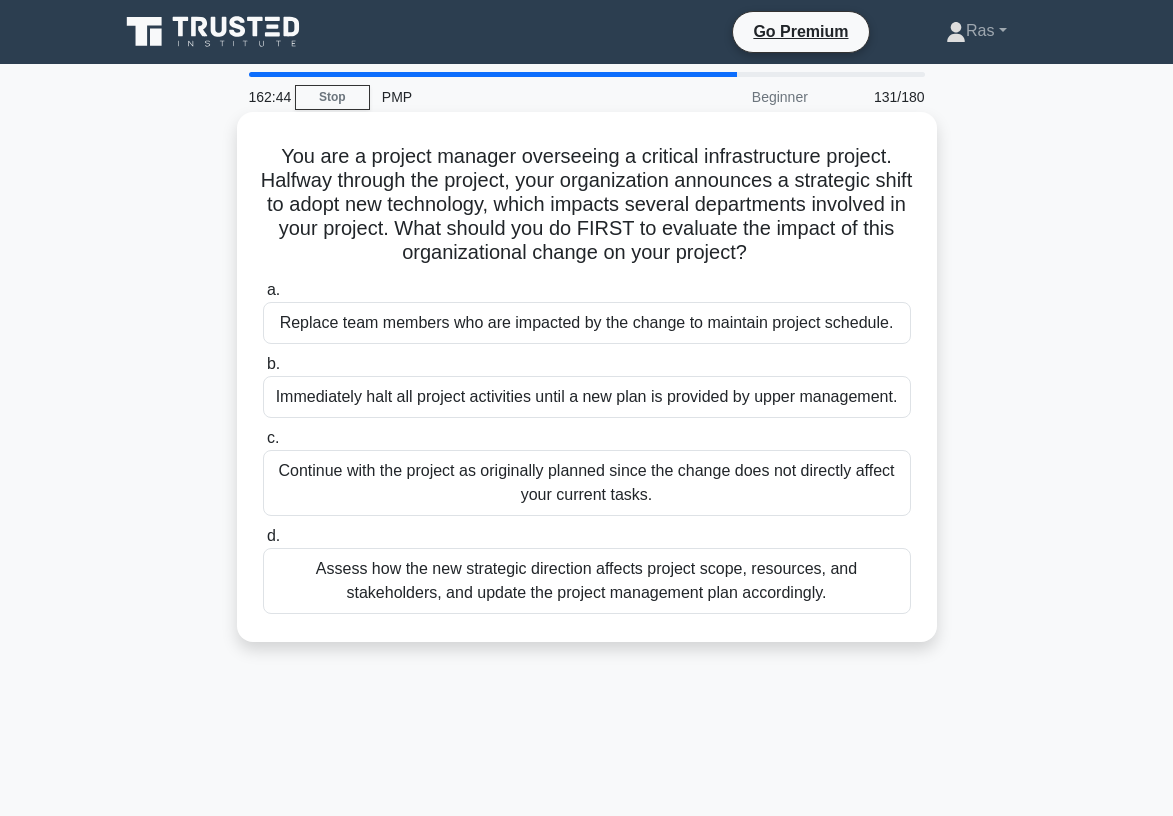 click on "Assess how the new strategic direction affects project scope, resources, and stakeholders, and update the project management plan accordingly." at bounding box center [587, 581] 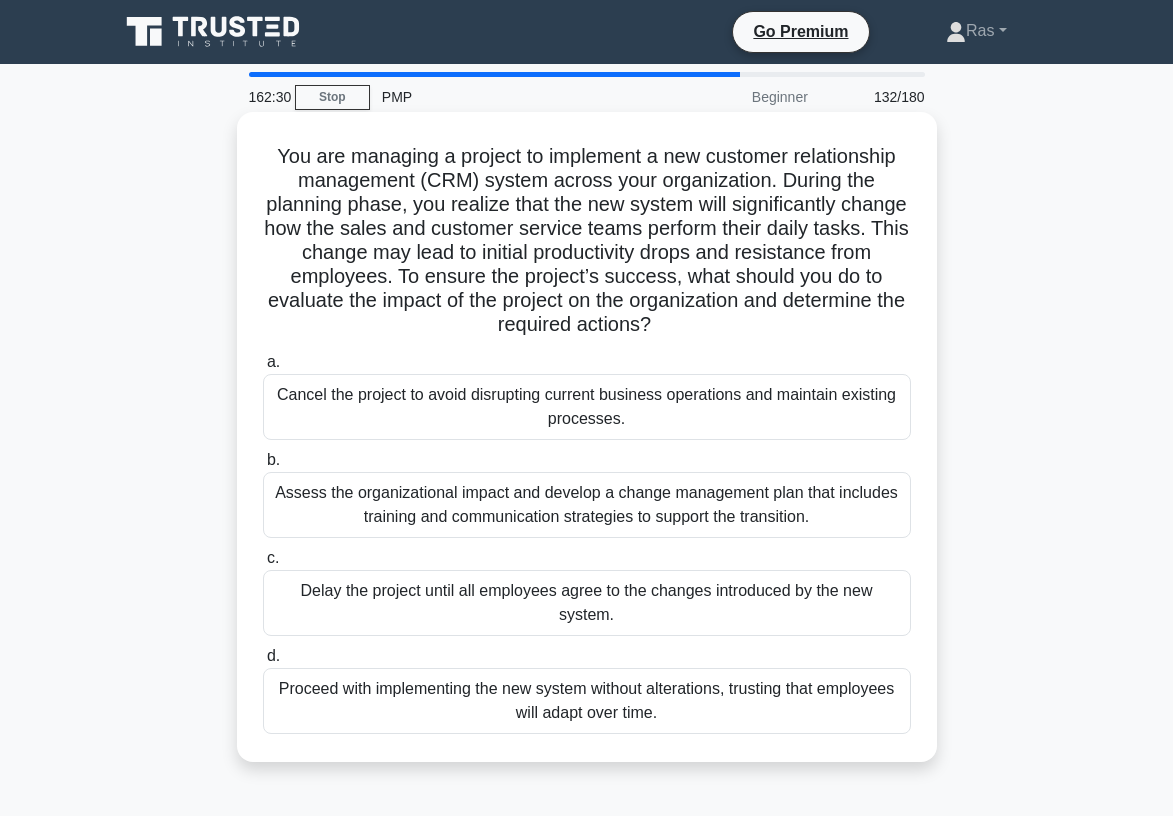 click on "Assess the organizational impact and develop a change management plan that includes training and communication strategies to support the transition." at bounding box center [587, 505] 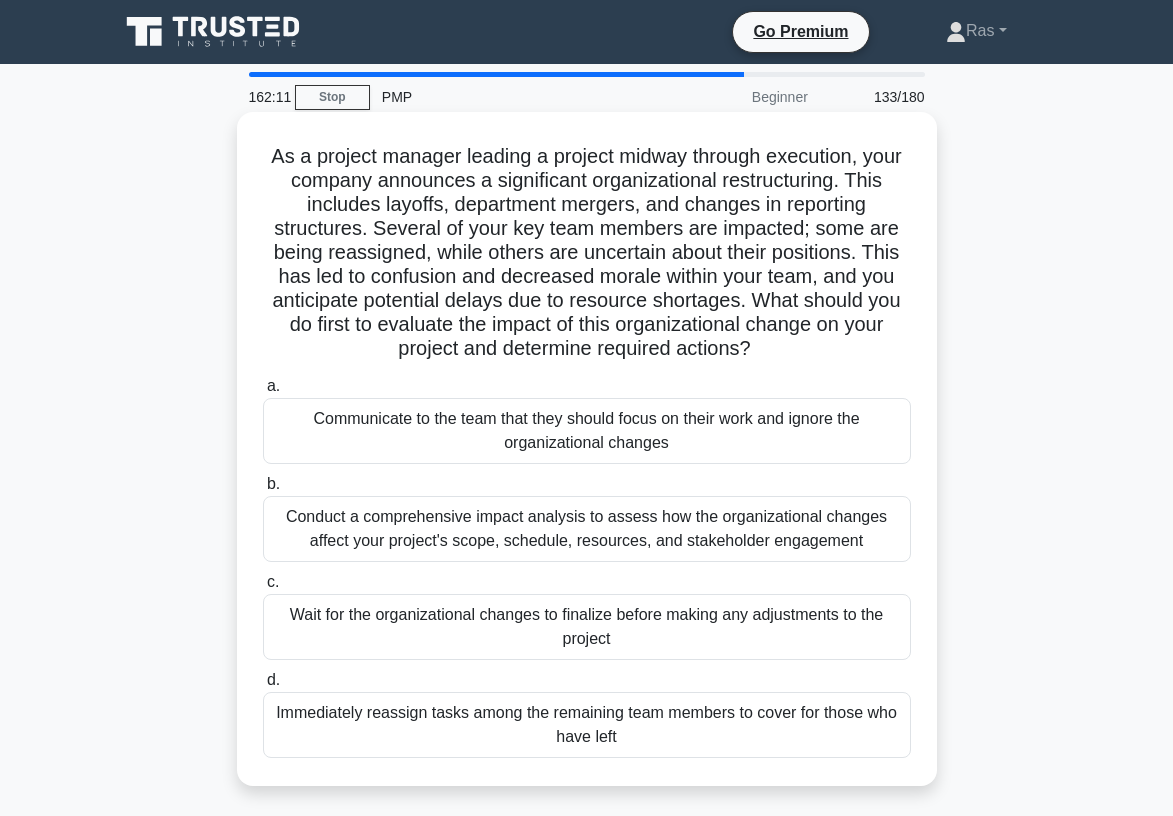 click on "Conduct a comprehensive impact analysis to assess how the organizational changes affect your project's scope, schedule, resources, and stakeholder engagement" at bounding box center [587, 529] 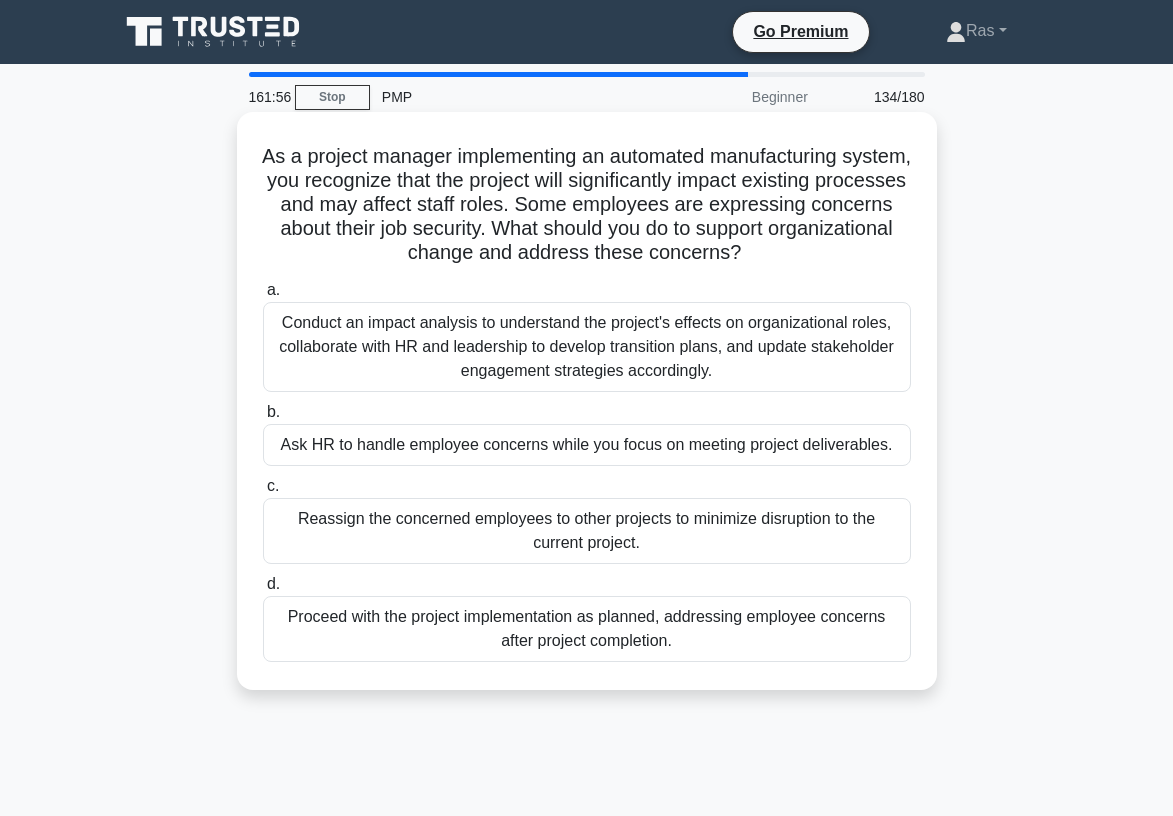 click on "Conduct an impact analysis to understand the project's effects on organizational roles, collaborate with HR and leadership to develop transition plans, and update stakeholder engagement strategies accordingly." at bounding box center [587, 347] 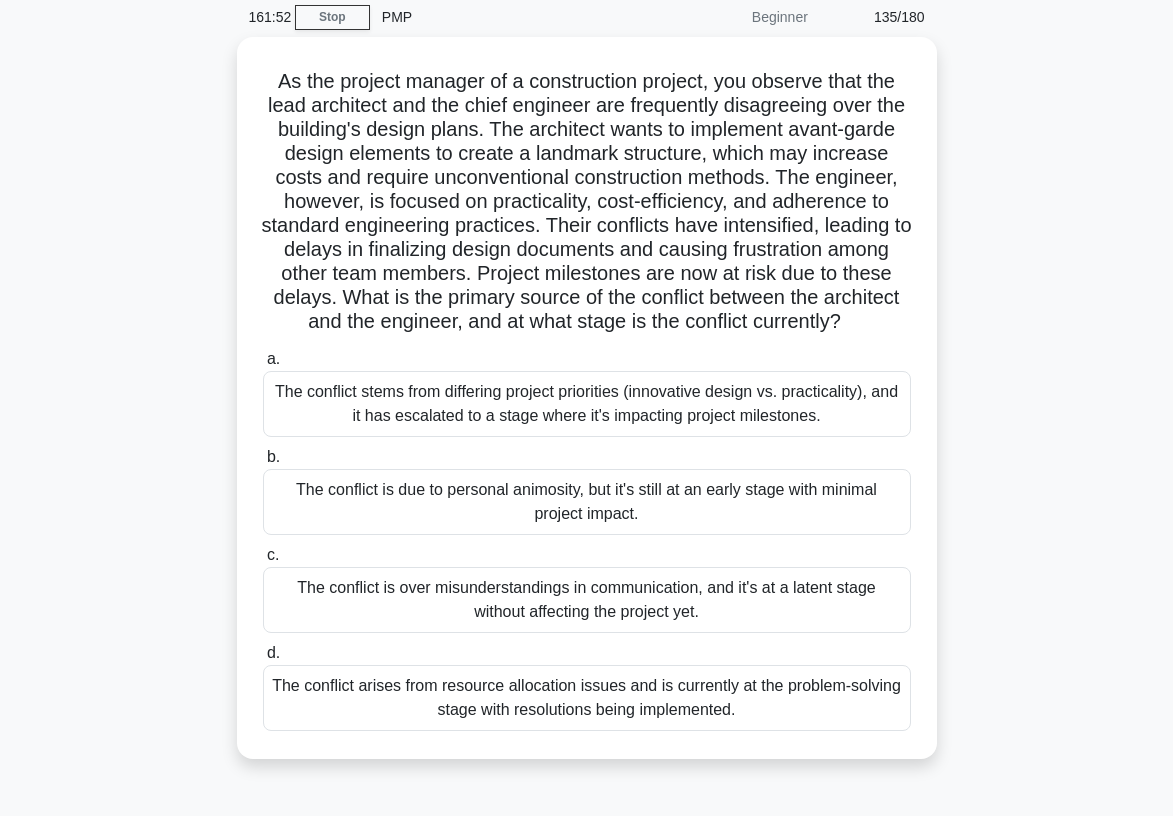 scroll, scrollTop: 40, scrollLeft: 0, axis: vertical 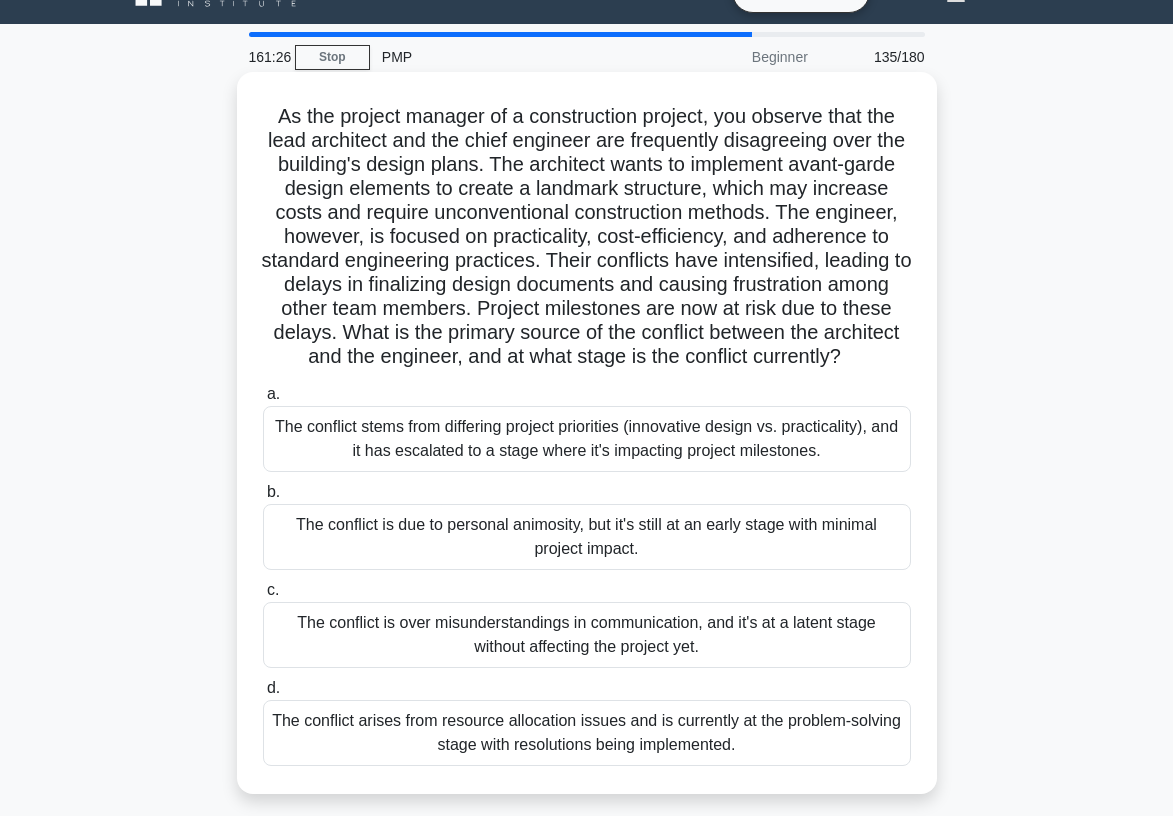 click on "The conflict stems from differing project priorities (innovative design vs. practicality), and it has escalated to a stage where it's impacting project milestones." at bounding box center (587, 439) 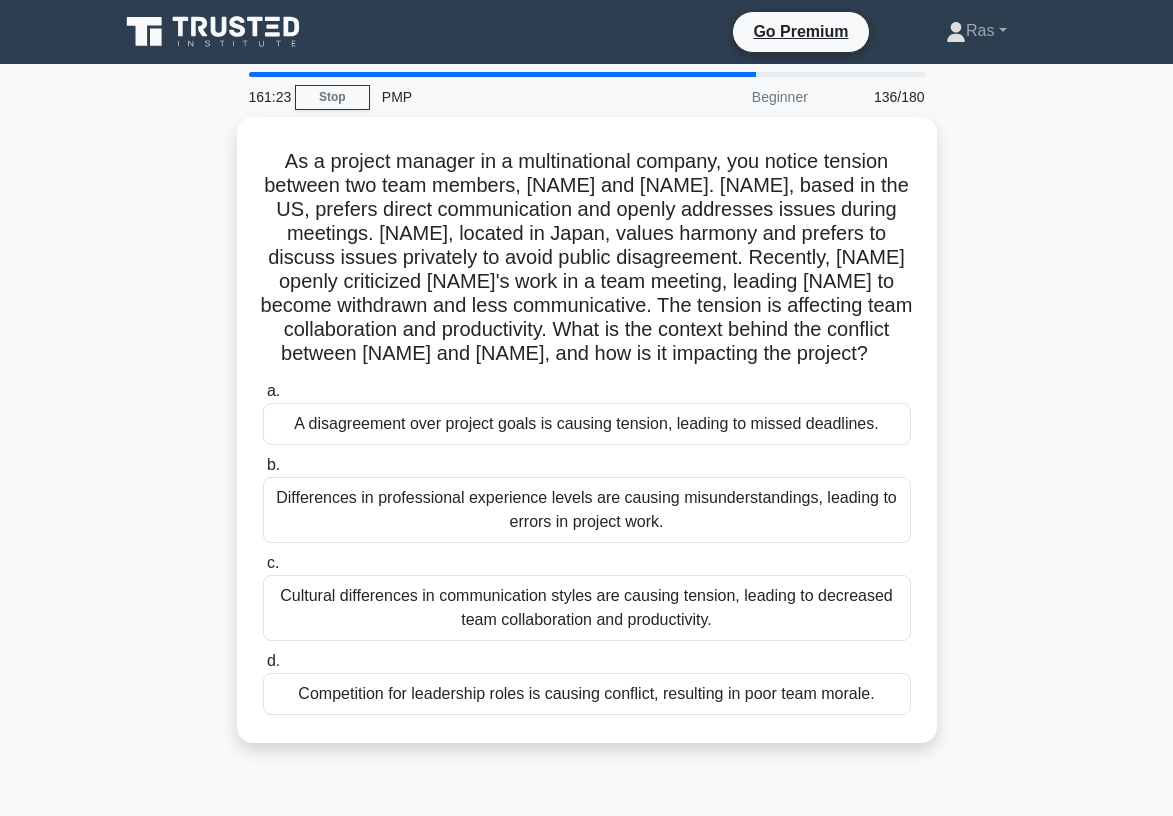 scroll, scrollTop: 40, scrollLeft: 0, axis: vertical 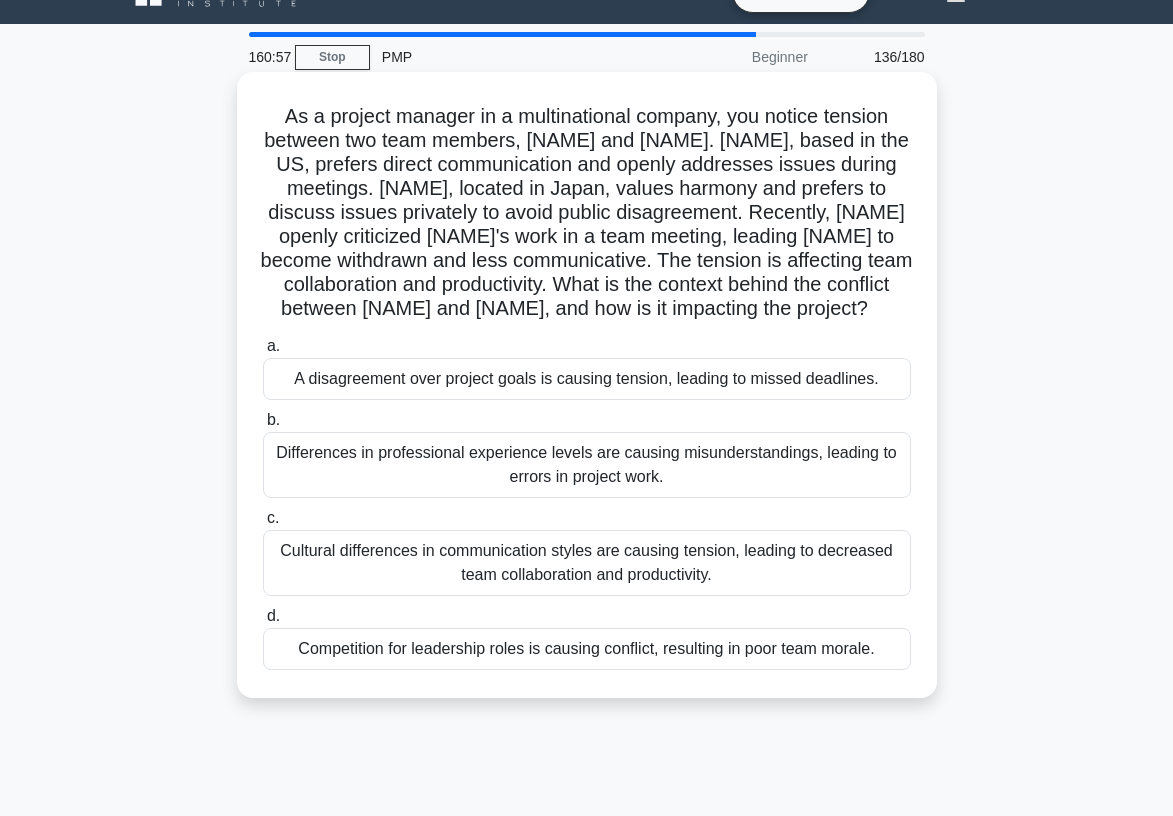 click on "Cultural differences in communication styles are causing tension, leading to decreased team collaboration and productivity." at bounding box center [587, 563] 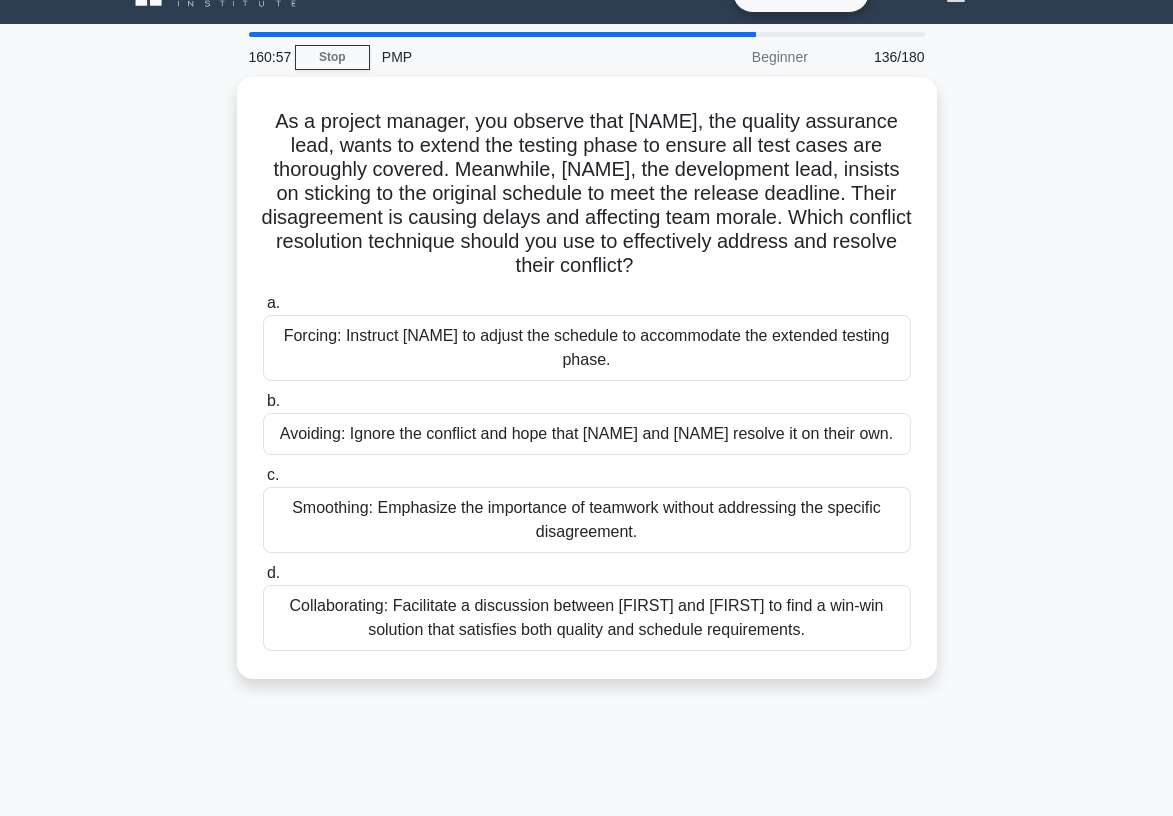 scroll, scrollTop: 0, scrollLeft: 0, axis: both 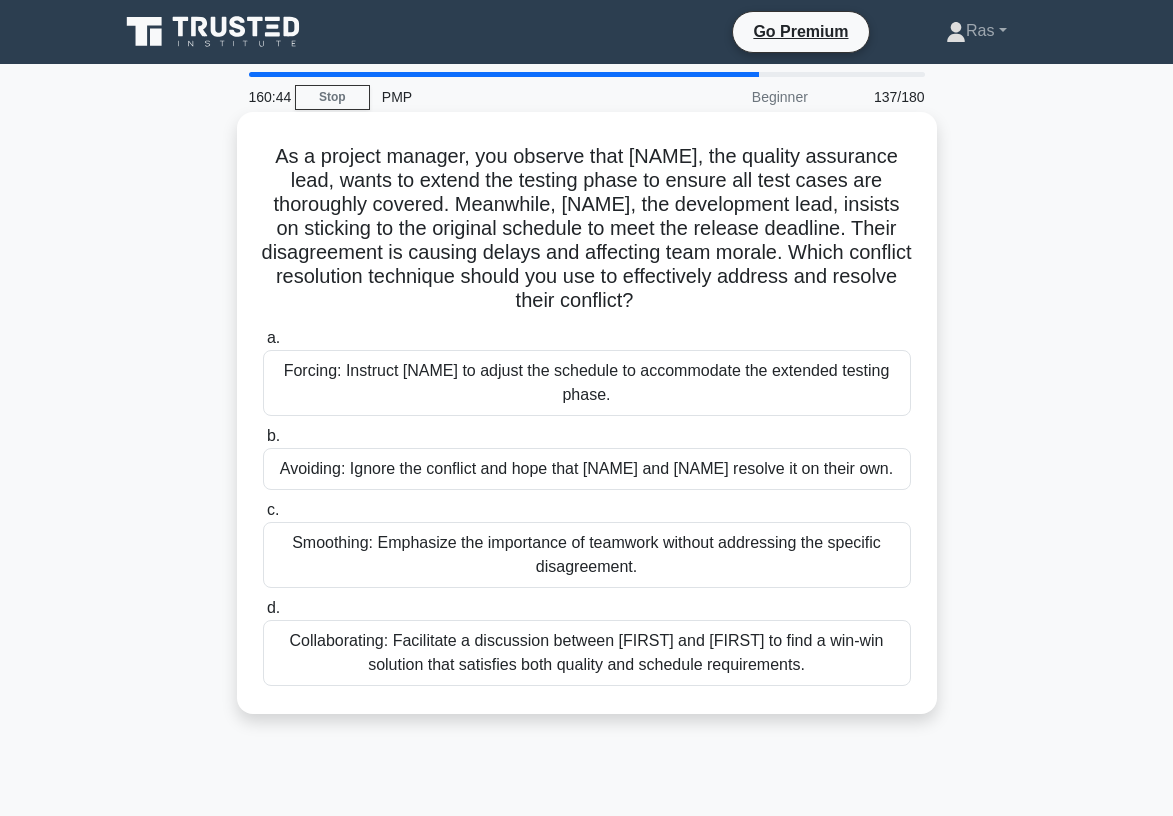 click on "As a project manager, you observe that [NAME], the quality assurance lead, wants to extend the testing phase to ensure all test cases are thoroughly covered. Meanwhile, [NAME], the development lead, insists on sticking to the original schedule to meet the release deadline. Their disagreement is causing delays and affecting team morale. Which conflict resolution technique should you use to effectively address and resolve their conflict?
.spinner_0XTQ{transform-origin:center;animation:spinner_y6GP .75s linear infinite}@keyframes spinner_y6GP{100%{transform:rotate(360deg)}}
a.
b. c. d." at bounding box center [587, 413] 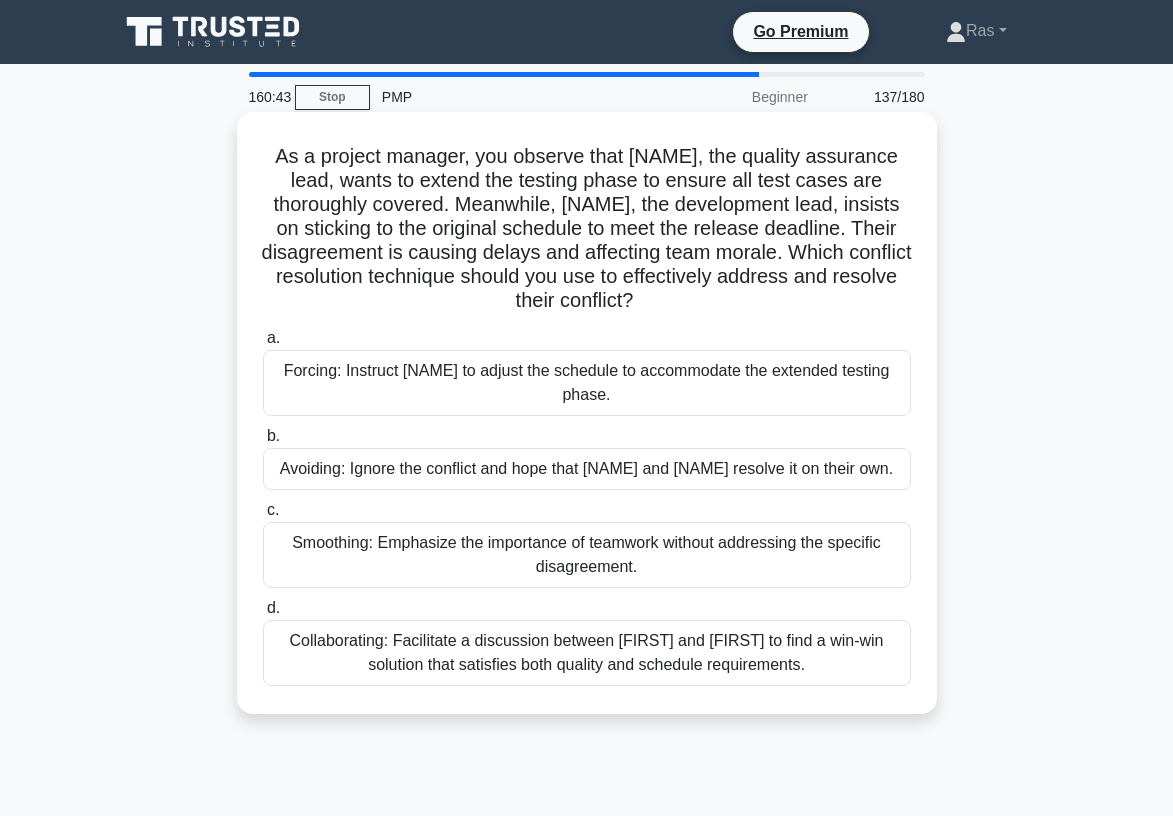 click on "Collaborating: Facilitate a discussion between [FIRST] and [FIRST] to find a win-win solution that satisfies both quality and schedule requirements." at bounding box center [587, 653] 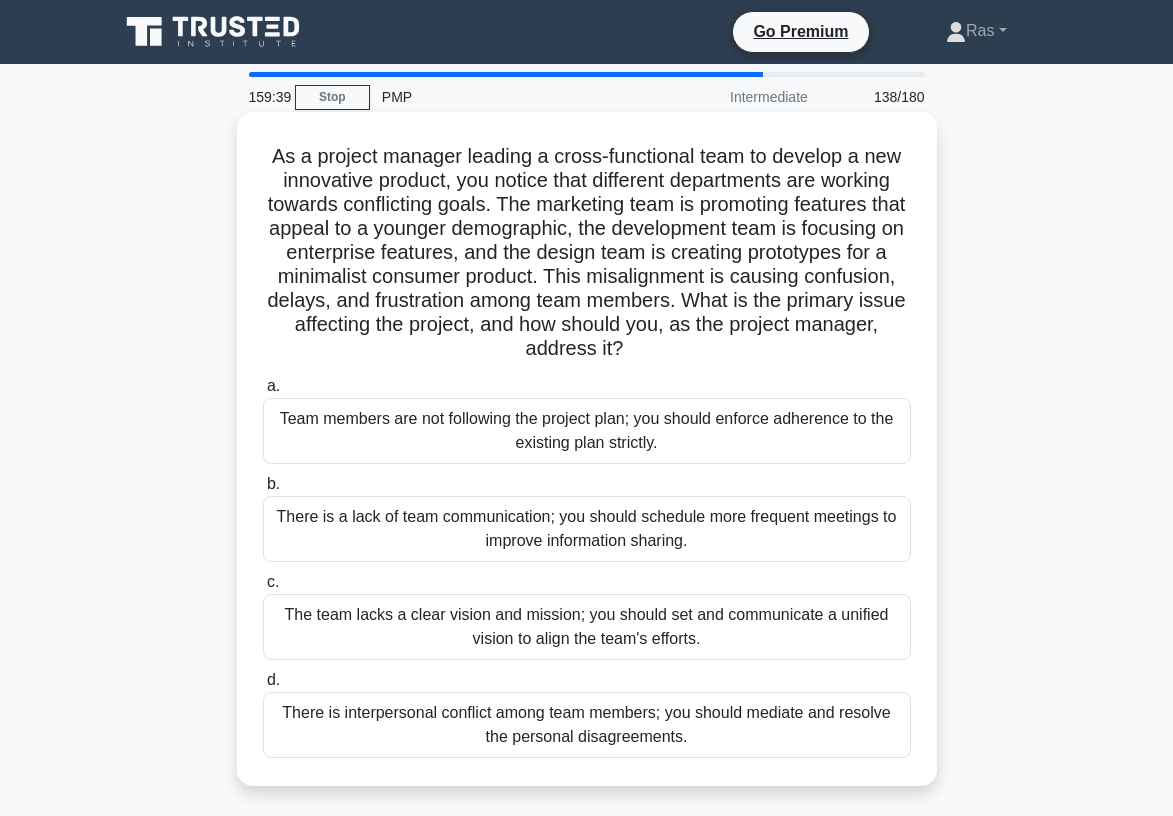 click on "The team lacks a clear vision and mission; you should set and communicate a unified vision to align the team's efforts." at bounding box center (587, 627) 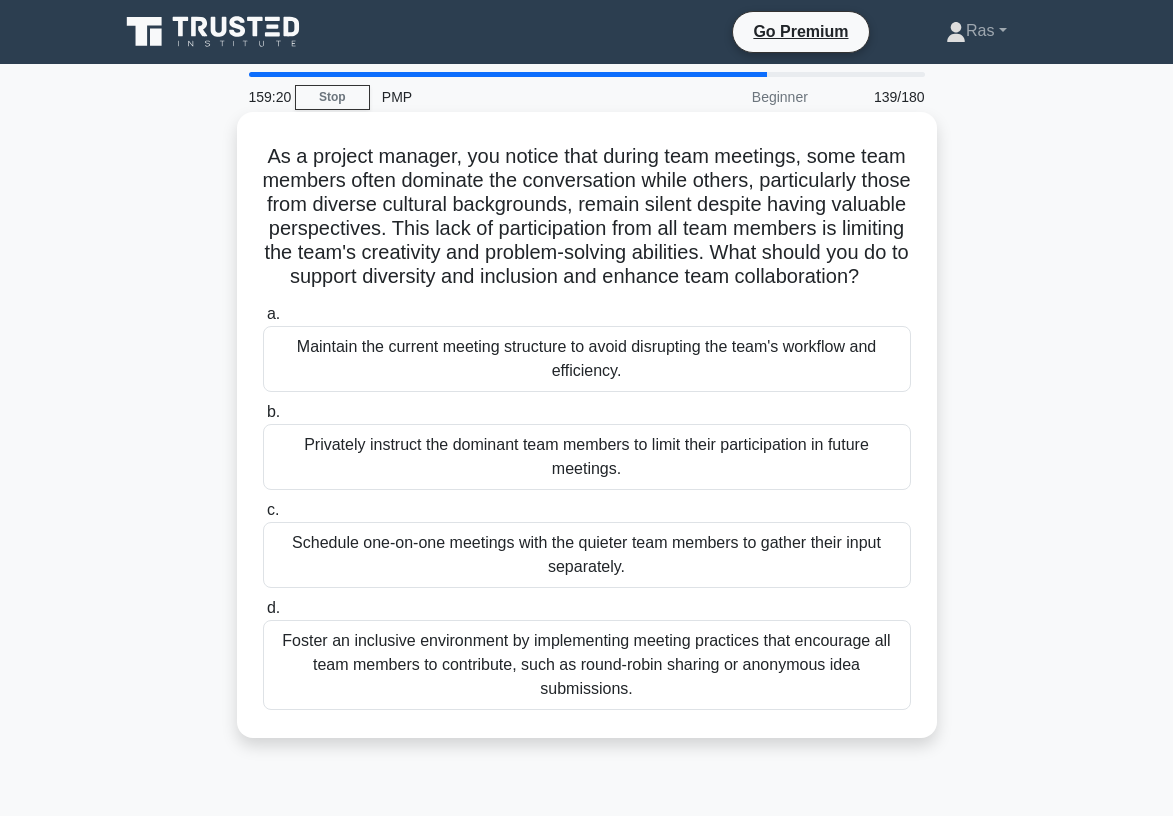 click on "Foster an inclusive environment by implementing meeting practices that encourage all team members to contribute, such as round-robin sharing or anonymous idea submissions." at bounding box center [587, 665] 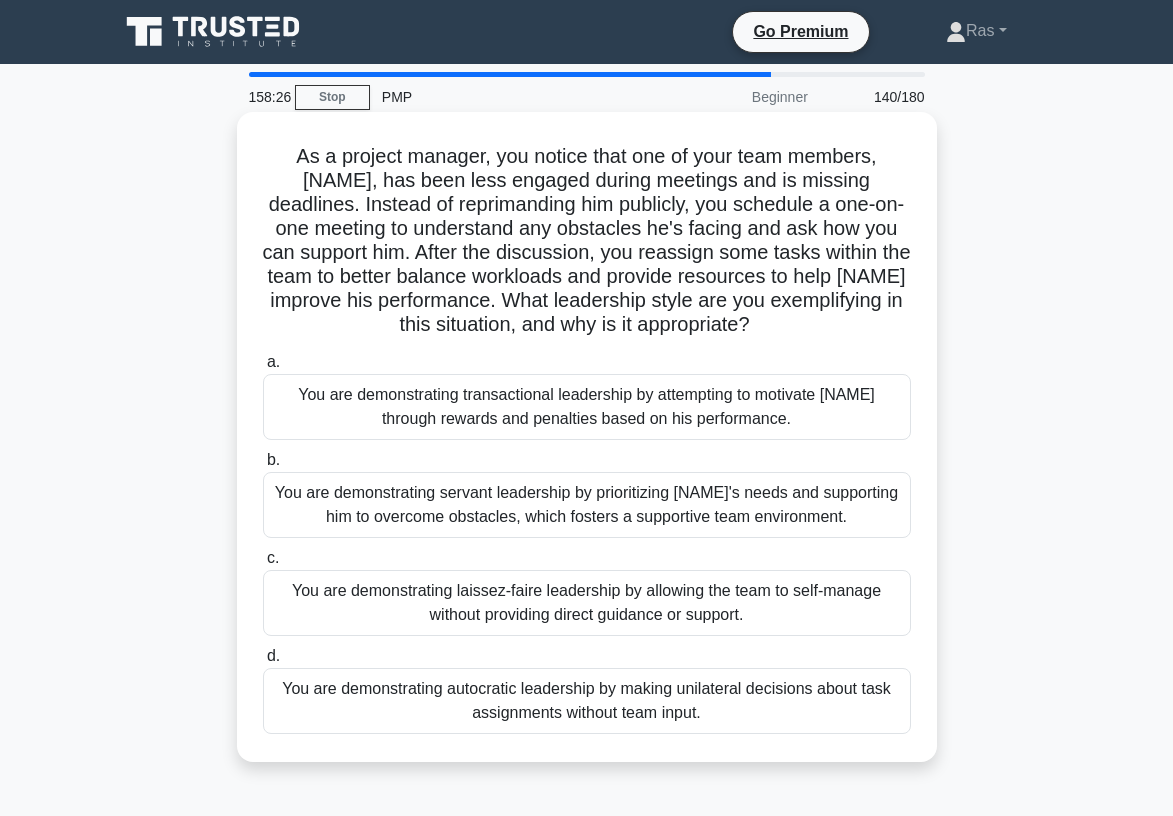 click on "You are demonstrating servant leadership by prioritizing [NAME]'s needs and supporting him to overcome obstacles, which fosters a supportive team environment." at bounding box center (587, 505) 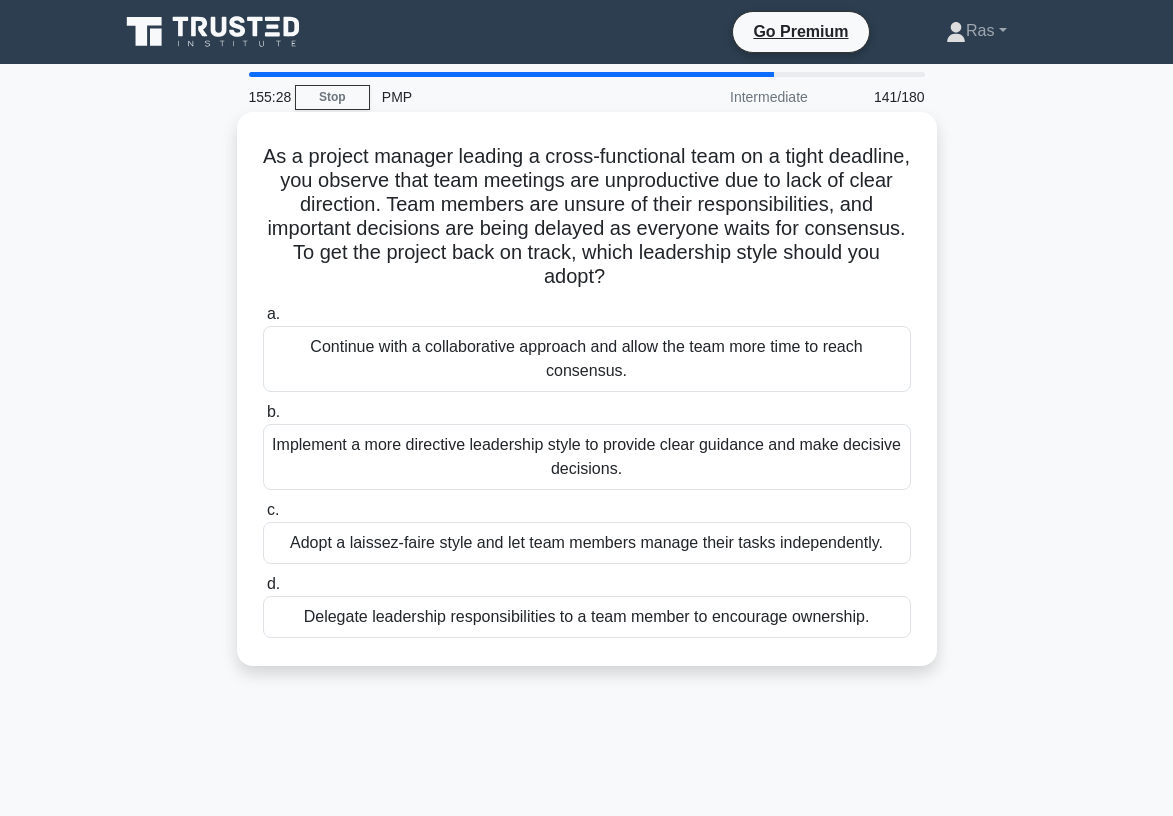 click on "Implement a more directive leadership style to provide clear guidance and make decisive decisions." at bounding box center (587, 457) 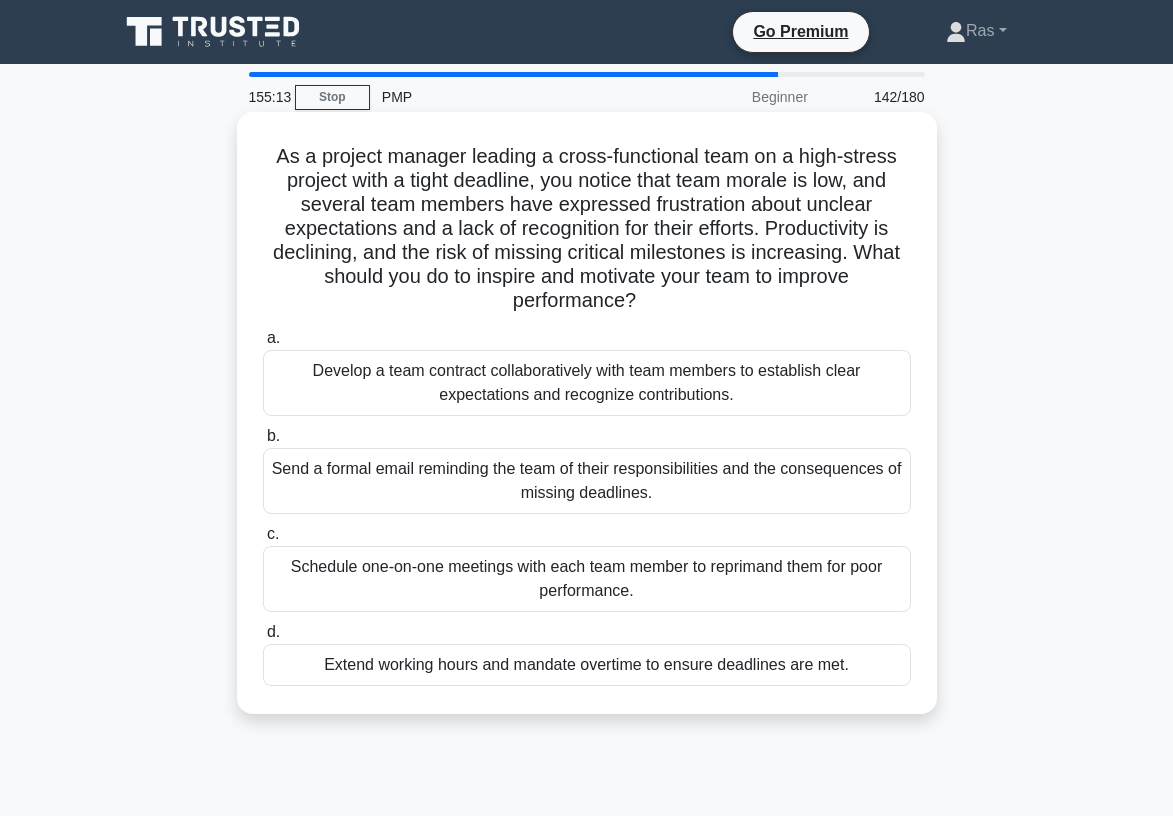 click on "Develop a team contract collaboratively with team members to establish clear expectations and recognize contributions." at bounding box center [587, 383] 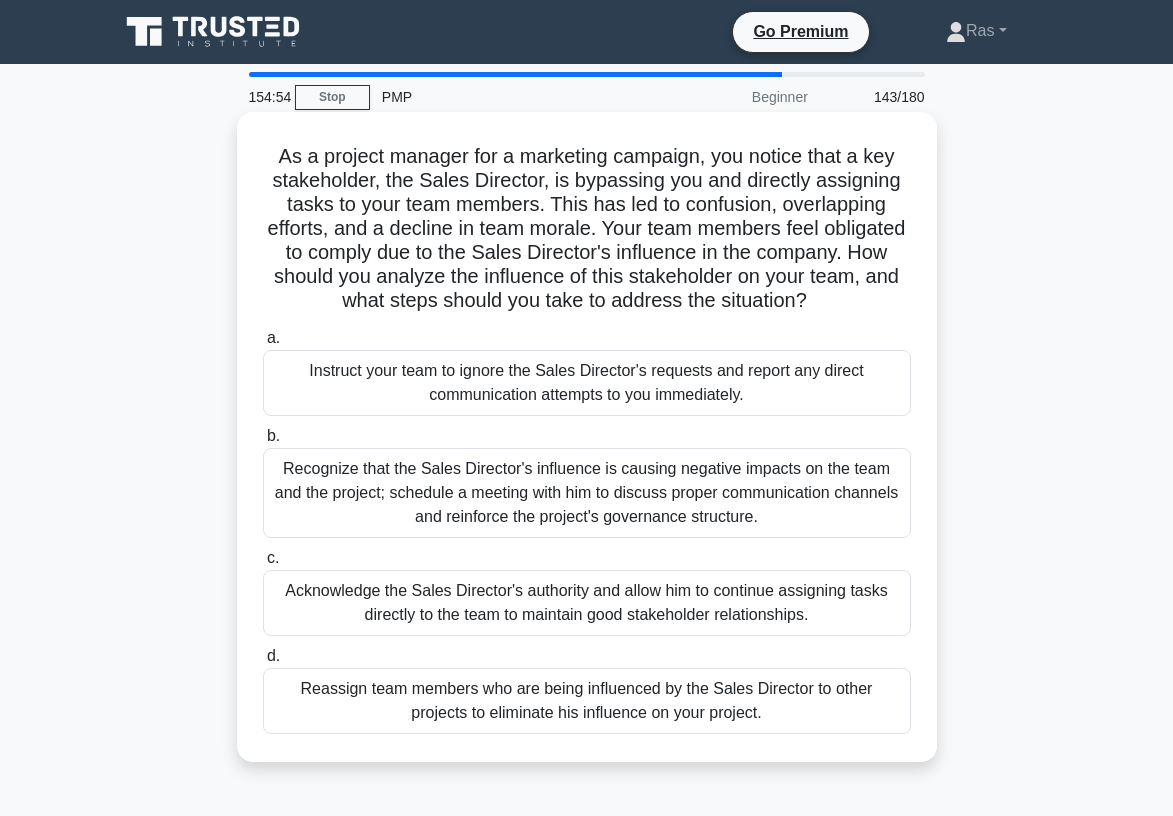 click on "Recognize that the Sales Director's influence is causing negative impacts on the team and the project; schedule a meeting with him to discuss proper communication channels and reinforce the project's governance structure." at bounding box center [587, 493] 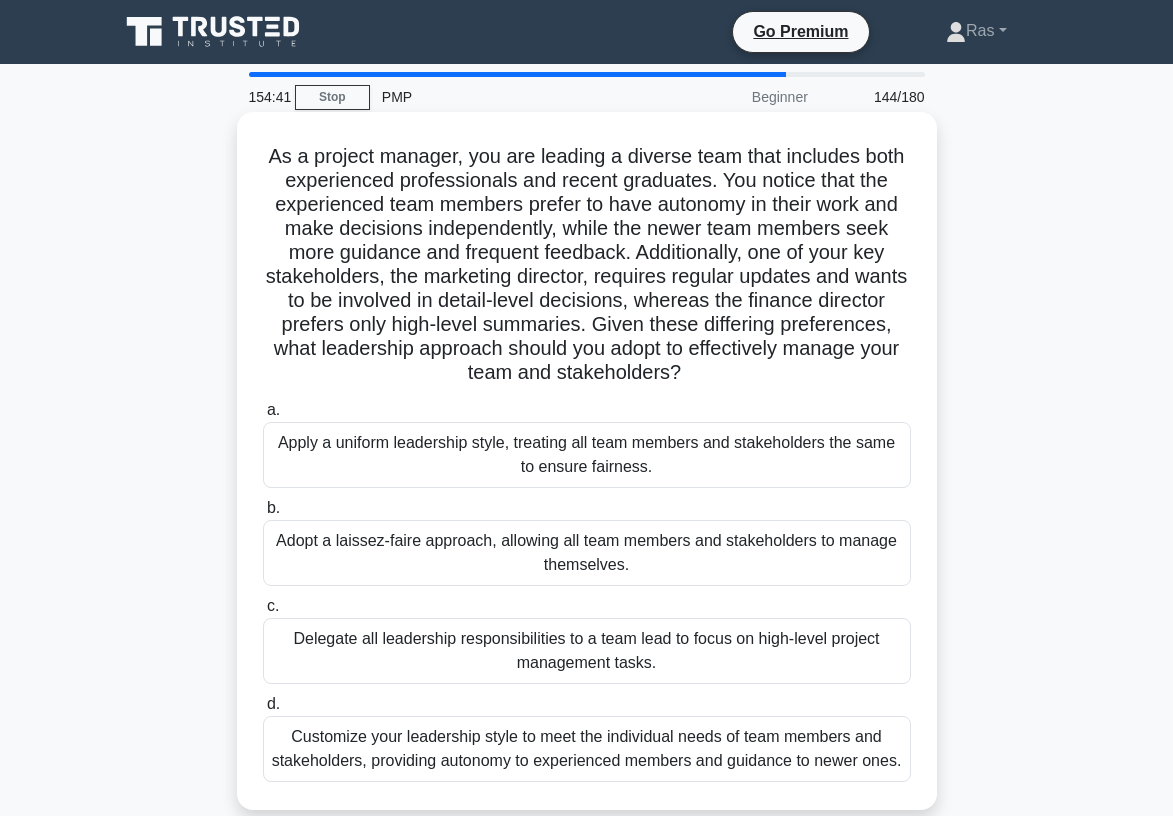 click on "Customize your leadership style to meet the individual needs of team members and stakeholders, providing autonomy to experienced members and guidance to newer ones." at bounding box center (587, 749) 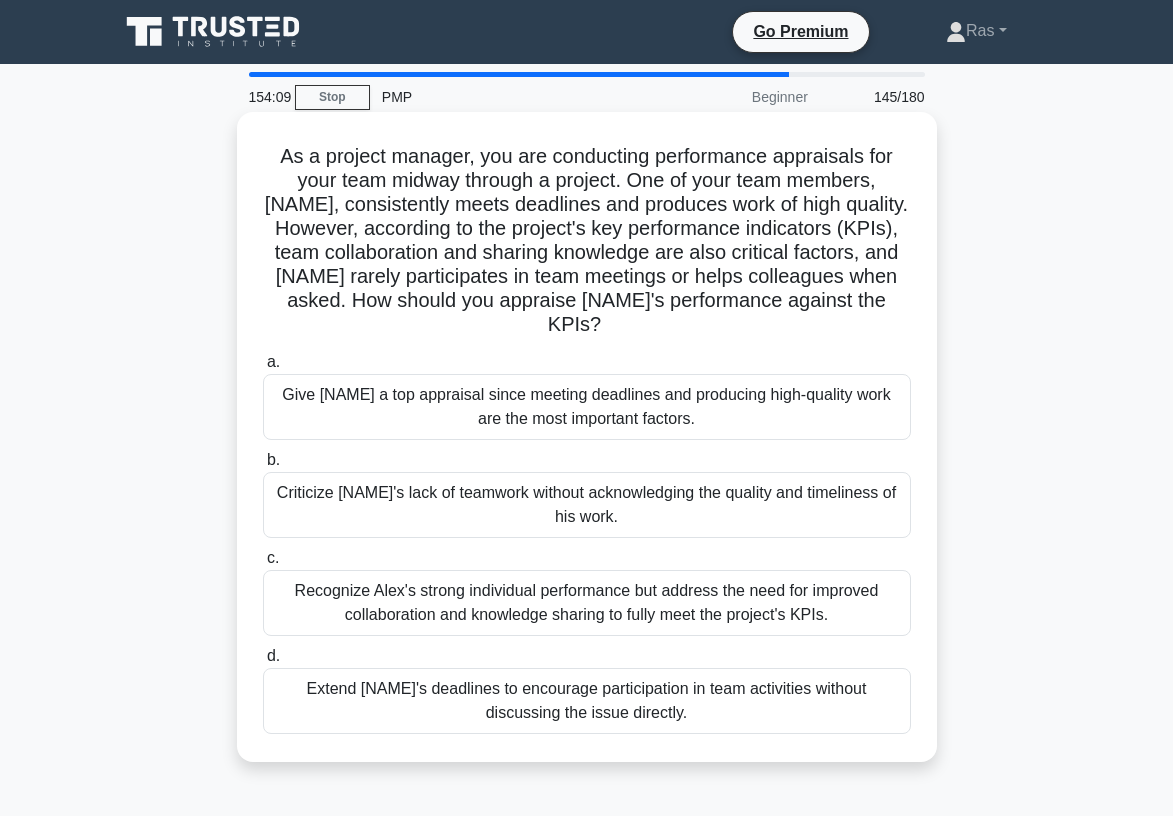 click on "Recognize Alex's strong individual performance but address the need for improved collaboration and knowledge sharing to fully meet the project's KPIs." at bounding box center (587, 603) 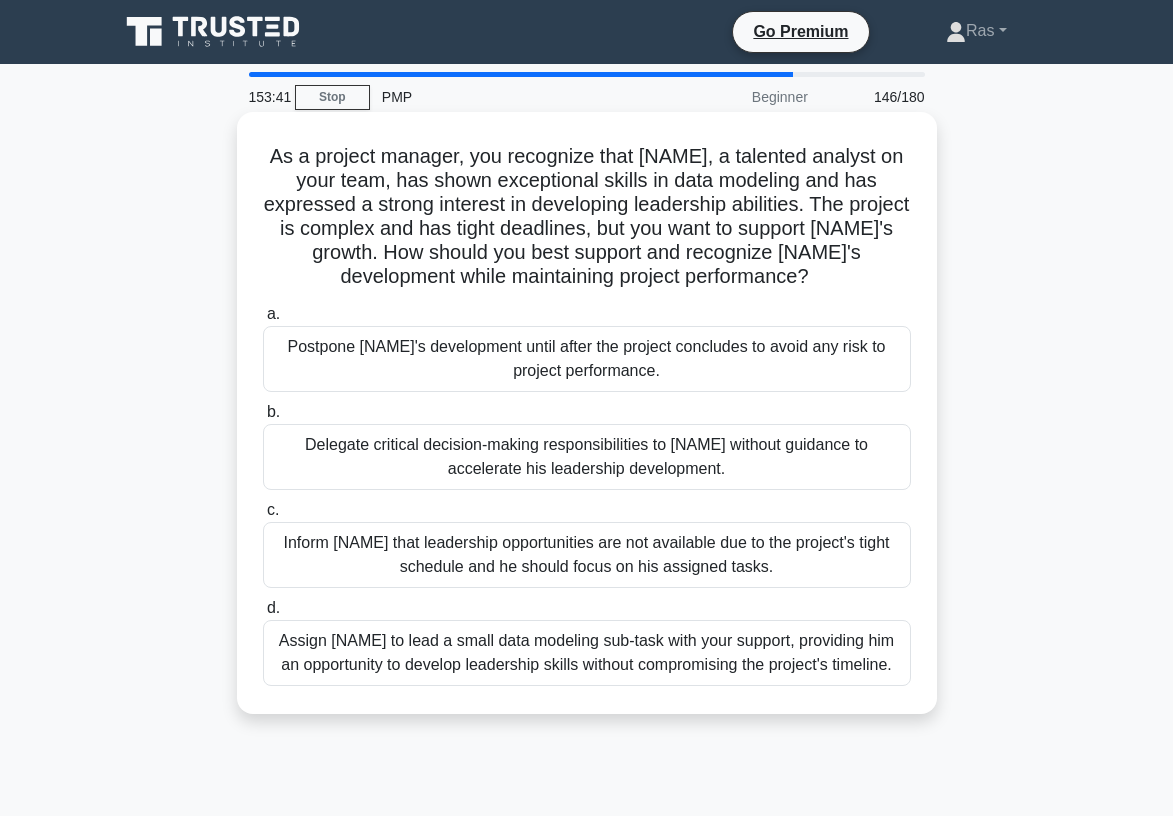 click on "Assign [NAME] to lead a small data modeling sub-task with your support, providing him an opportunity to develop leadership skills without compromising the project's timeline." at bounding box center [587, 653] 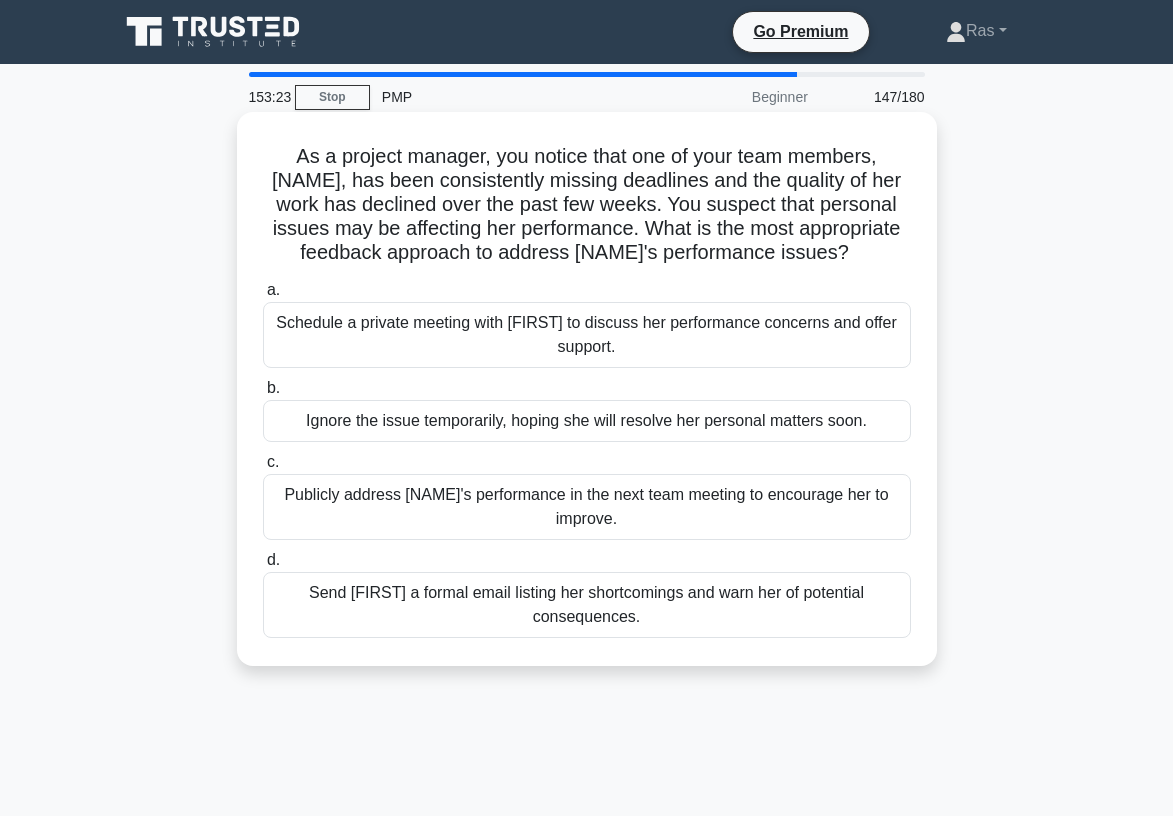 click on "a.
Schedule a private meeting with [NAME] to discuss her performance concerns and offer support." at bounding box center [587, 323] 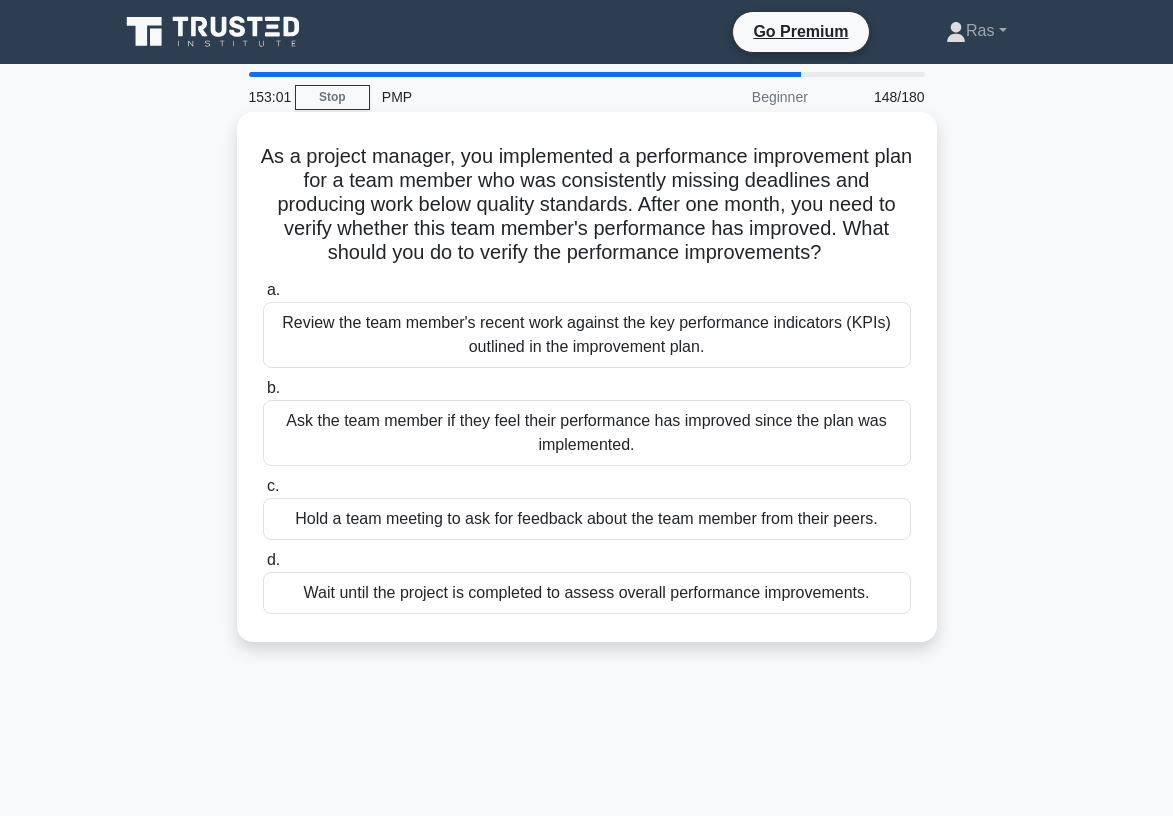 click on "Review the team member's recent work against the key performance indicators (KPIs) outlined in the improvement plan." at bounding box center [587, 335] 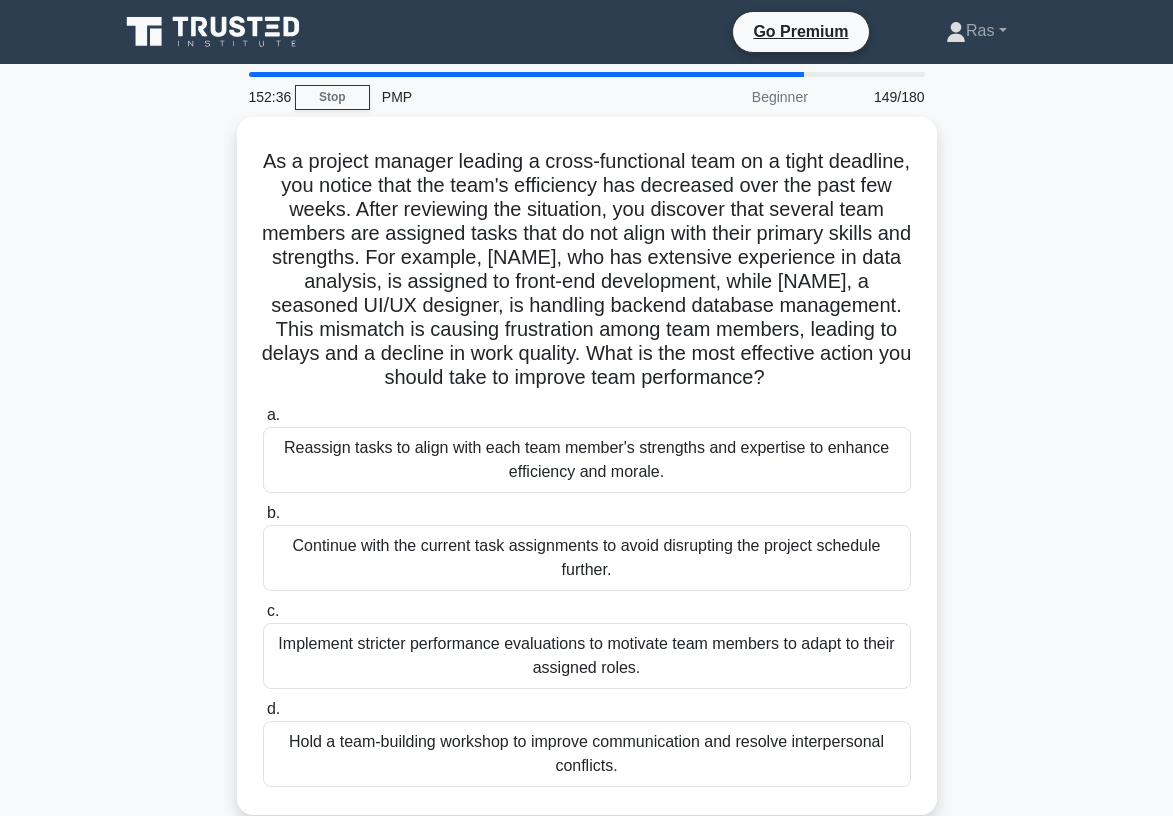 scroll, scrollTop: 40, scrollLeft: 0, axis: vertical 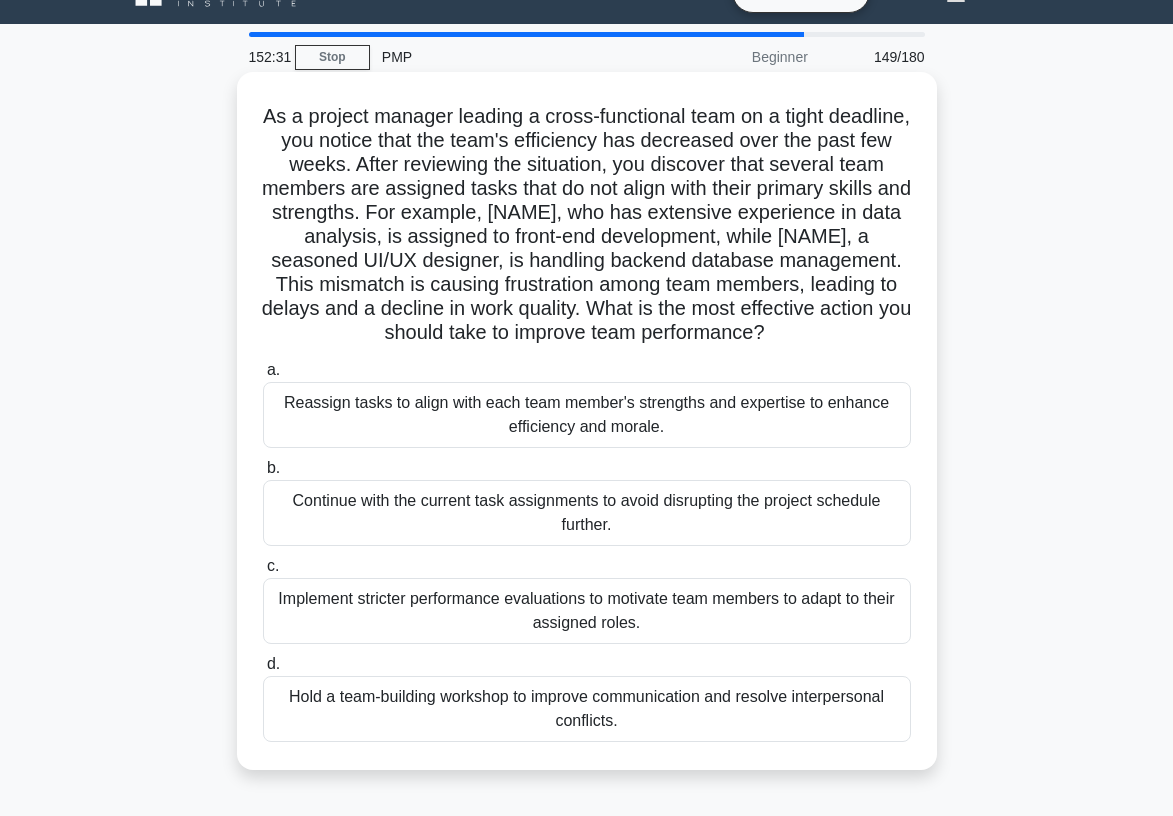 click on "Reassign tasks to align with each team member's strengths and expertise to enhance efficiency and morale." at bounding box center [587, 415] 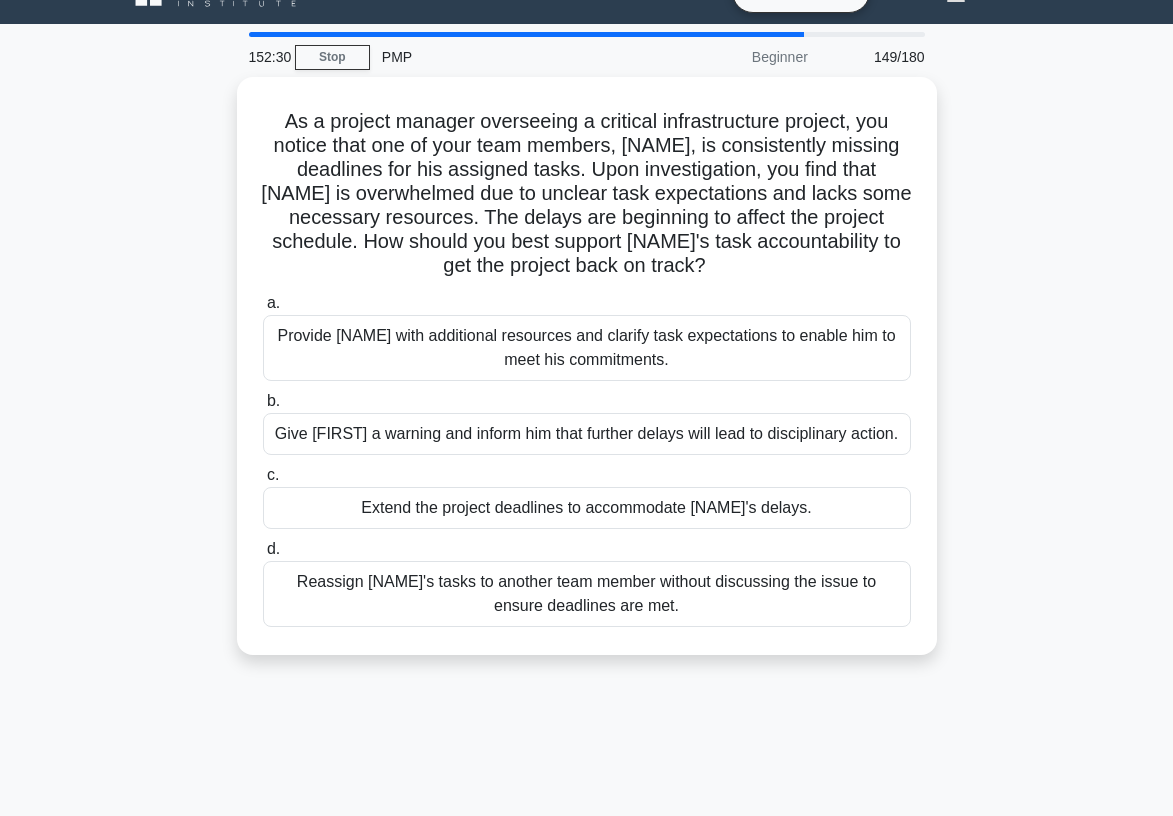 scroll, scrollTop: 0, scrollLeft: 0, axis: both 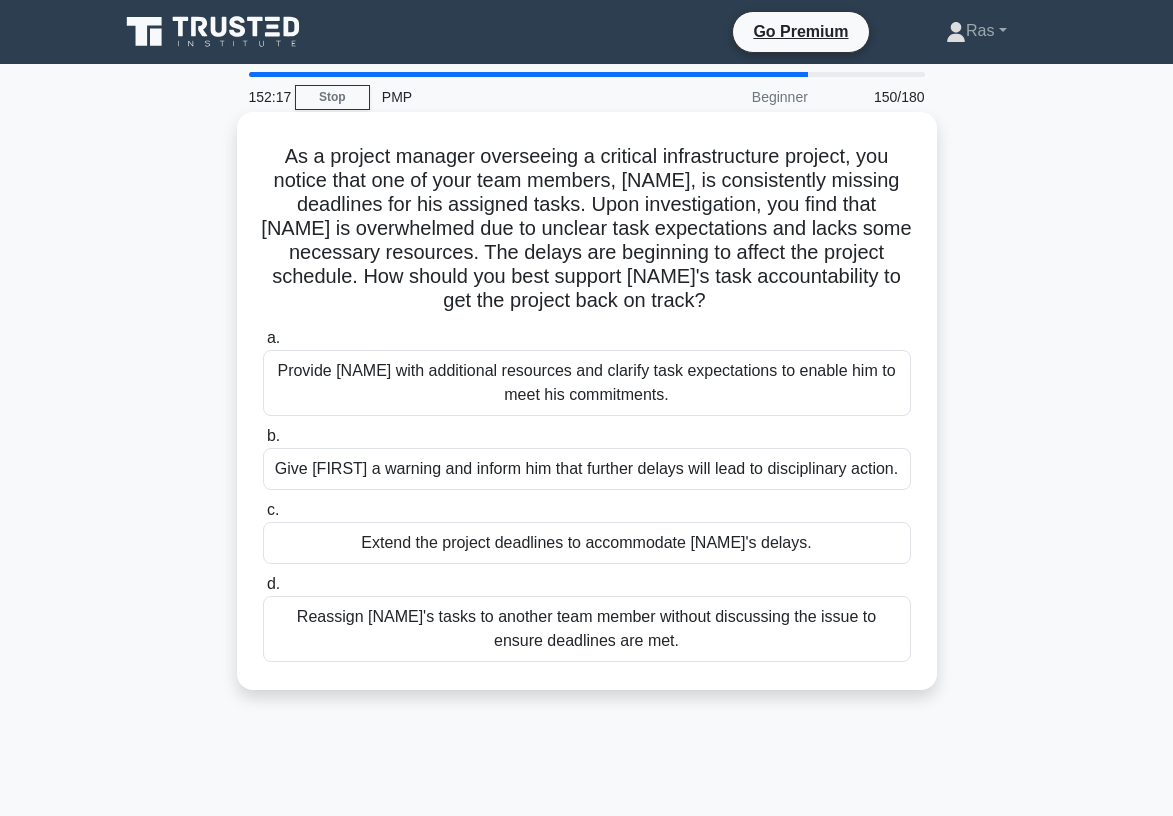 click on "Provide [NAME] with additional resources and clarify task expectations to enable him to meet his commitments." at bounding box center [587, 383] 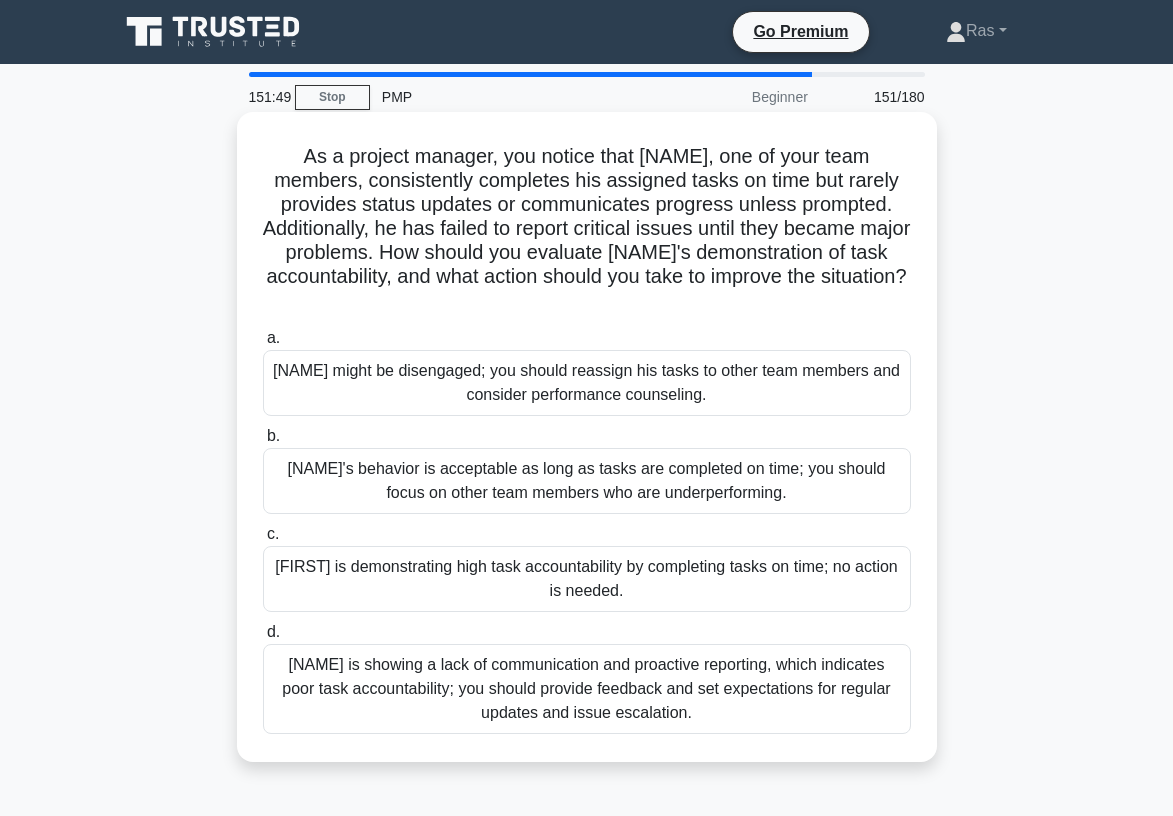 click on "[NAME] is showing a lack of communication and proactive reporting, which indicates poor task accountability; you should provide feedback and set expectations for regular updates and issue escalation." at bounding box center [587, 689] 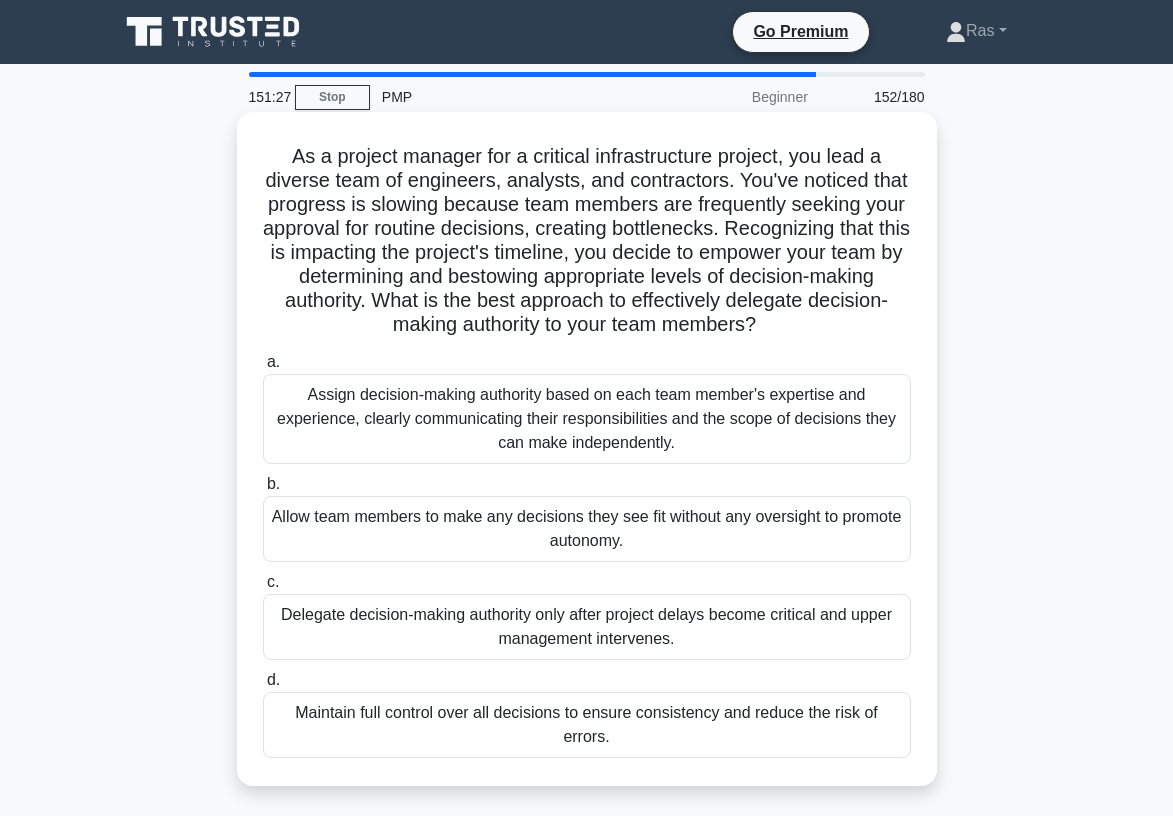 click on "Assign decision-making authority based on each team member's expertise and experience, clearly communicating their responsibilities and the scope of decisions they can make independently." at bounding box center (587, 419) 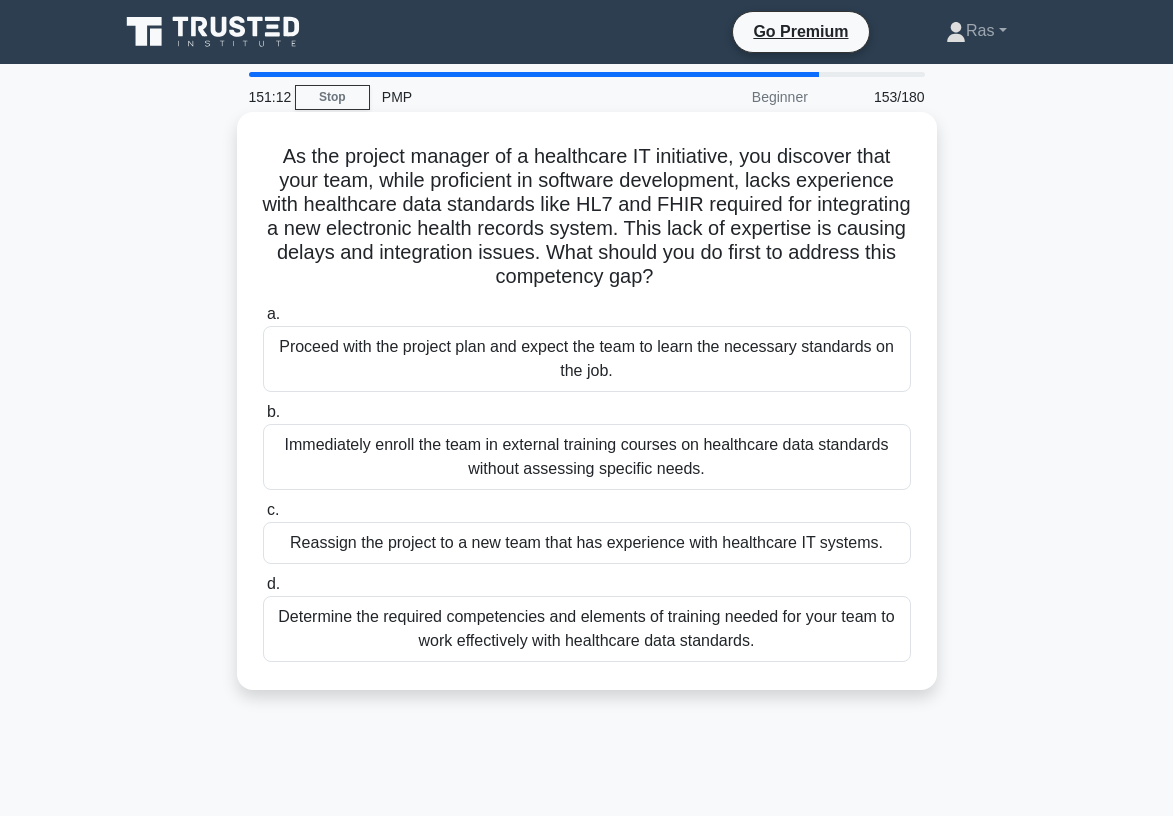 click on "Determine the required competencies and elements of training needed for your team to work effectively with healthcare data standards." at bounding box center [587, 629] 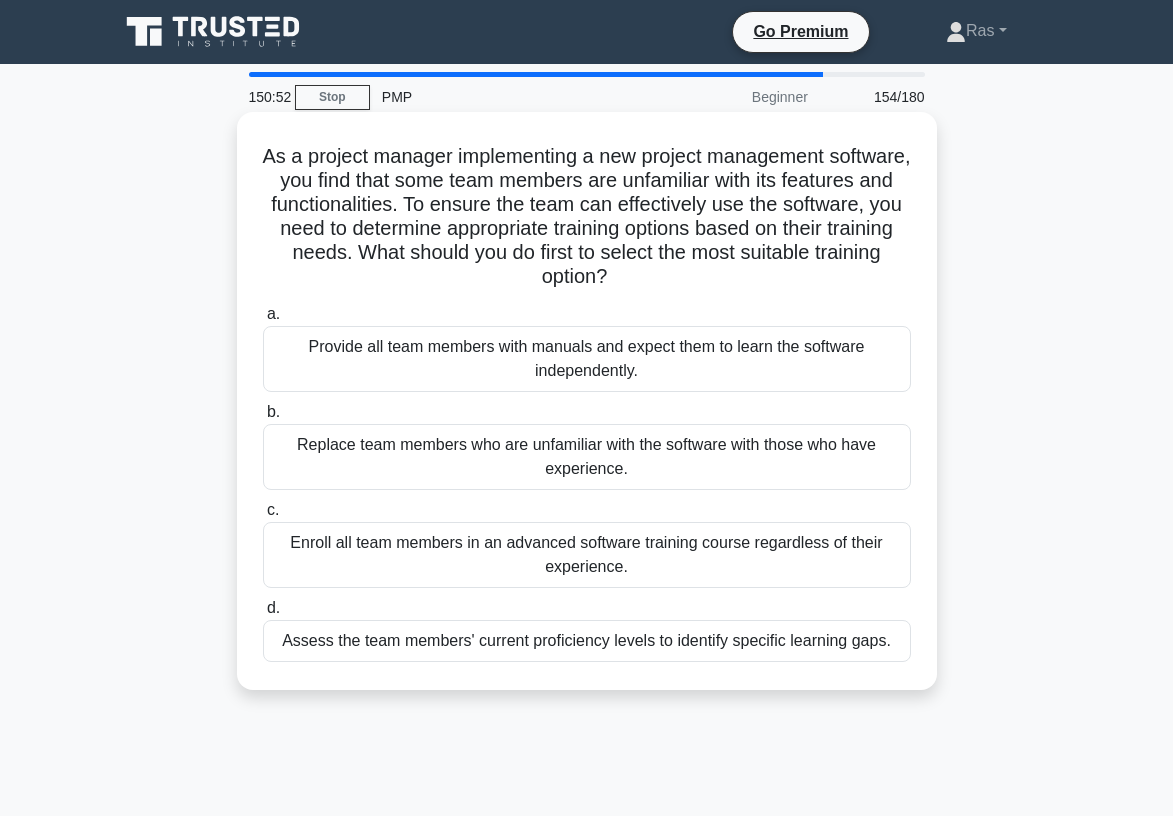 click on "Assess the team members' current proficiency levels to identify specific learning gaps." at bounding box center [587, 641] 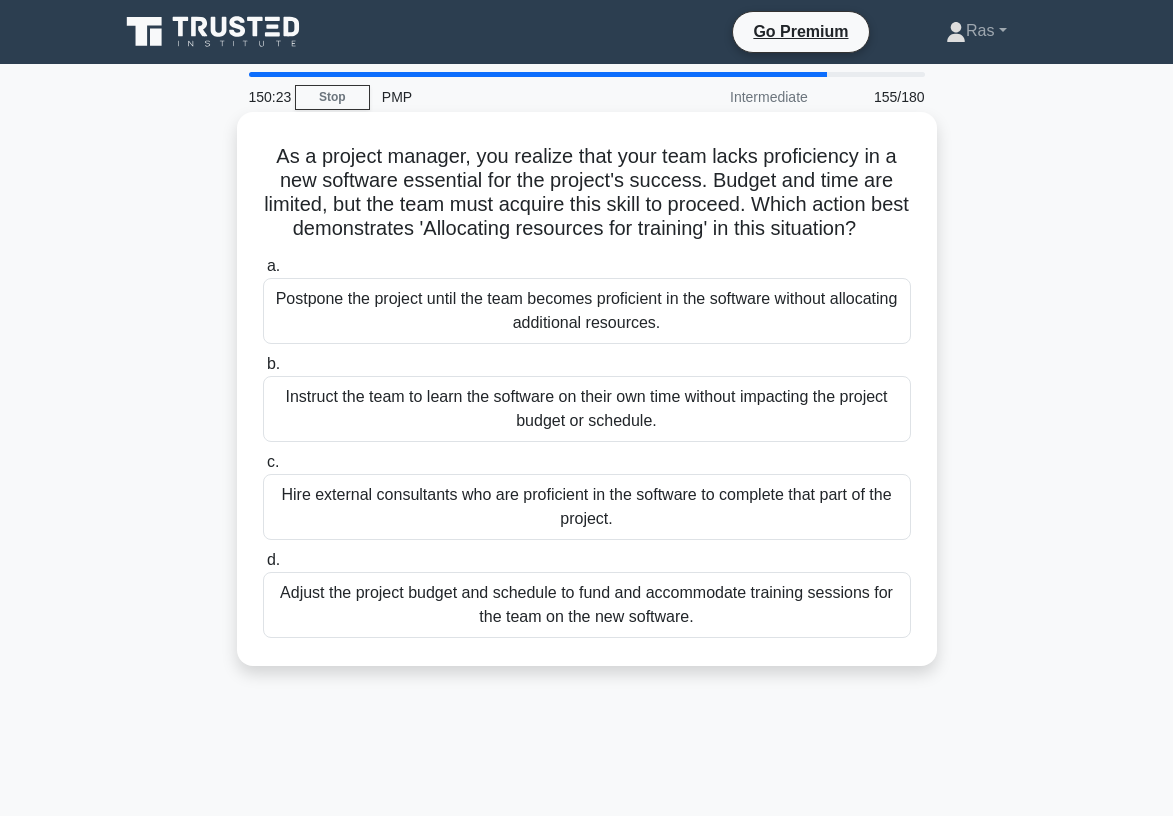 click on "Adjust the project budget and schedule to fund and accommodate training sessions for the team on the new software." at bounding box center (587, 605) 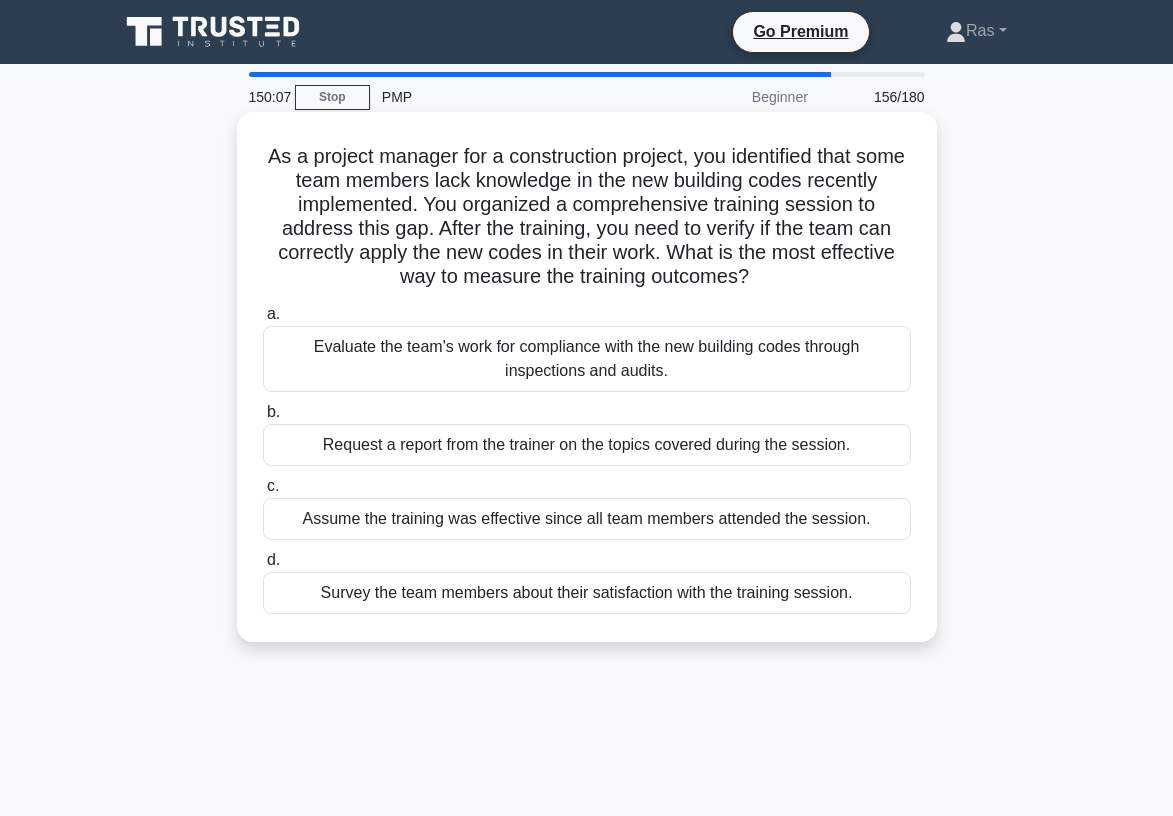 click on "Evaluate the team's work for compliance with the new building codes through inspections and audits." at bounding box center [587, 359] 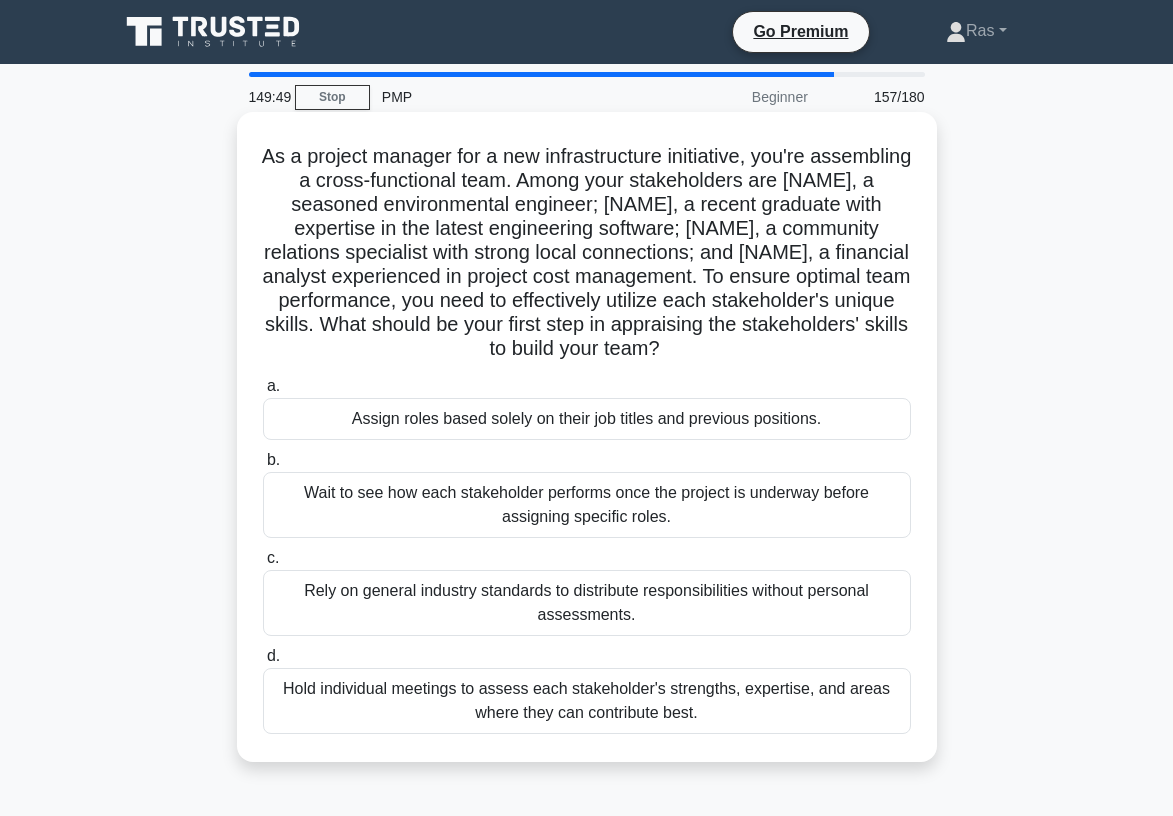 click on "Hold individual meetings to assess each stakeholder's strengths, expertise, and areas where they can contribute best." at bounding box center (587, 701) 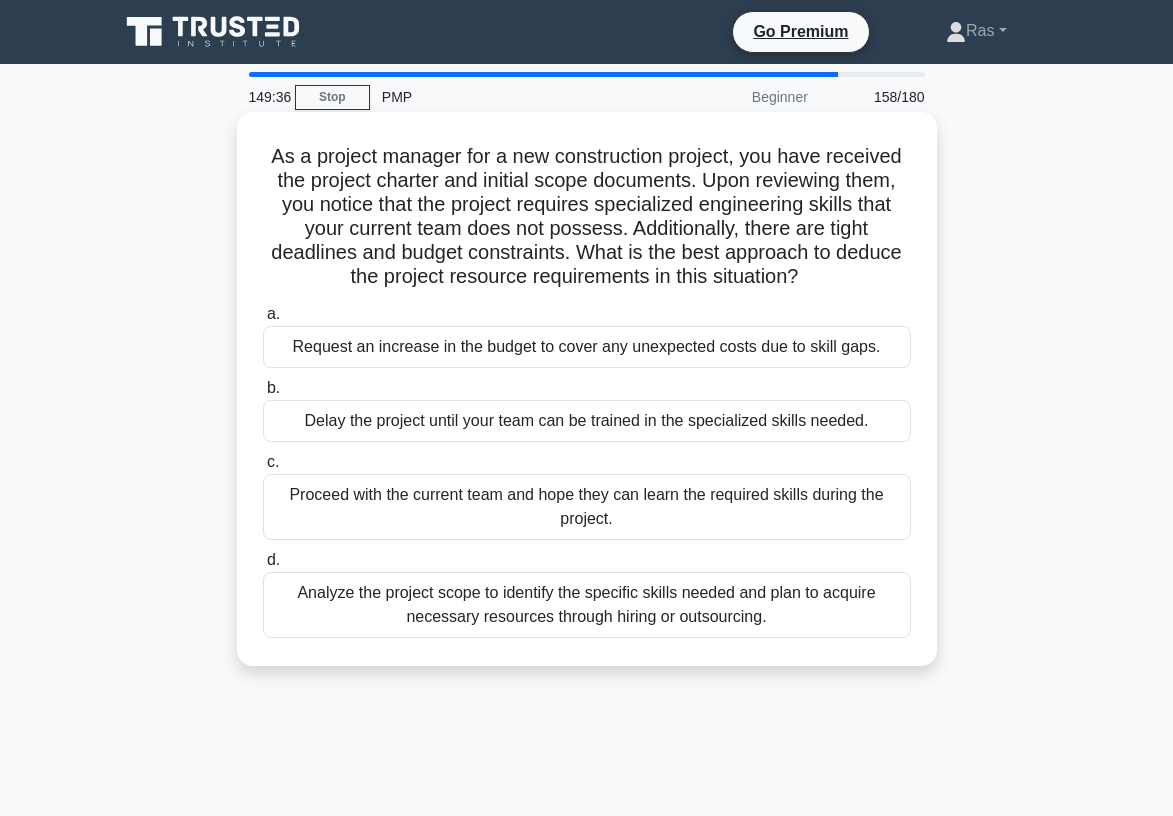 click on "As a project manager for a new construction project, you have received the project charter and initial scope documents. Upon reviewing them, you notice that the project requires specialized engineering skills that your current team does not possess. Additionally, there are tight deadlines and budget constraints. What is the best approach to deduce the project resource requirements in this situation?
.spinner_0XTQ{transform-origin:center;animation:spinner_y6GP .75s linear infinite}@keyframes spinner_y6GP{100%{transform:rotate(360deg)}}
a.
b. c. d." at bounding box center [587, 389] 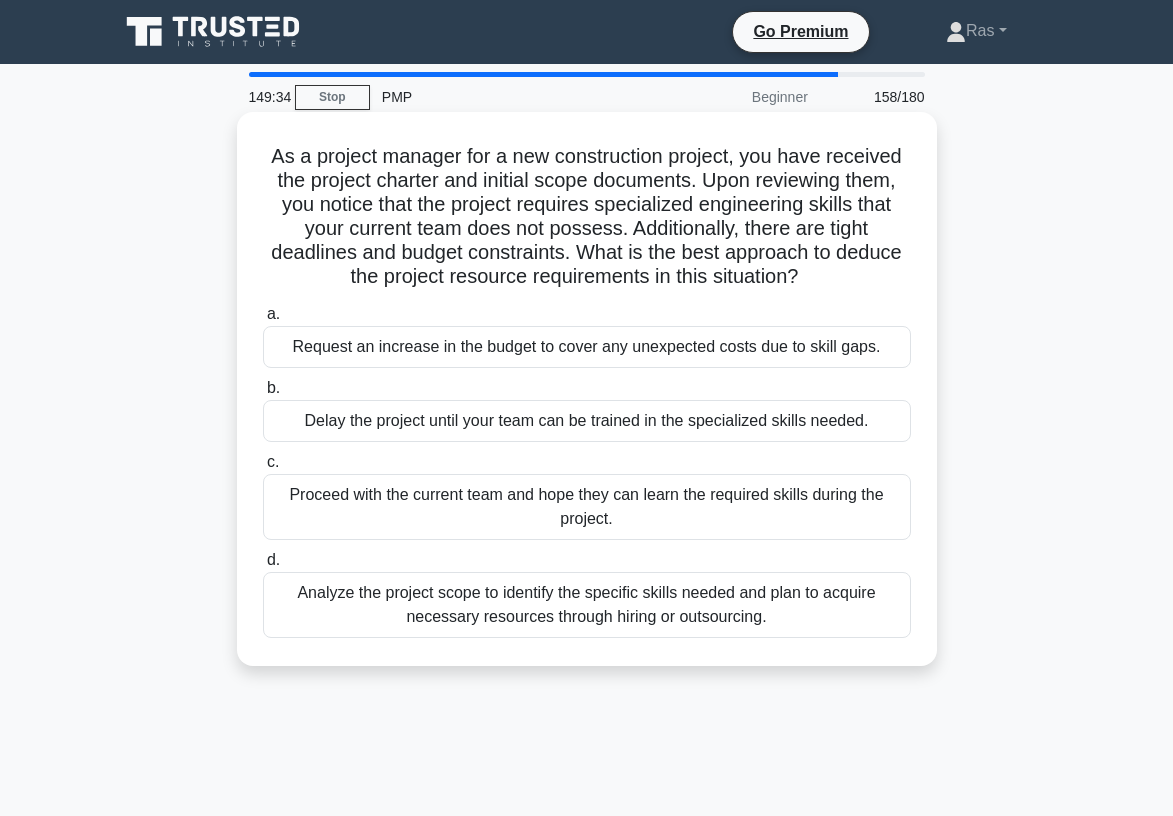 click on "Analyze the project scope to identify the specific skills needed and plan to acquire necessary resources through hiring or outsourcing." at bounding box center [587, 605] 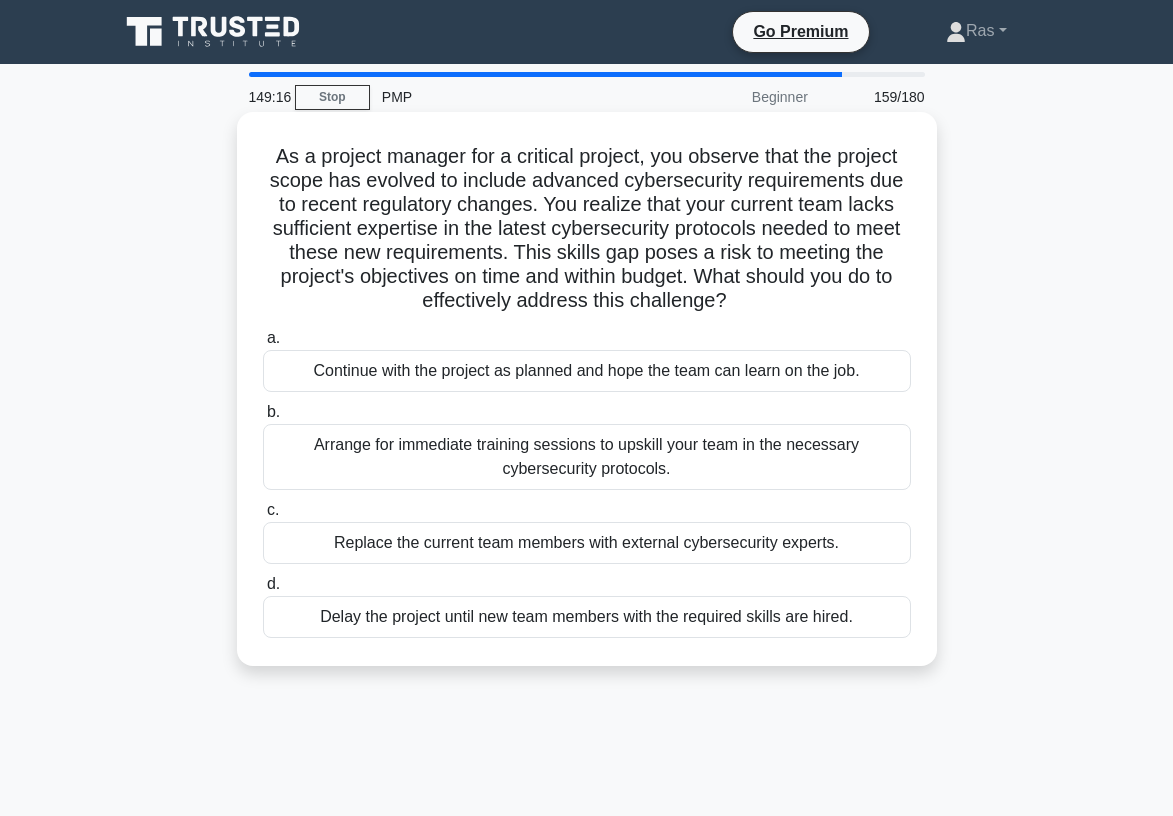 click on "a.
Continue with the project as planned and hope the team can learn on the job.
b.
Arrange for immediate training sessions to upskill your team in the necessary cybersecurity protocols.
c." at bounding box center (587, 482) 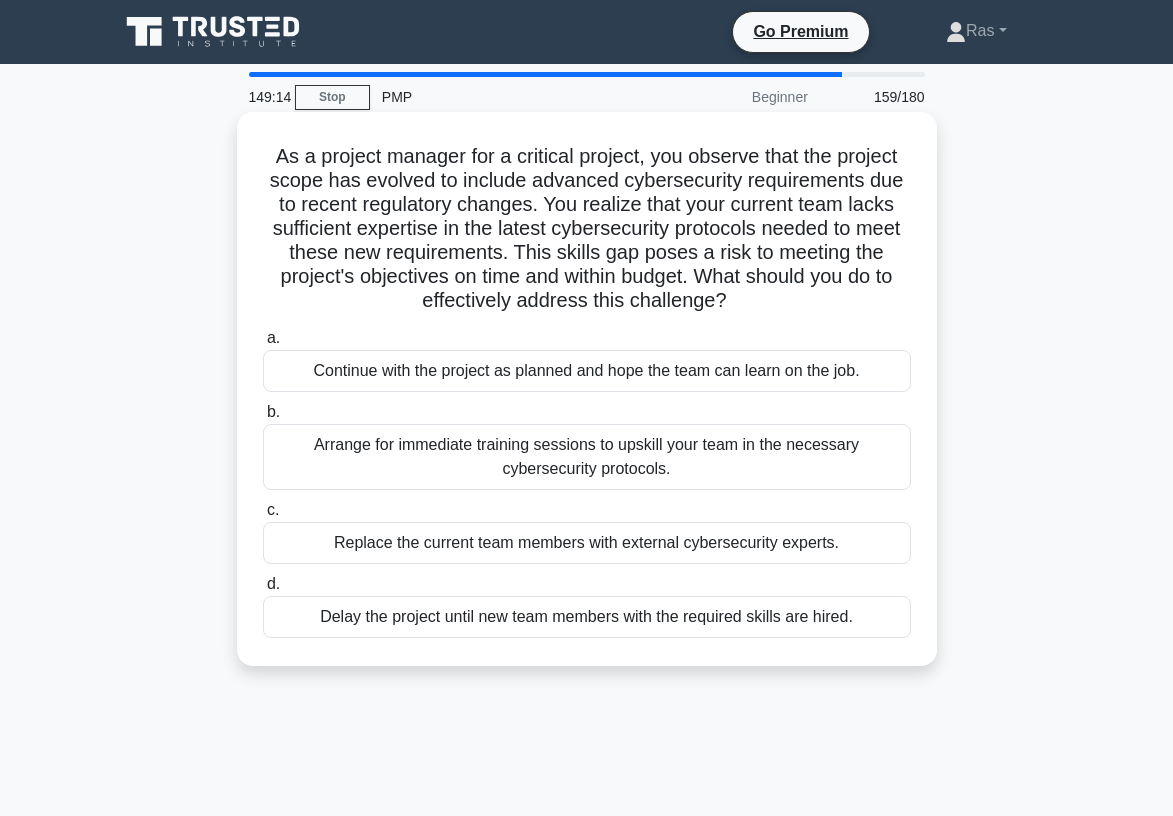 click on "Arrange for immediate training sessions to upskill your team in the necessary cybersecurity protocols." at bounding box center [587, 457] 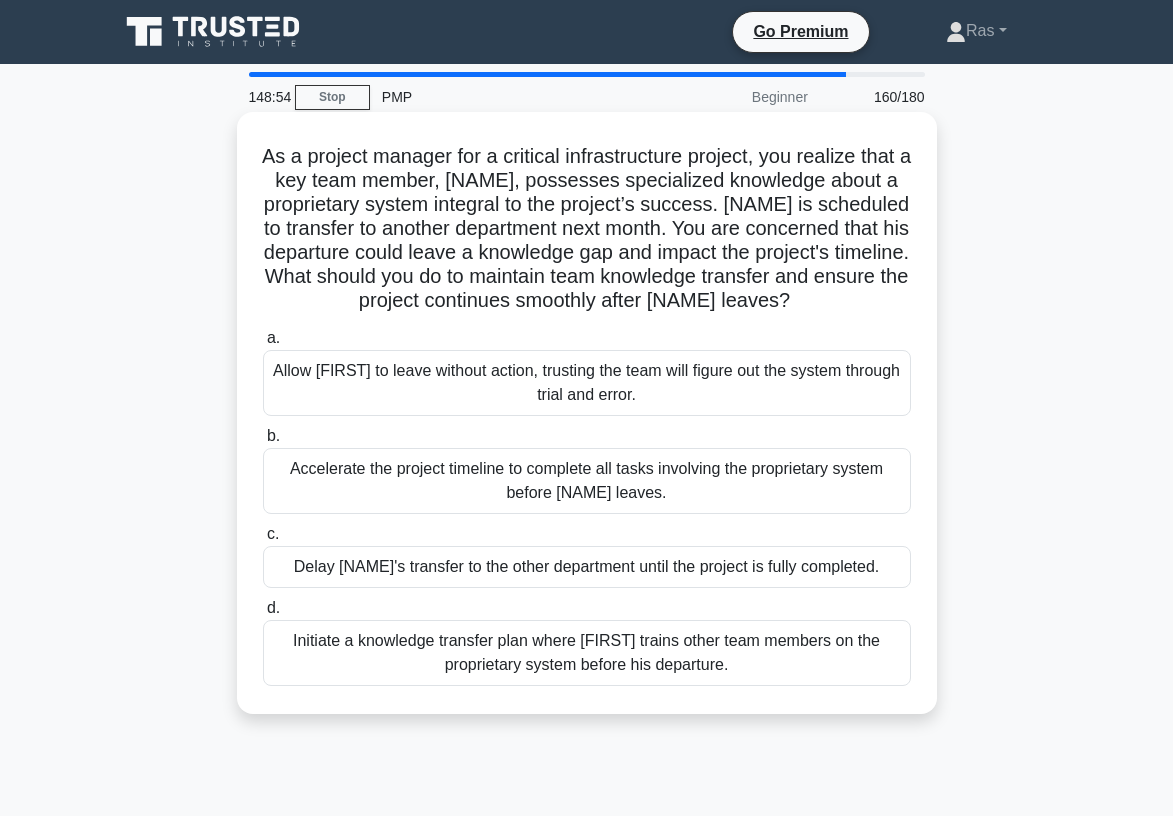 click on "Initiate a knowledge transfer plan where [FIRST] trains other team members on the proprietary system before his departure." at bounding box center (587, 653) 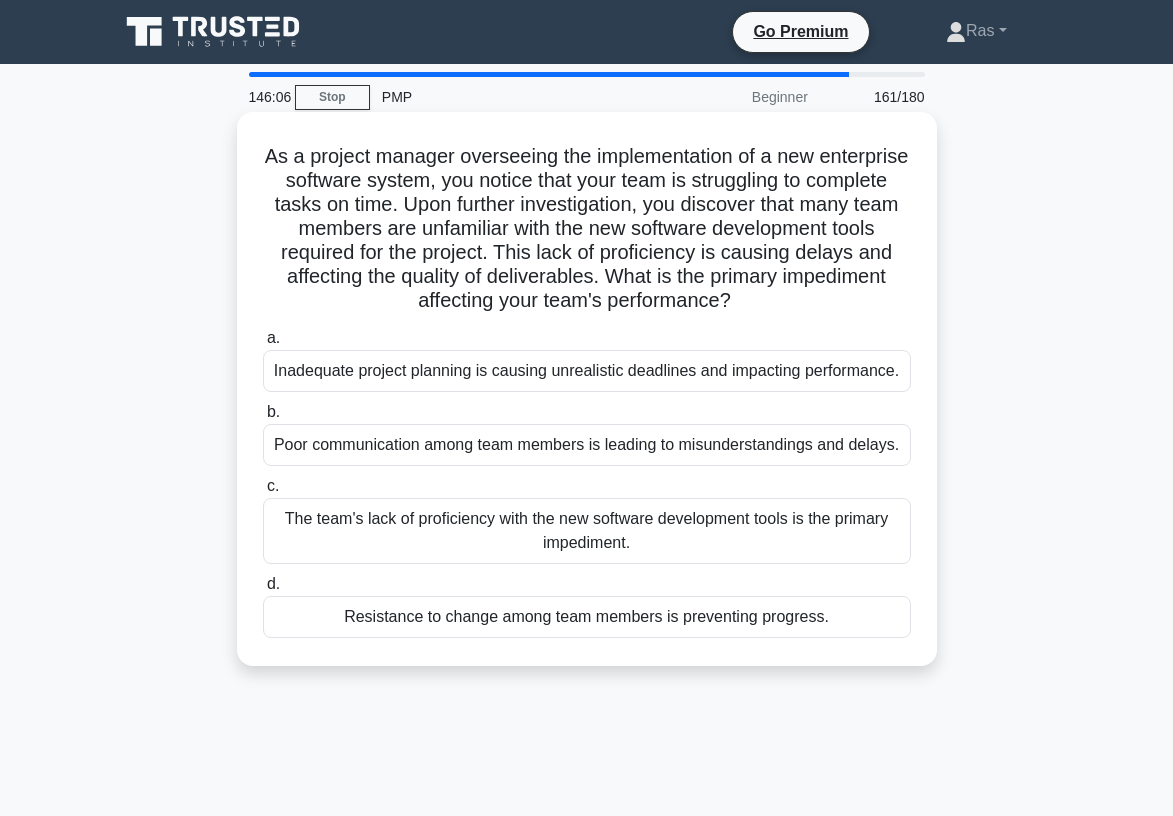 click on "The team's lack of proficiency with the new software development tools is the primary impediment." at bounding box center [587, 531] 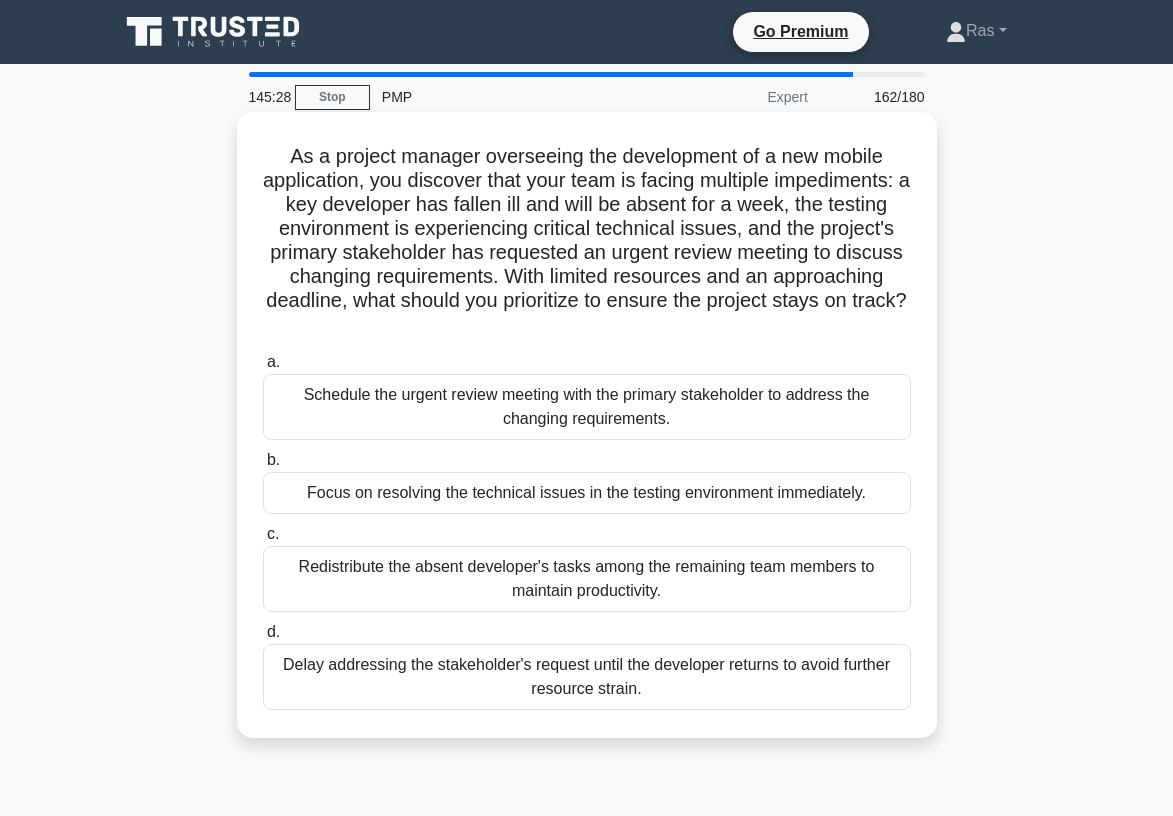 click on "Focus on resolving the technical issues in the testing environment immediately." at bounding box center [587, 493] 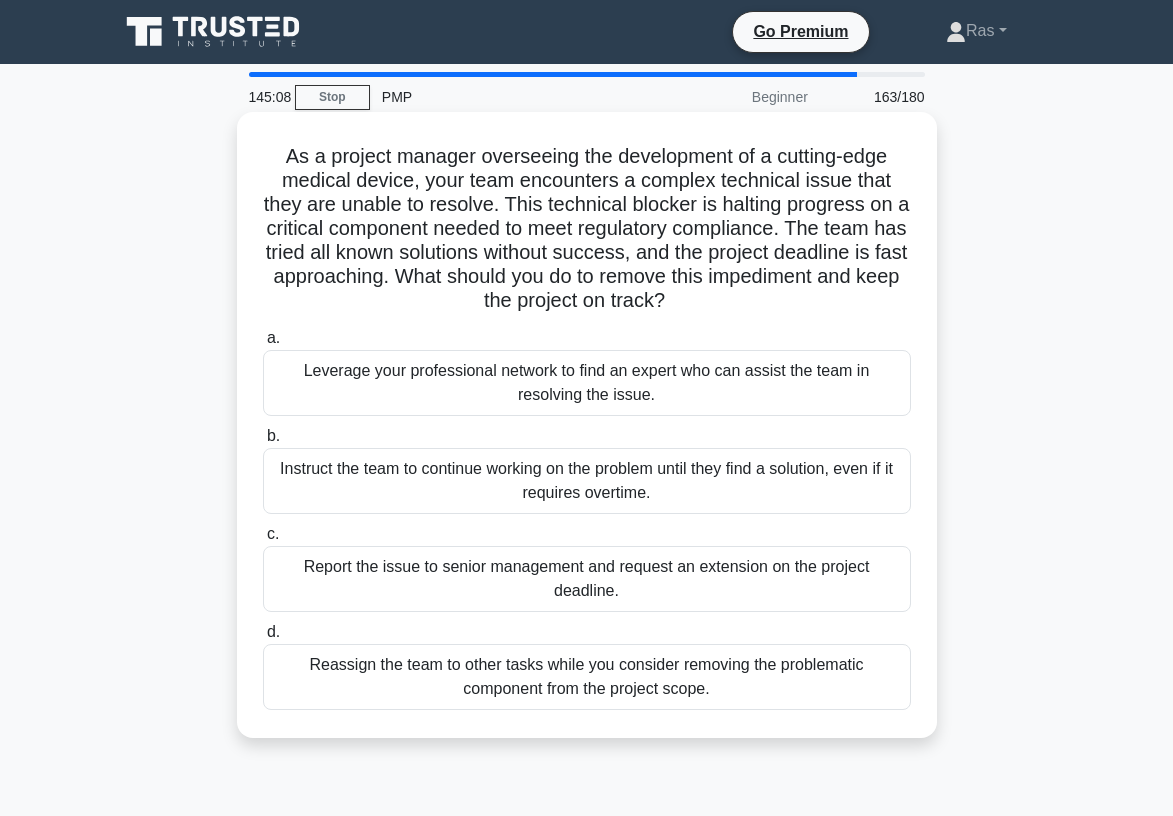 click on "Leverage your professional network to find an expert who can assist the team in resolving the issue." at bounding box center [587, 383] 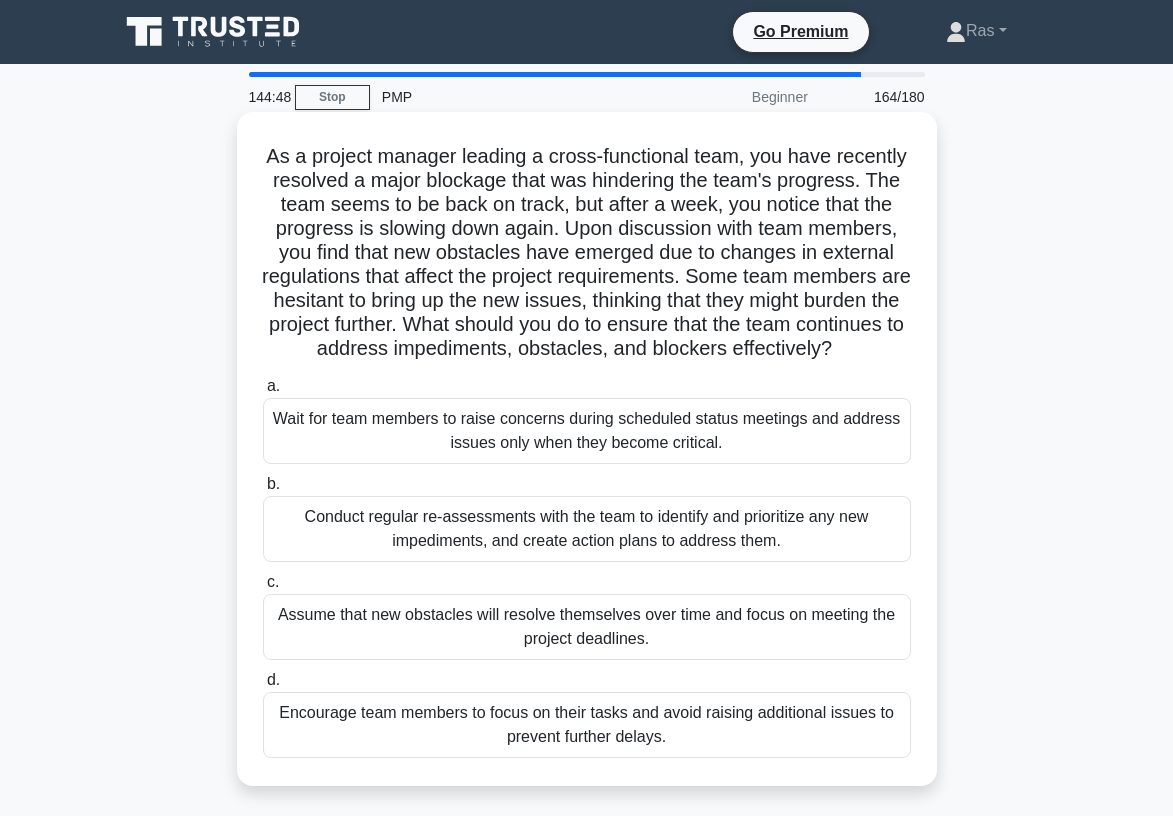 click on "Conduct regular re-assessments with the team to identify and prioritize any new impediments, and create action plans to address them." at bounding box center [587, 529] 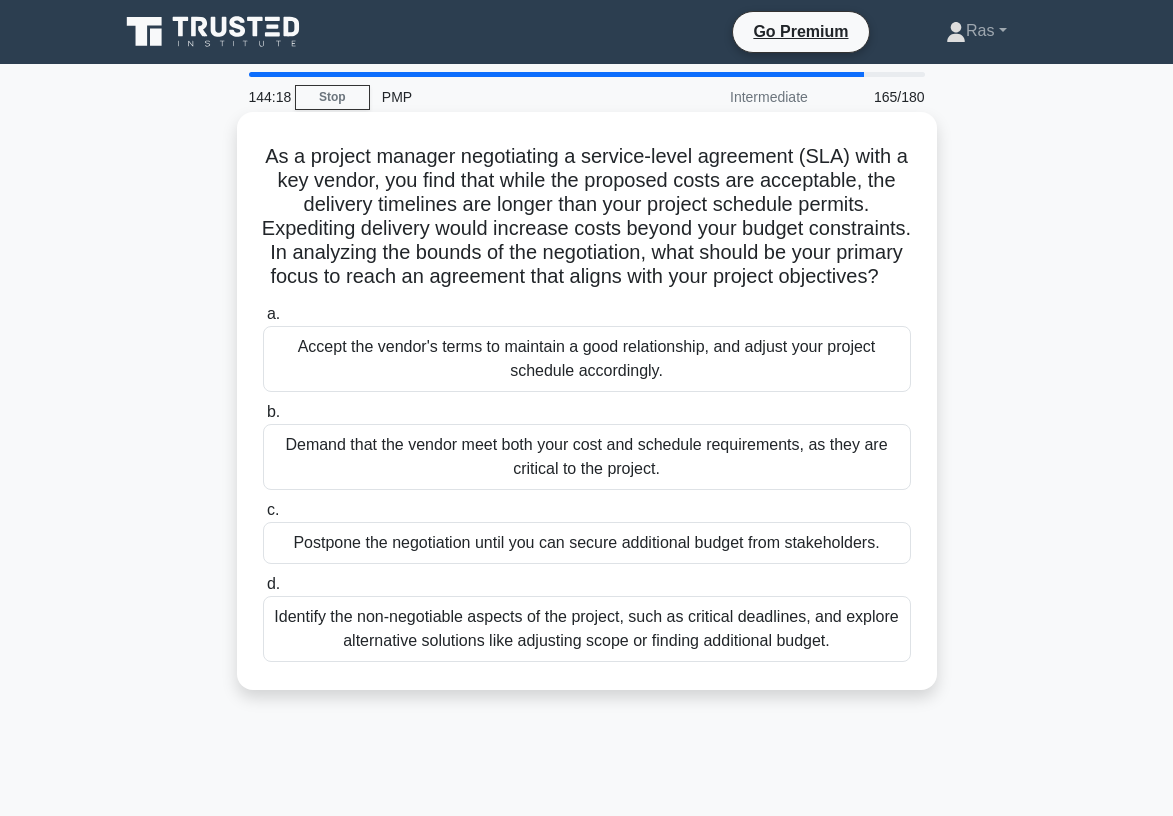 click on "Identify the non-negotiable aspects of the project, such as critical deadlines, and explore alternative solutions like adjusting scope or finding additional budget." at bounding box center [587, 629] 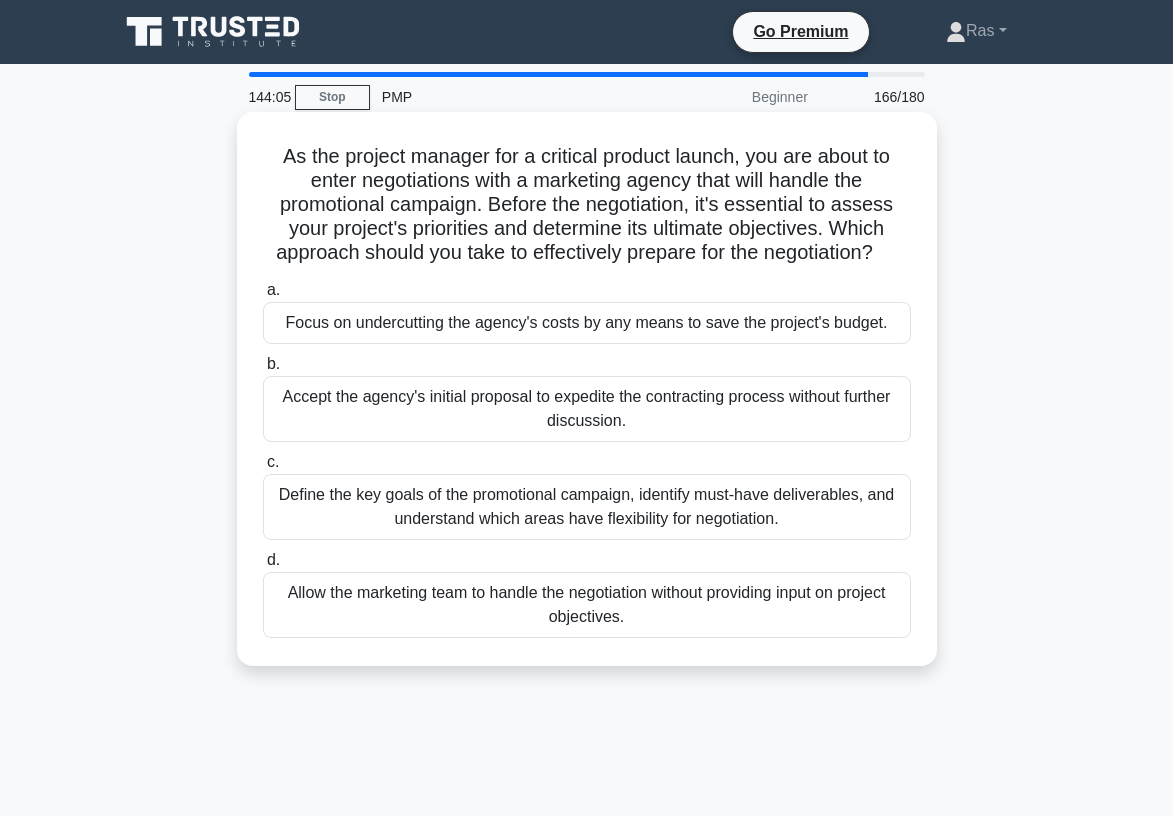 click on "Define the key goals of the promotional campaign, identify must-have deliverables, and understand which areas have flexibility for negotiation." at bounding box center (587, 507) 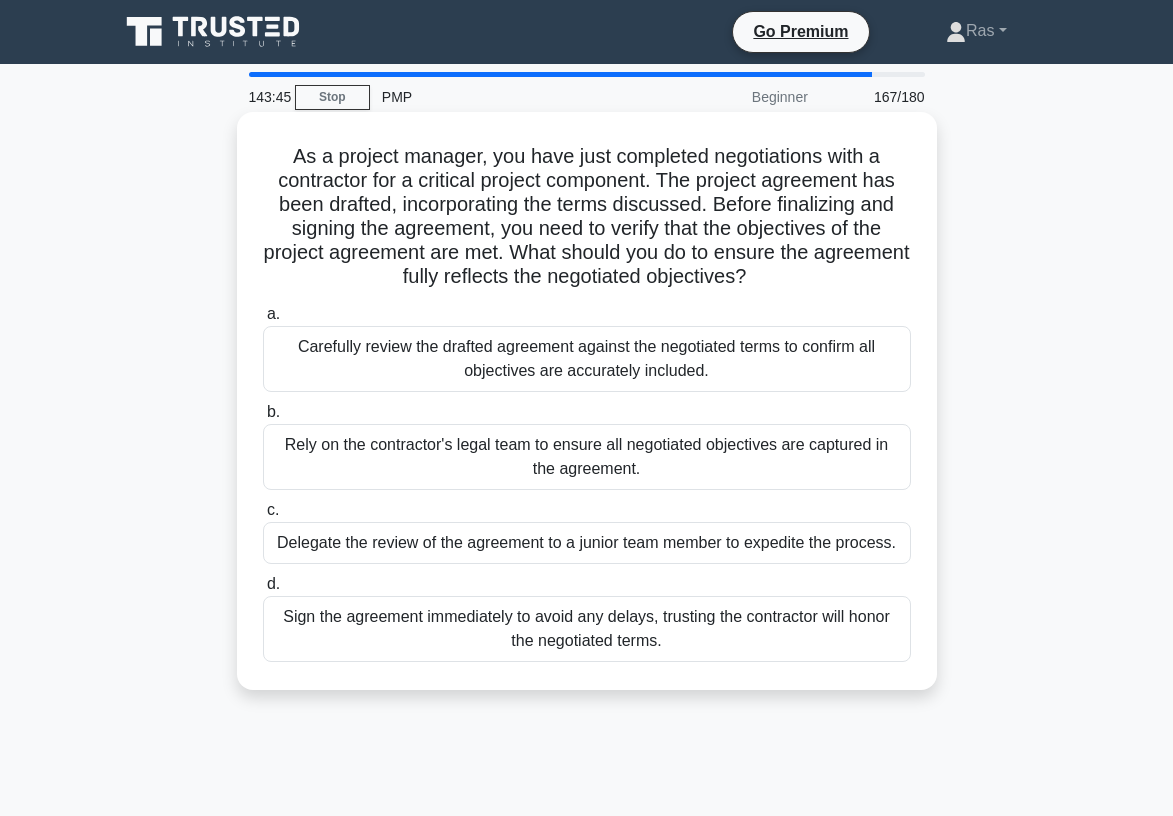 click on "Carefully review the drafted agreement against the negotiated terms to confirm all objectives are accurately included." at bounding box center (587, 359) 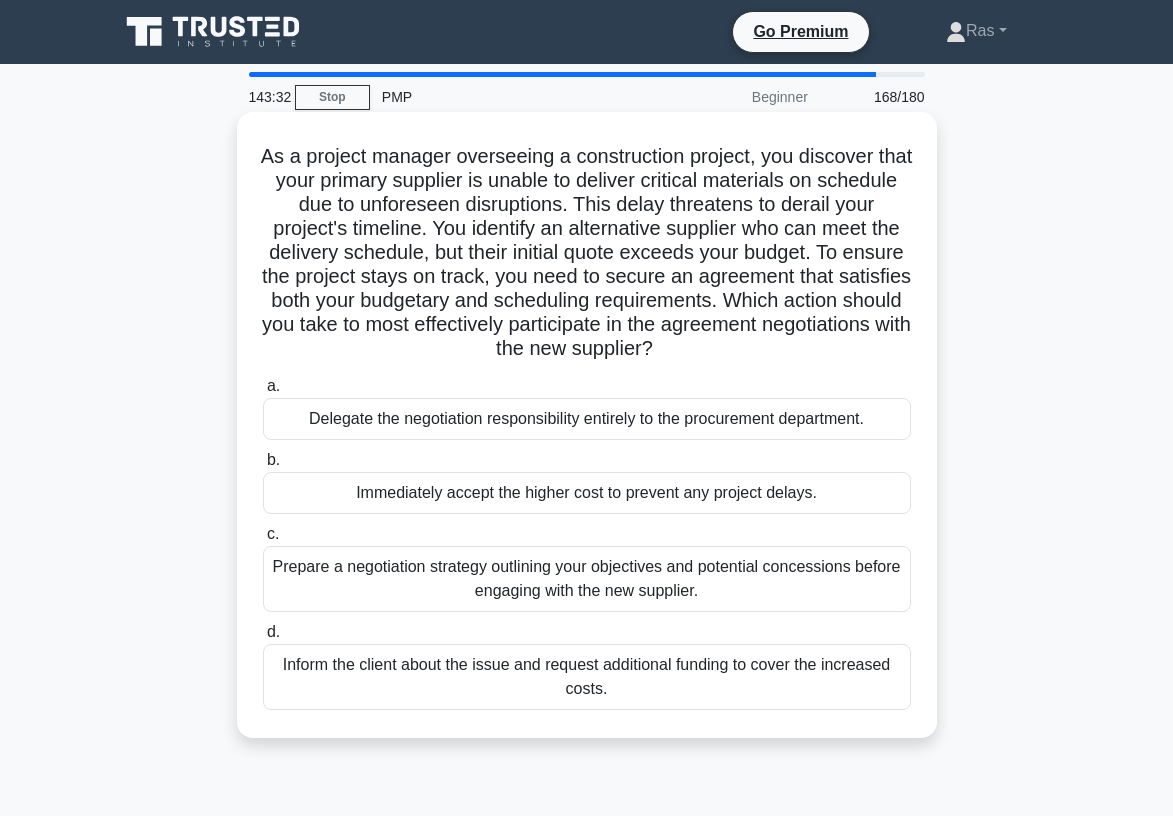 click on "Prepare a negotiation strategy outlining your objectives and potential concessions before engaging with the new supplier." at bounding box center (587, 579) 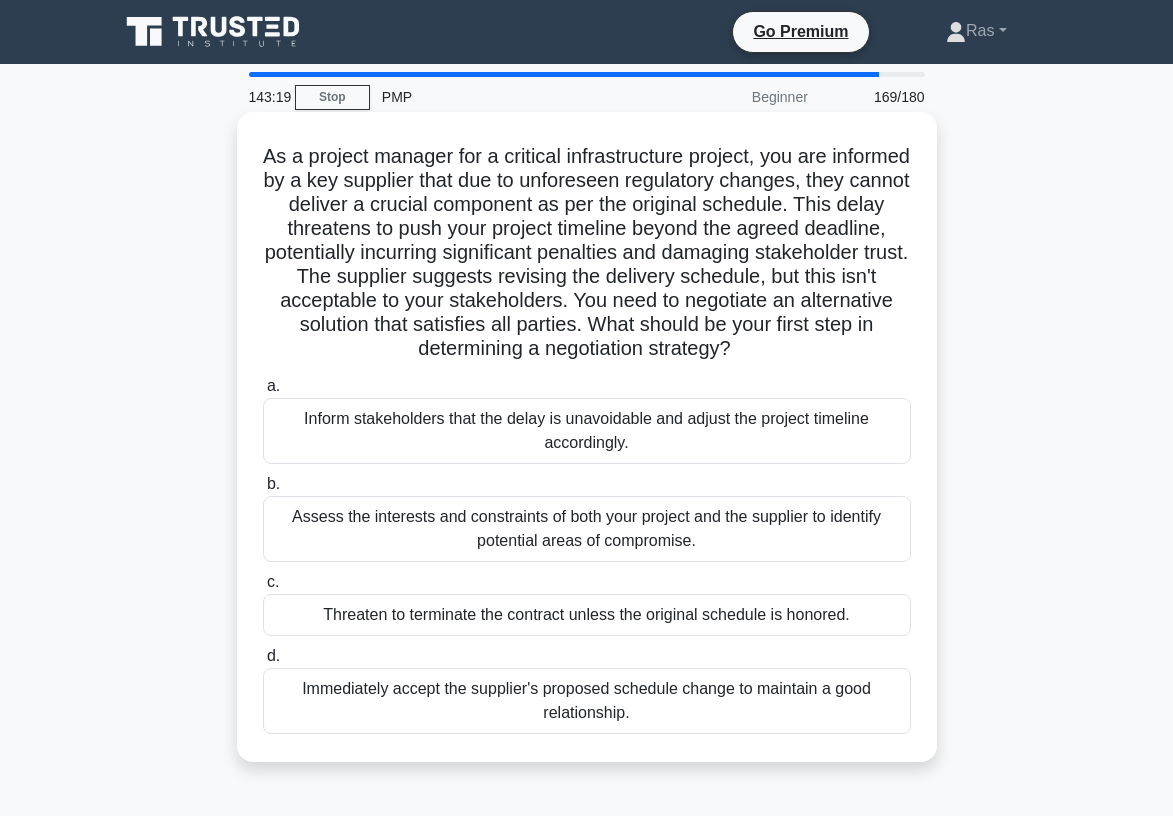 click on "Assess the interests and constraints of both your project and the supplier to identify potential areas of compromise." at bounding box center [587, 529] 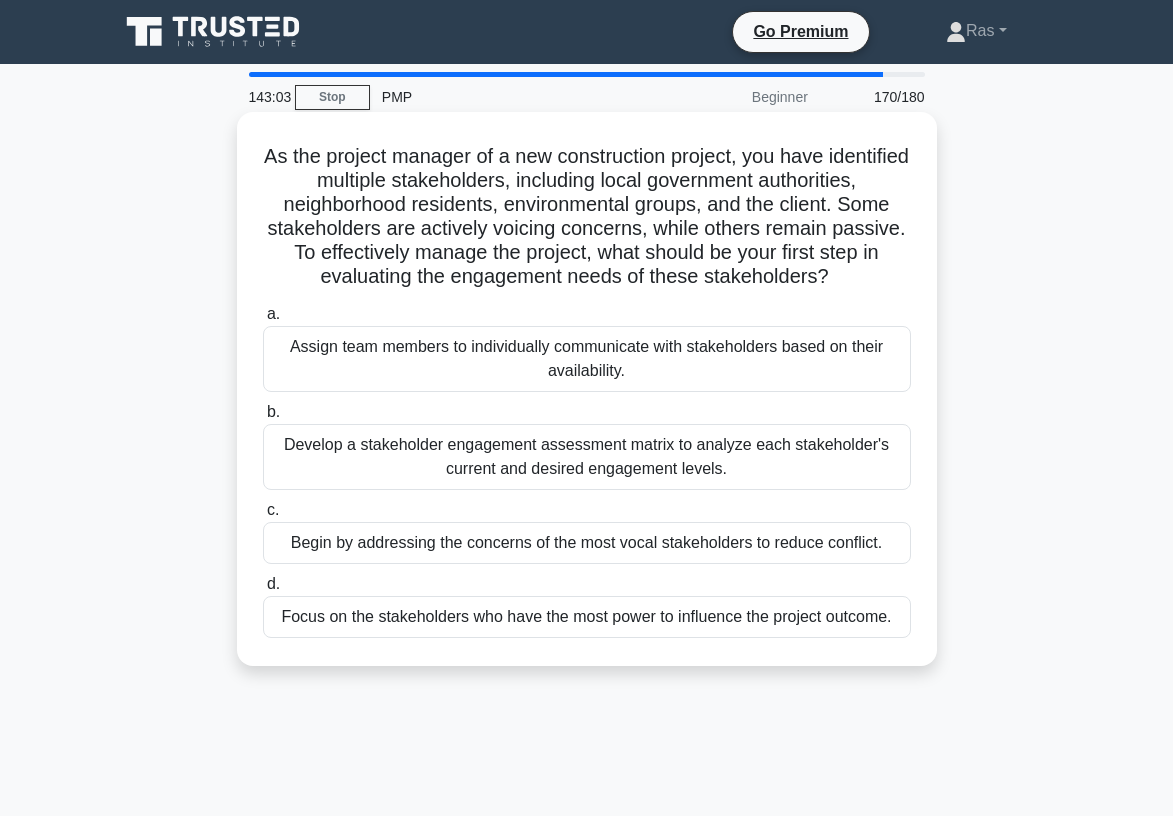 click on "Develop a stakeholder engagement assessment matrix to analyze each stakeholder's current and desired engagement levels." at bounding box center [587, 457] 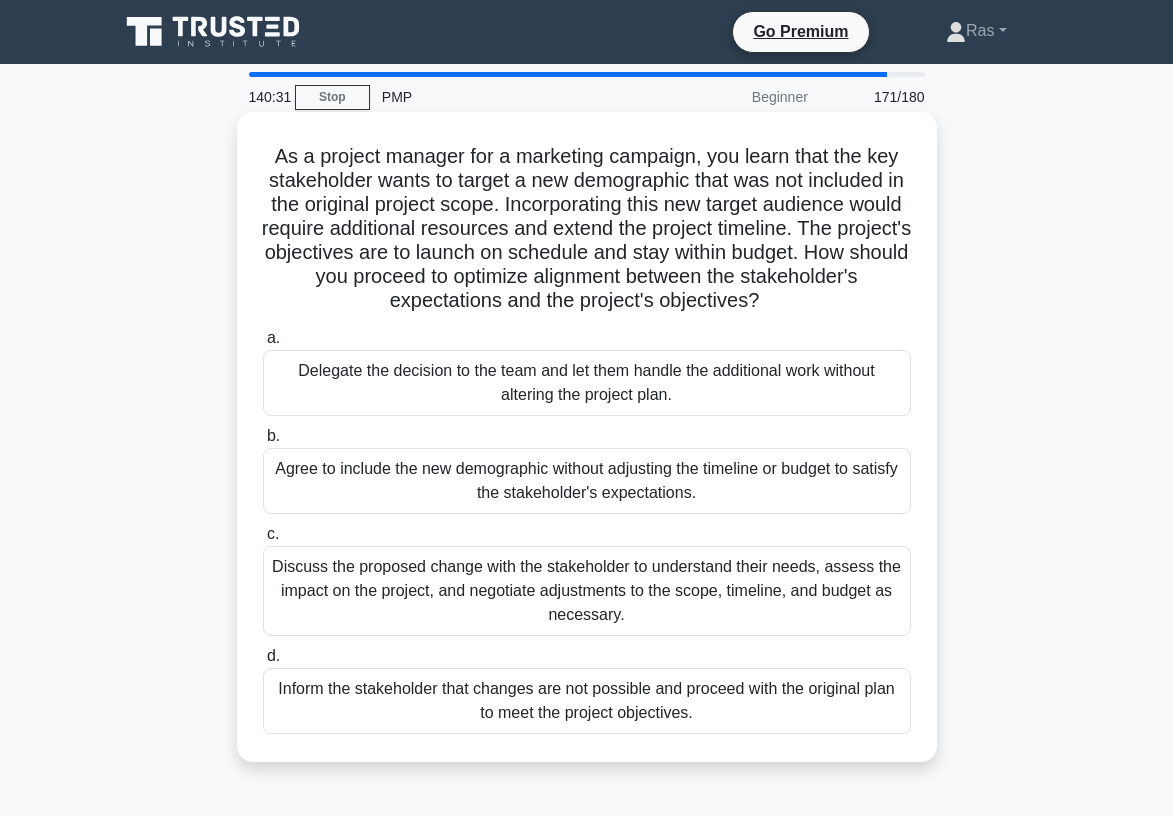 click on "Discuss the proposed change with the stakeholder to understand their needs, assess the impact on the project, and negotiate adjustments to the scope, timeline, and budget as necessary." at bounding box center [587, 591] 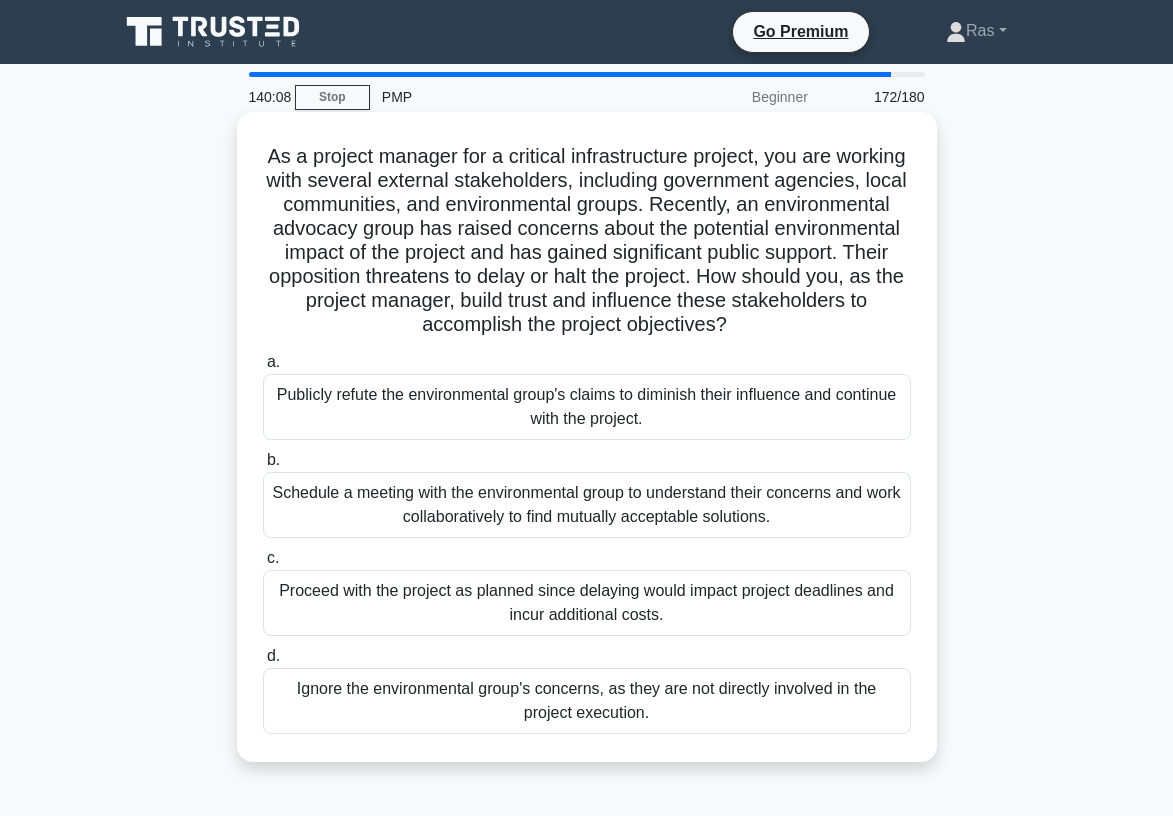 click on "Schedule a meeting with the environmental group to understand their concerns and work collaboratively to find mutually acceptable solutions." at bounding box center [587, 505] 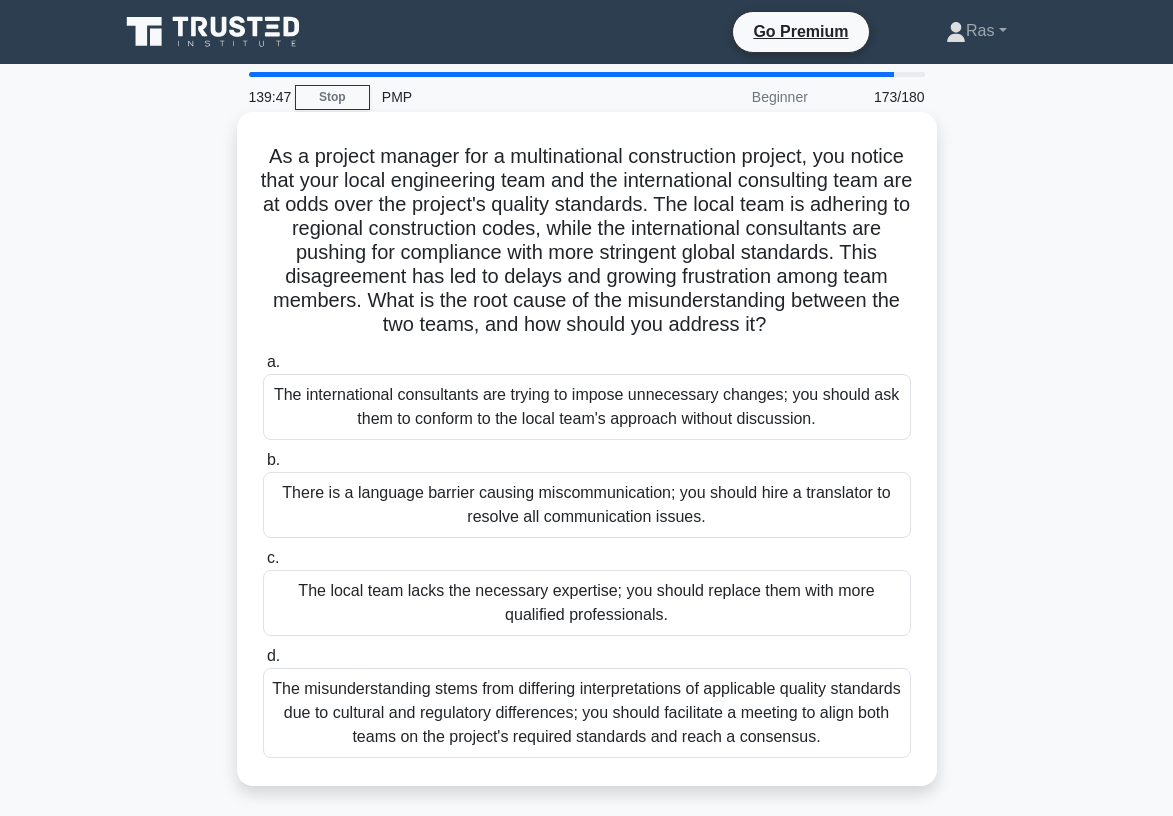 click on "The misunderstanding stems from differing interpretations of applicable quality standards due to cultural and regulatory differences; you should facilitate a meeting to align both teams on the project's required standards and reach a consensus." at bounding box center (587, 713) 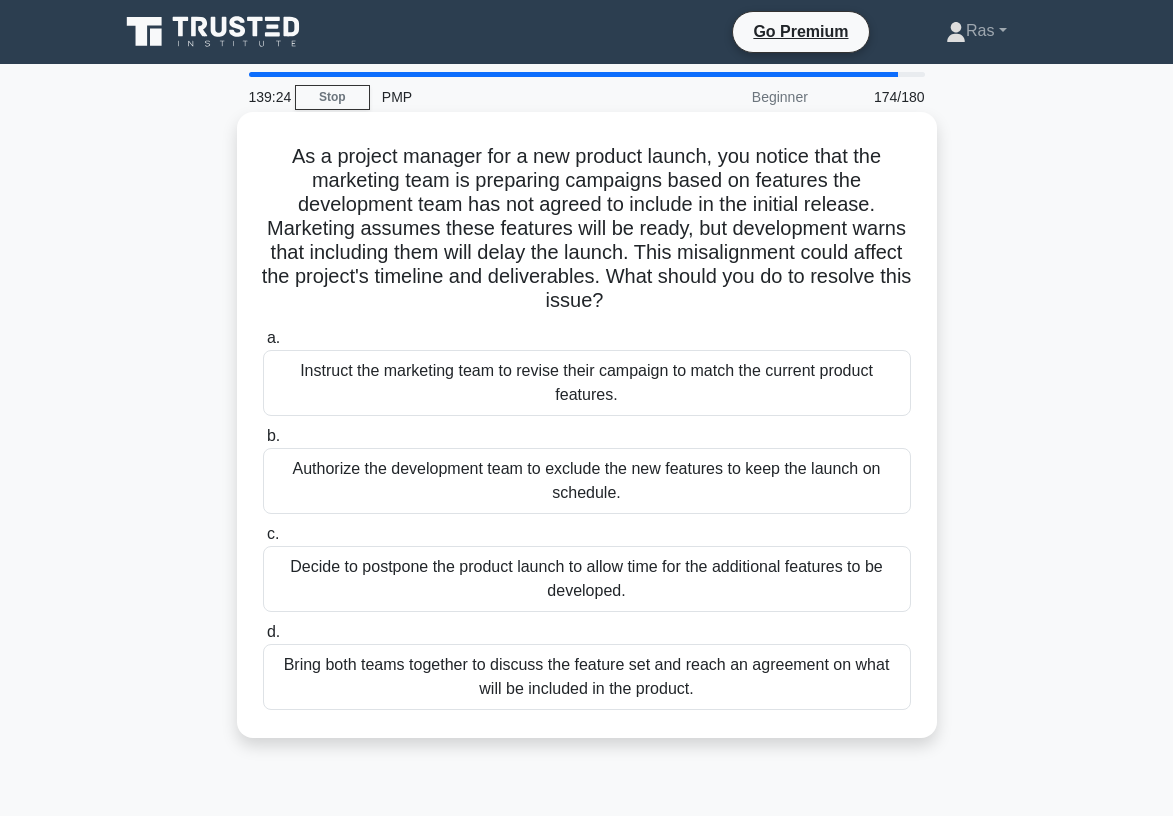 click on "Bring both teams together to discuss the feature set and reach an agreement on what will be included in the product." at bounding box center [587, 677] 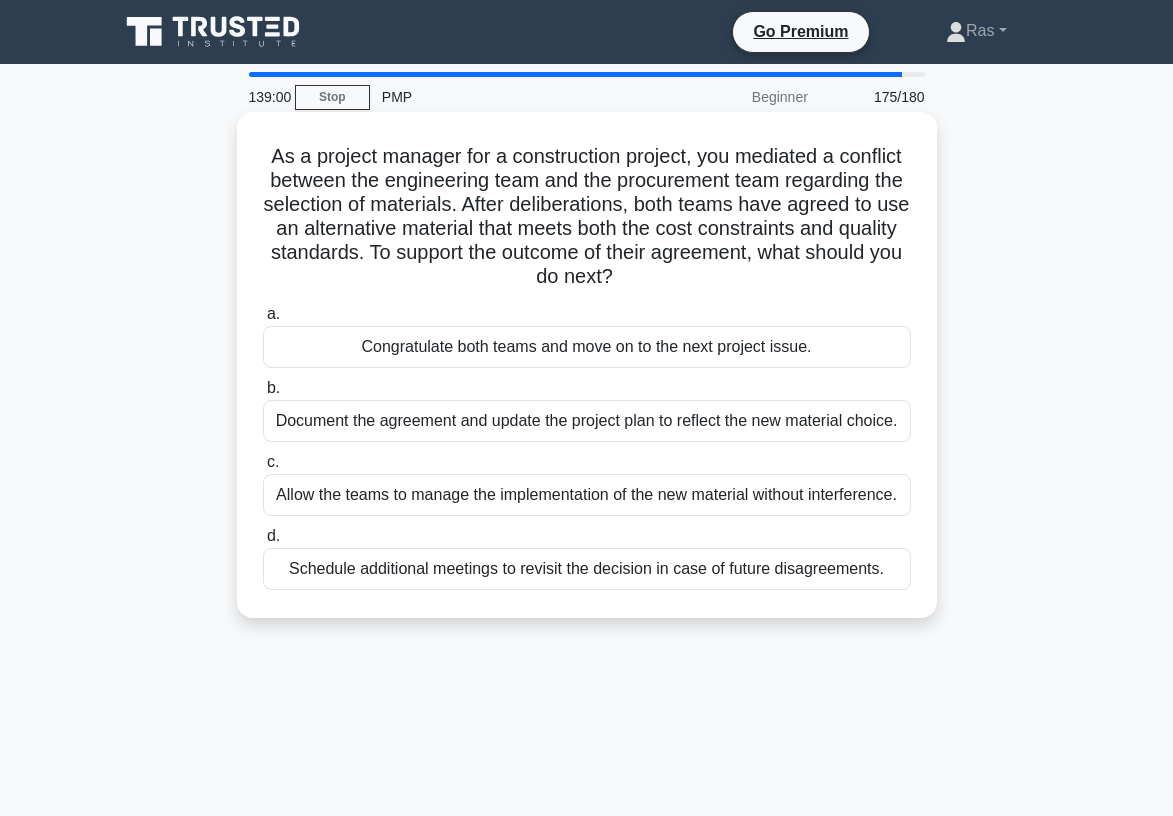 click on "Document the agreement and update the project plan to reflect the new material choice." at bounding box center [587, 421] 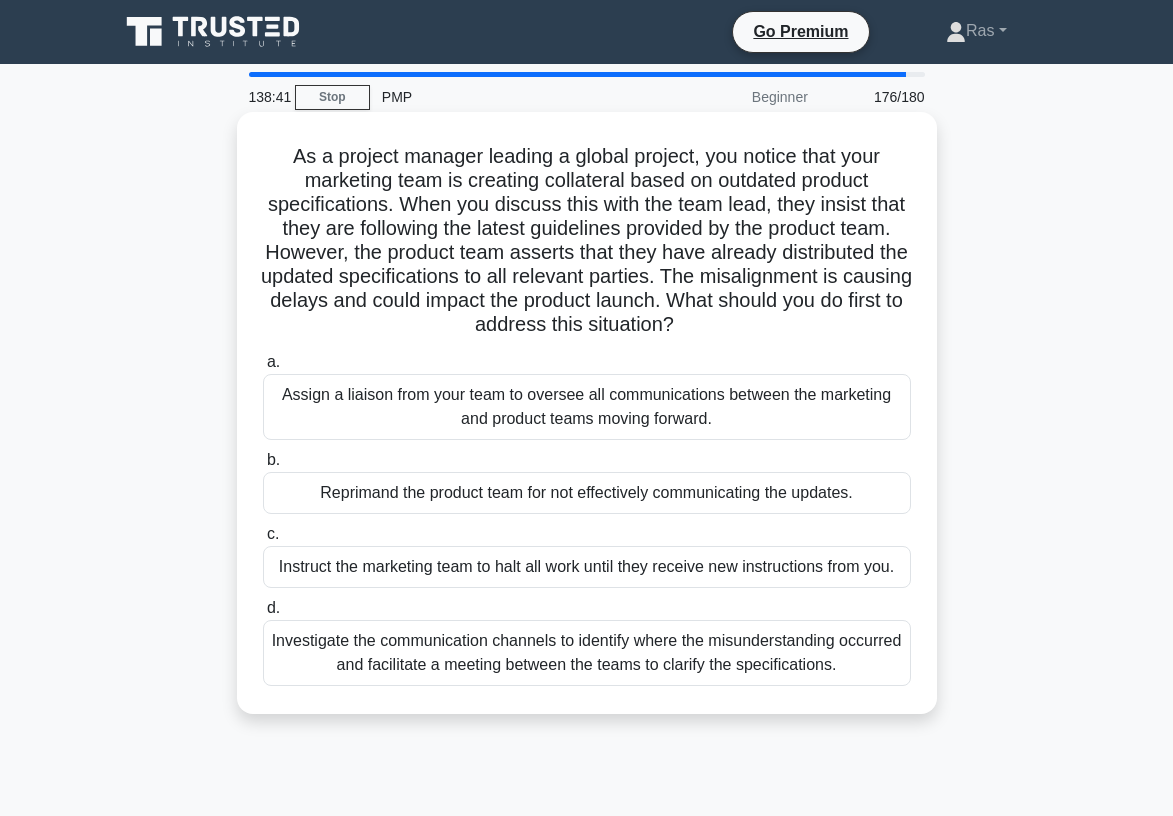 click on "Investigate the communication channels to identify where the misunderstanding occurred and facilitate a meeting between the teams to clarify the specifications." at bounding box center [587, 653] 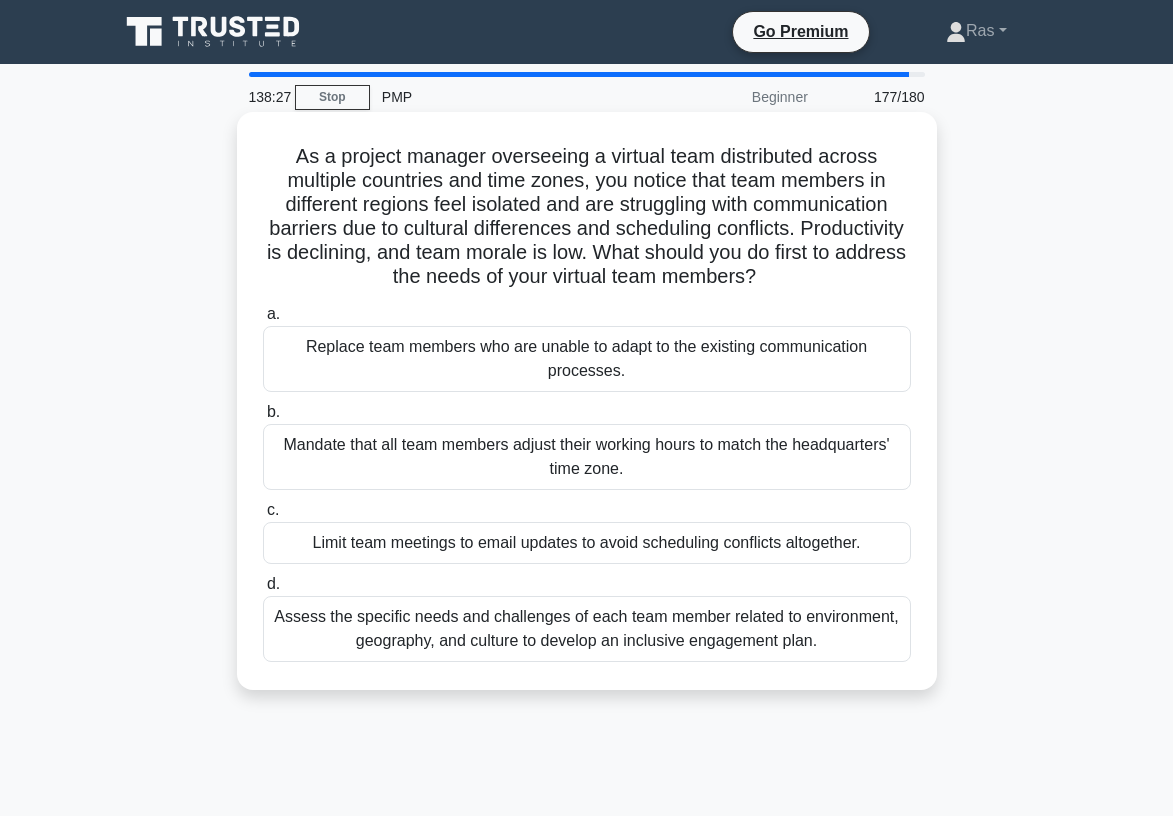 click on "Assess the specific needs and challenges of each team member related to environment, geography, and culture to develop an inclusive engagement plan." at bounding box center (587, 629) 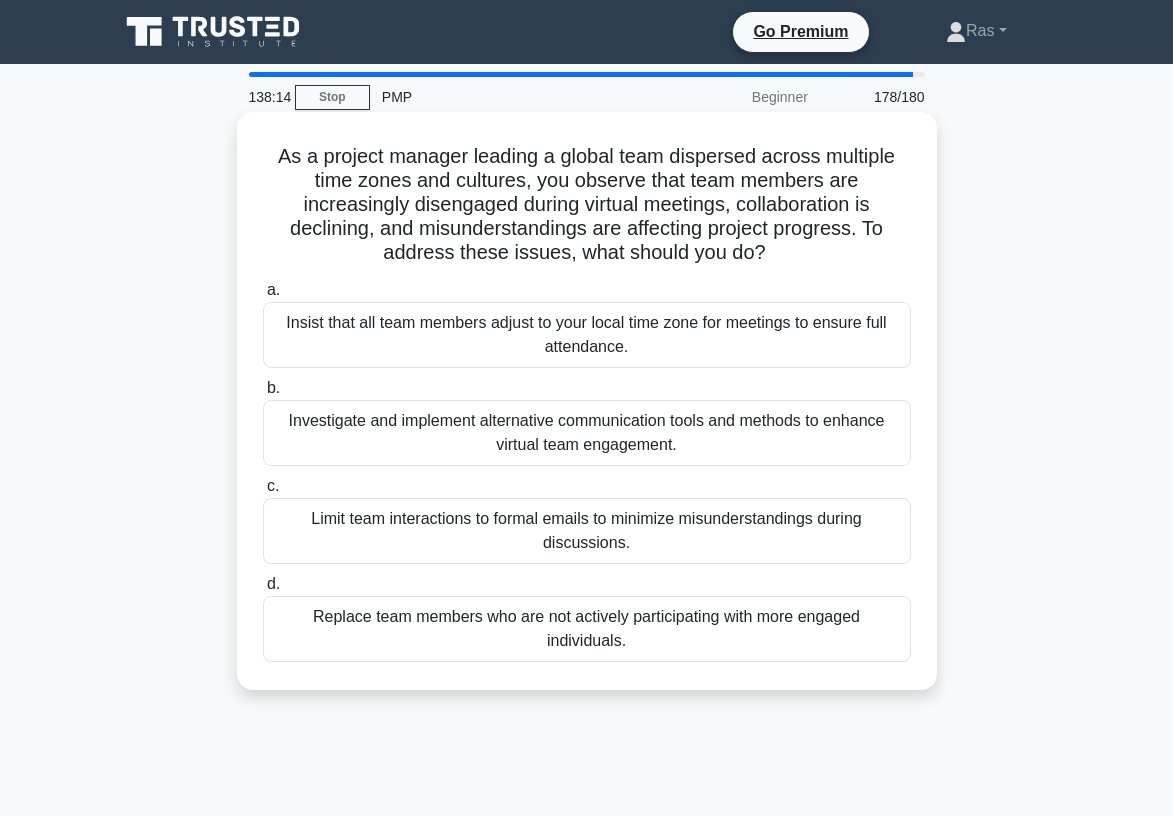 click on "Investigate and implement alternative communication tools and methods to enhance virtual team engagement." at bounding box center (587, 433) 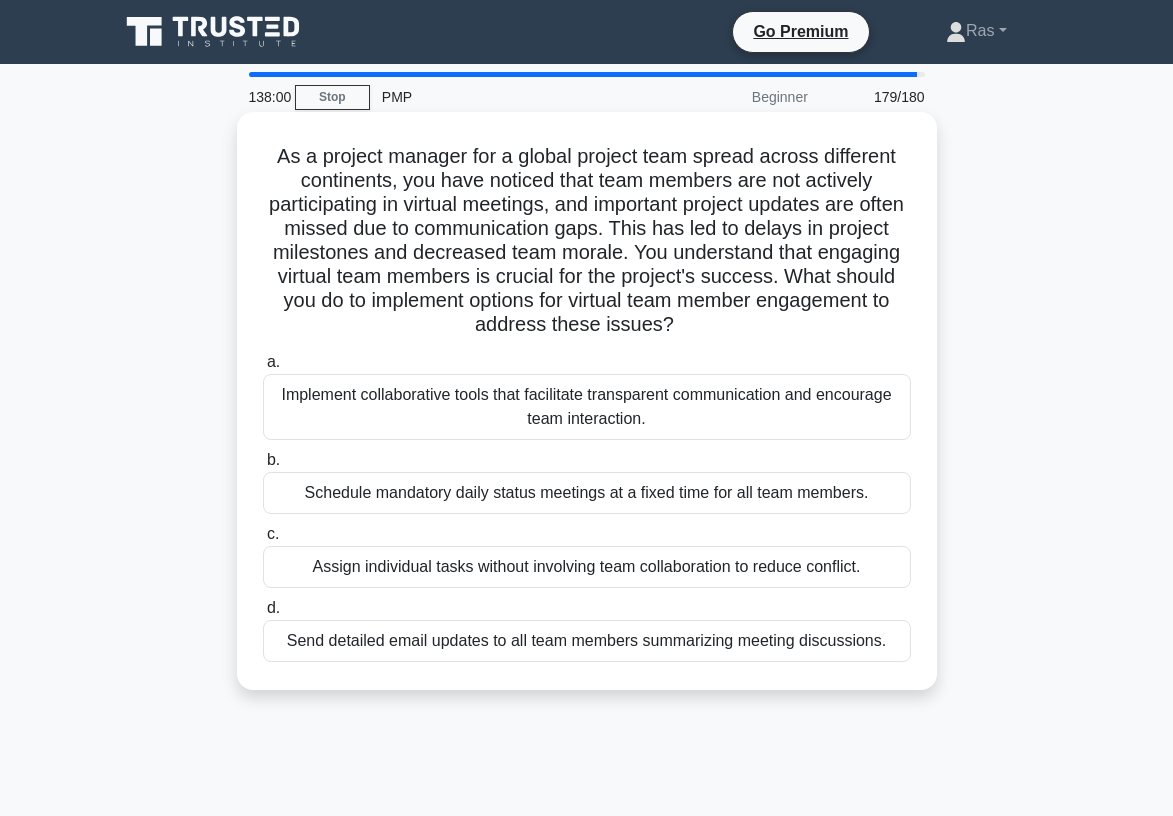 click on "Implement collaborative tools that facilitate transparent communication and encourage team interaction." at bounding box center (587, 407) 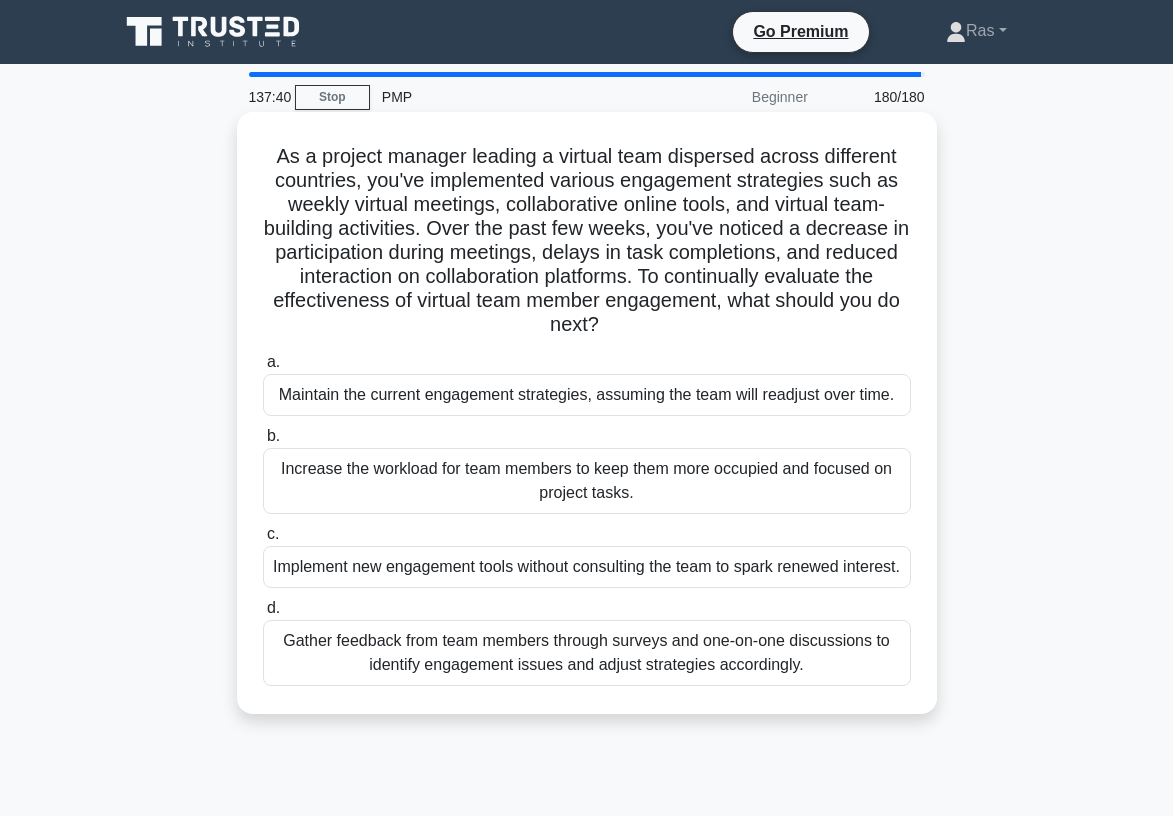 click on "Gather feedback from team members through surveys and one-on-one discussions to identify engagement issues and adjust strategies accordingly." at bounding box center [587, 653] 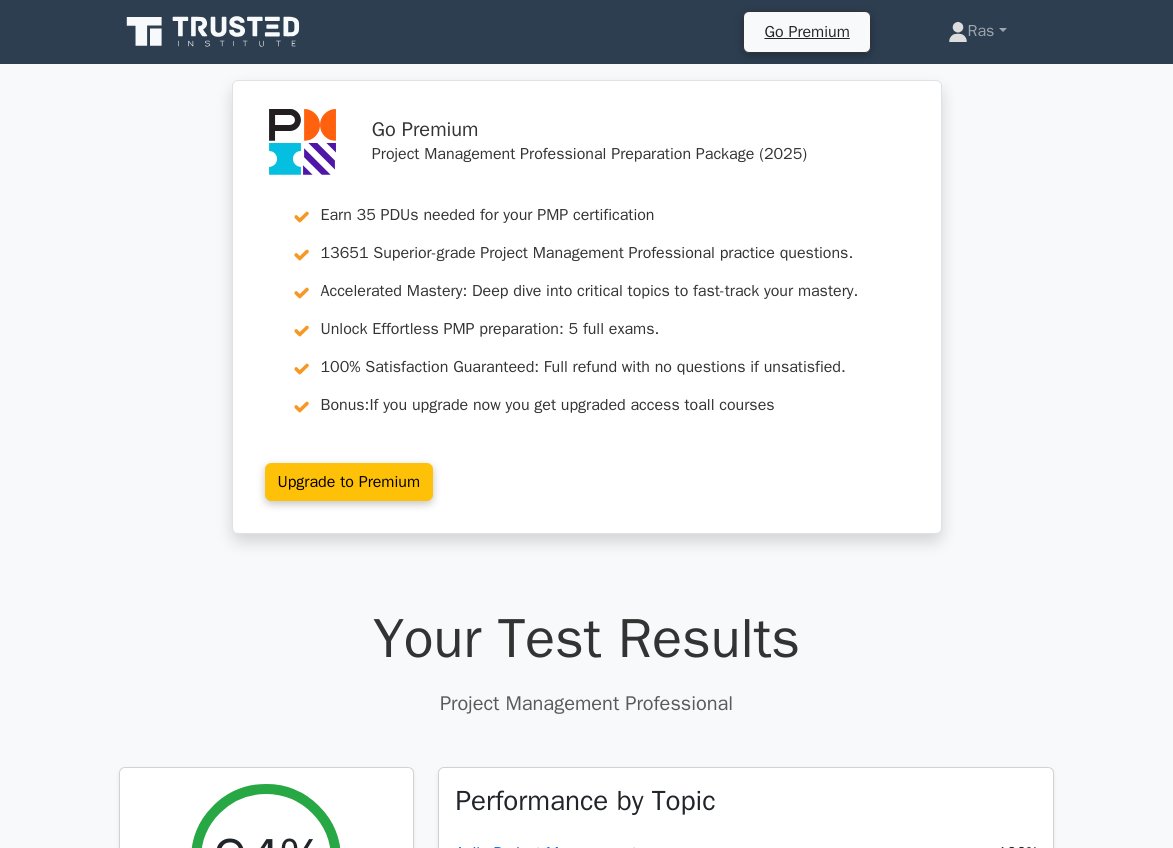 scroll, scrollTop: 0, scrollLeft: 0, axis: both 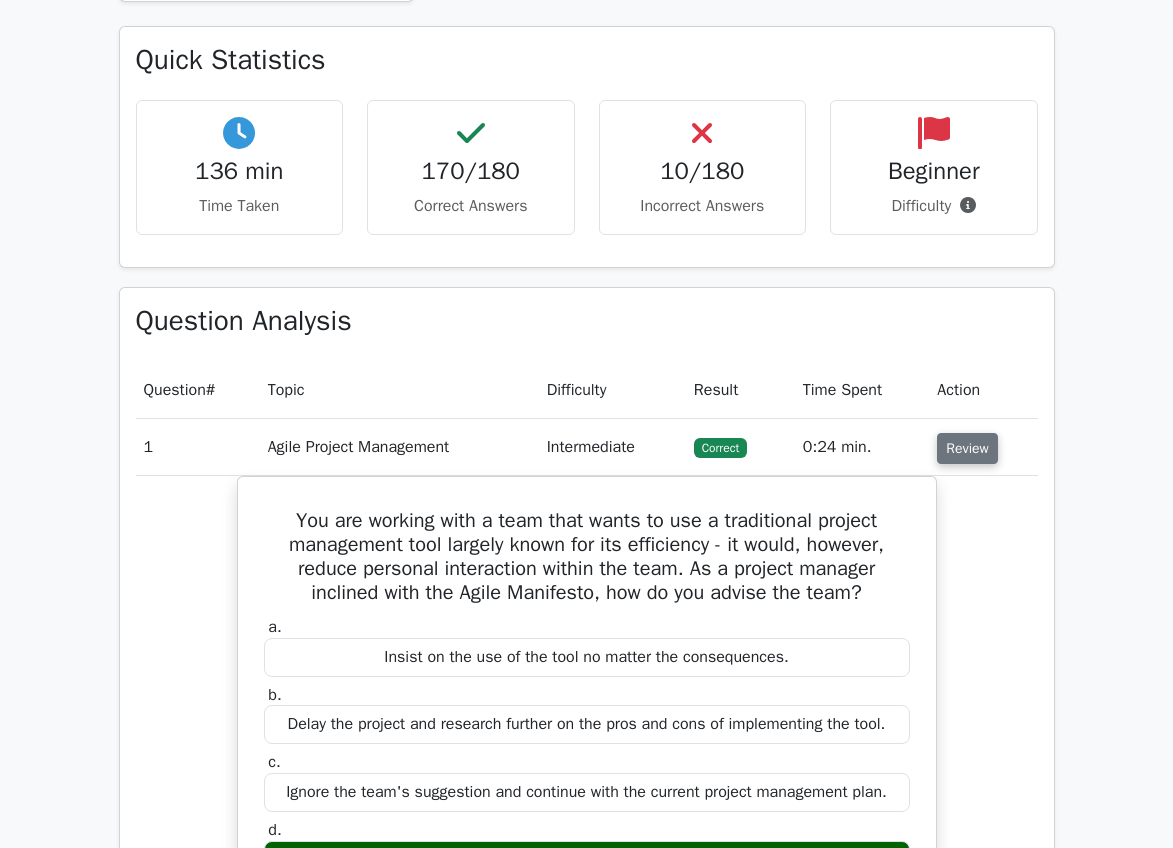 click on "Review" at bounding box center (967, 448) 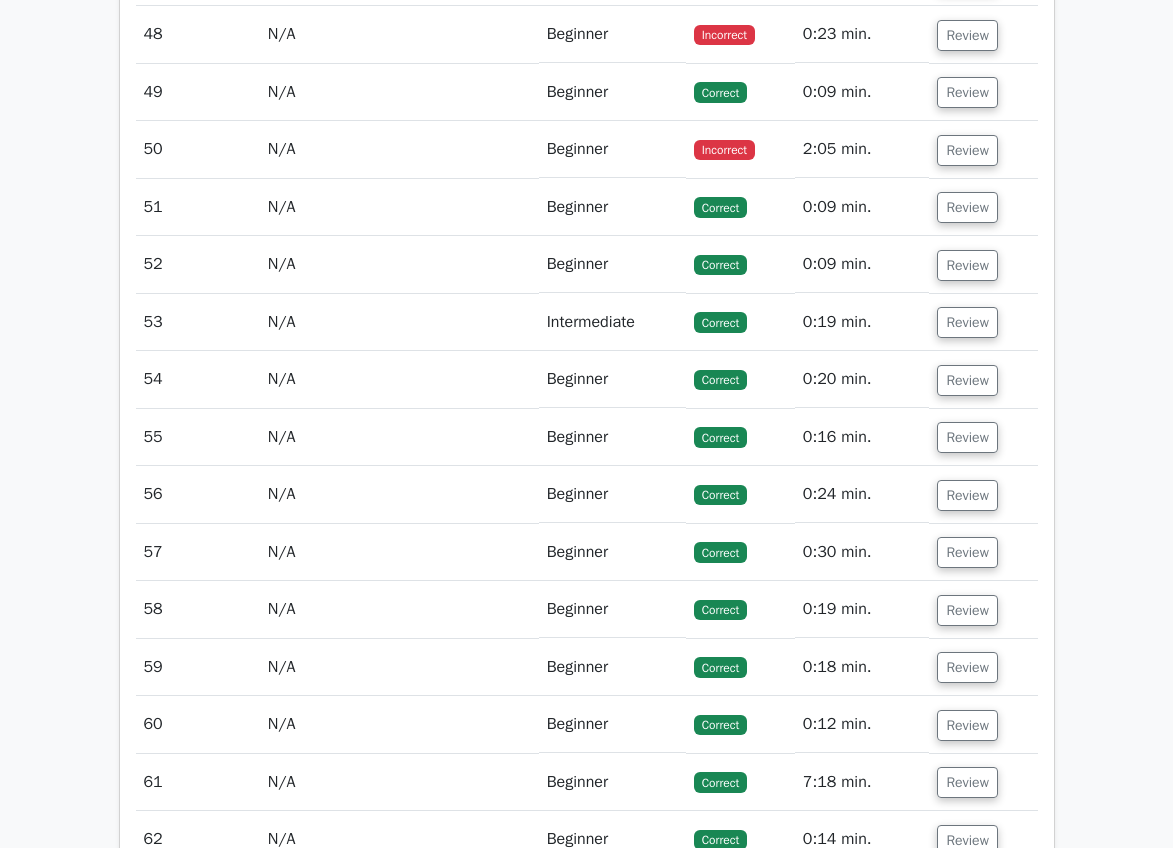 scroll, scrollTop: 4160, scrollLeft: 0, axis: vertical 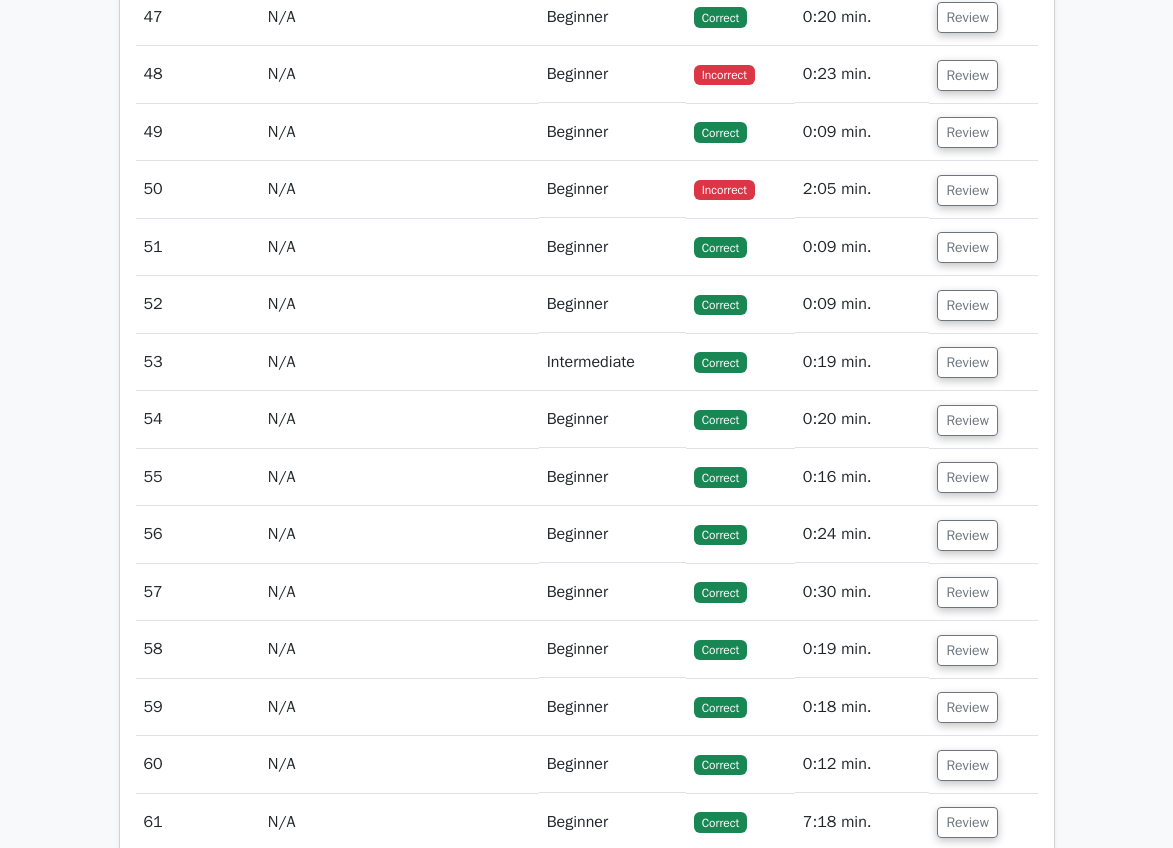 click on "Go Premium
Project Management Professional Preparation Package (2025)
Earn 35 PDUs needed for your PMP certification
13651 Superior-grade  Project Management Professional practice questions.
Accelerated Mastery: Deep dive into critical topics to fast-track your mastery.
Unlock Effortless PMP preparation: 5 full exams.
100% Satisfaction Guaranteed: Full refund with no questions if unsatisfied.
Bonus: all courses" at bounding box center [586, 2157] 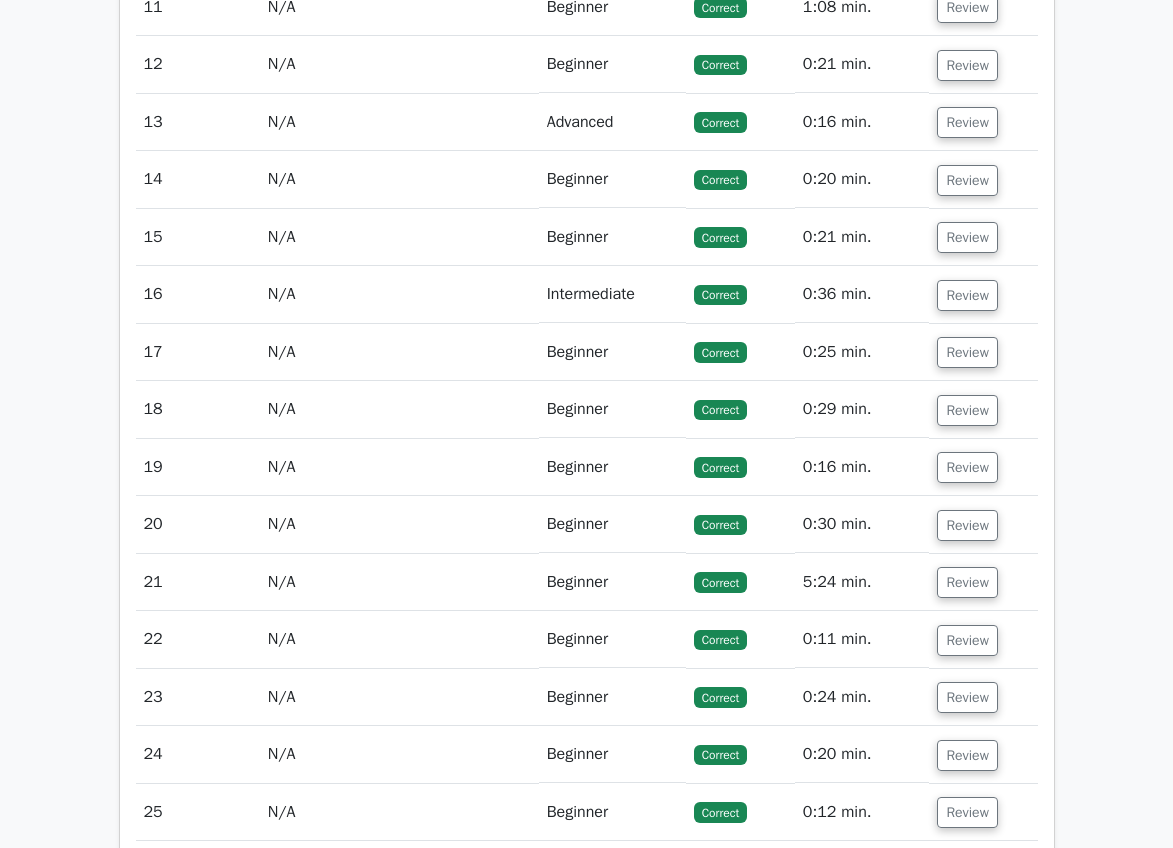 scroll, scrollTop: 1696, scrollLeft: 0, axis: vertical 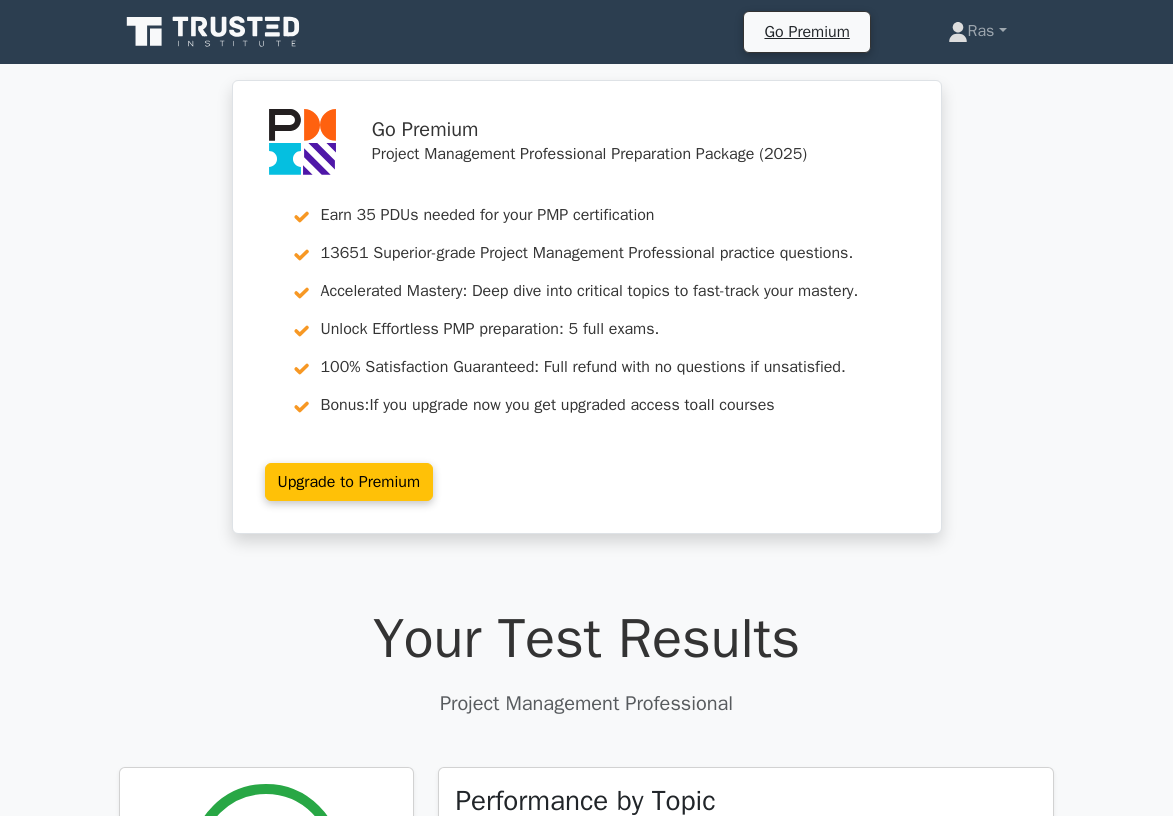 click on "Go Premium
Project Management Professional Preparation Package (2025)
Earn 35 PDUs needed for your PMP certification
13651 Superior-grade  Project Management Professional practice questions.
Accelerated Mastery: Deep dive into critical topics to fast-track your mastery.
Unlock Effortless PMP preparation: 5 full exams.
100% Satisfaction Guaranteed: Full refund with no questions if unsatisfied.
Bonus: all courses" at bounding box center (586, 319) 